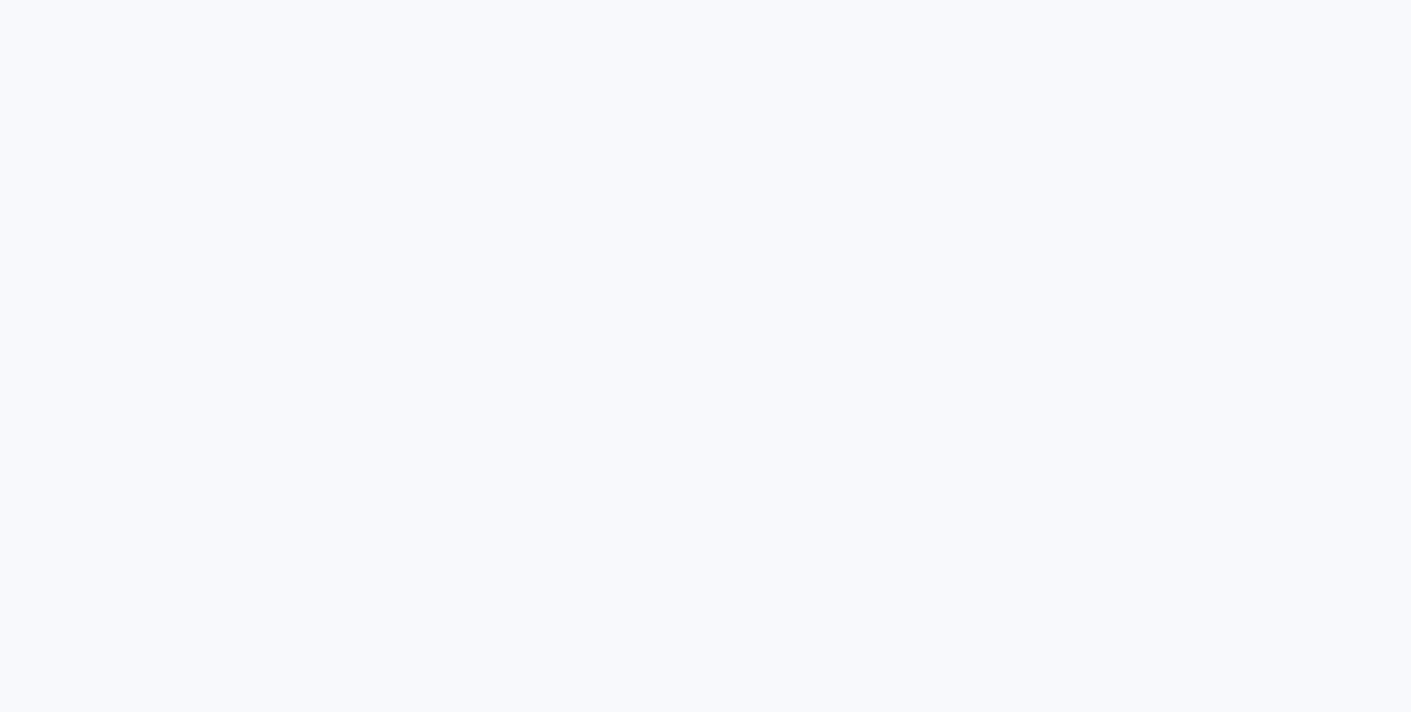 scroll, scrollTop: 0, scrollLeft: 0, axis: both 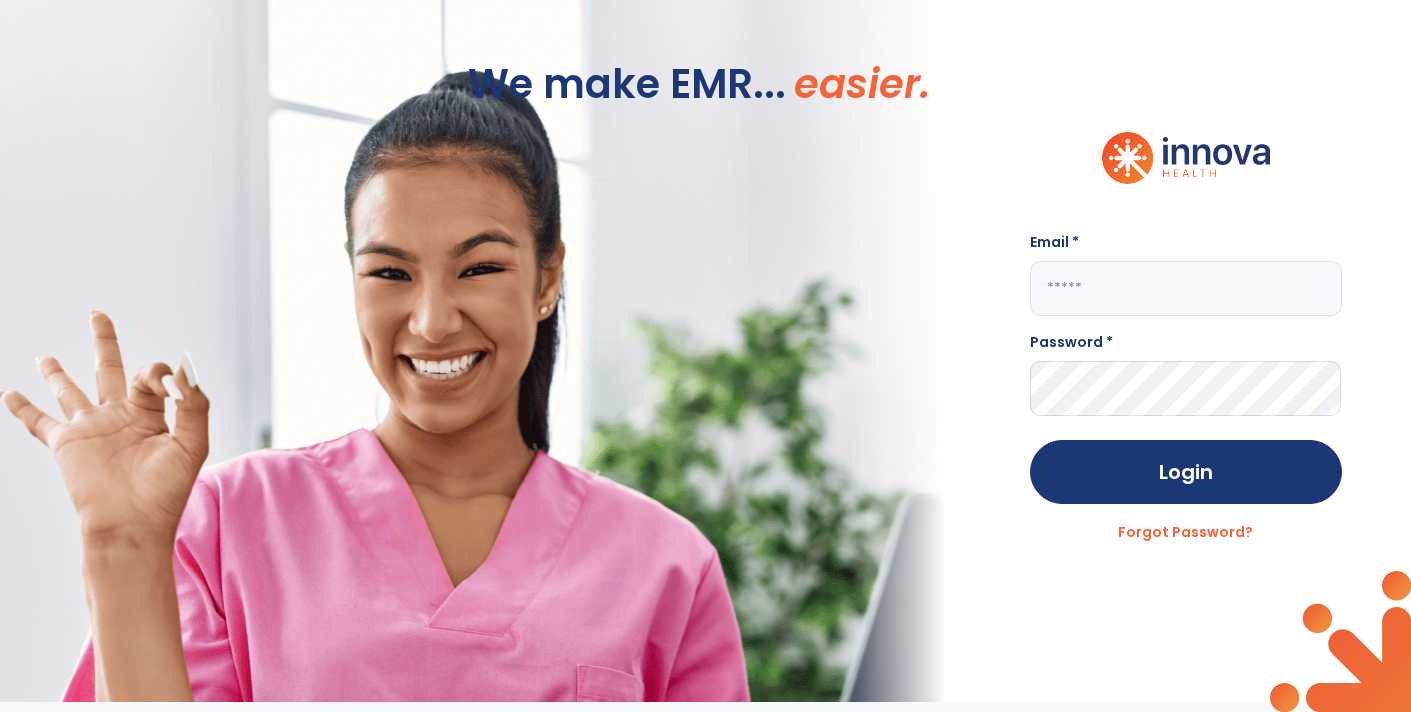 click 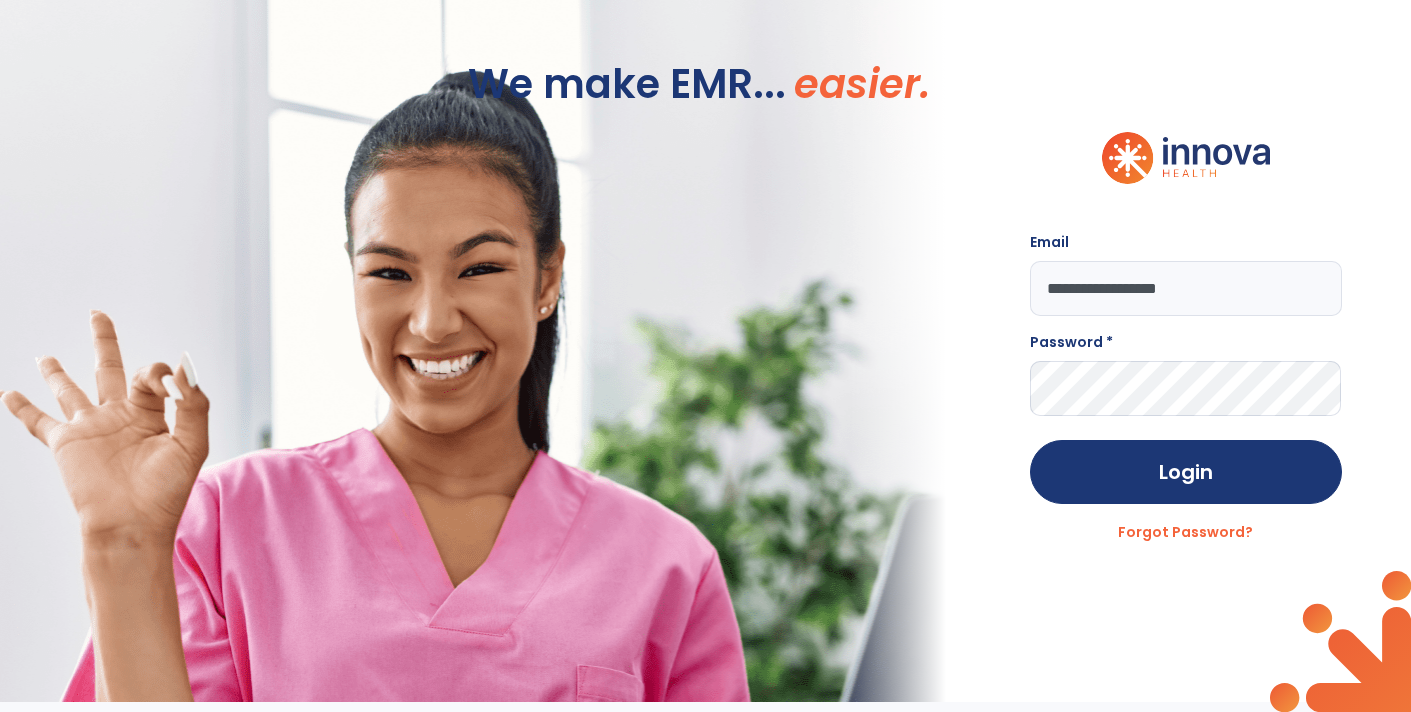 type on "**********" 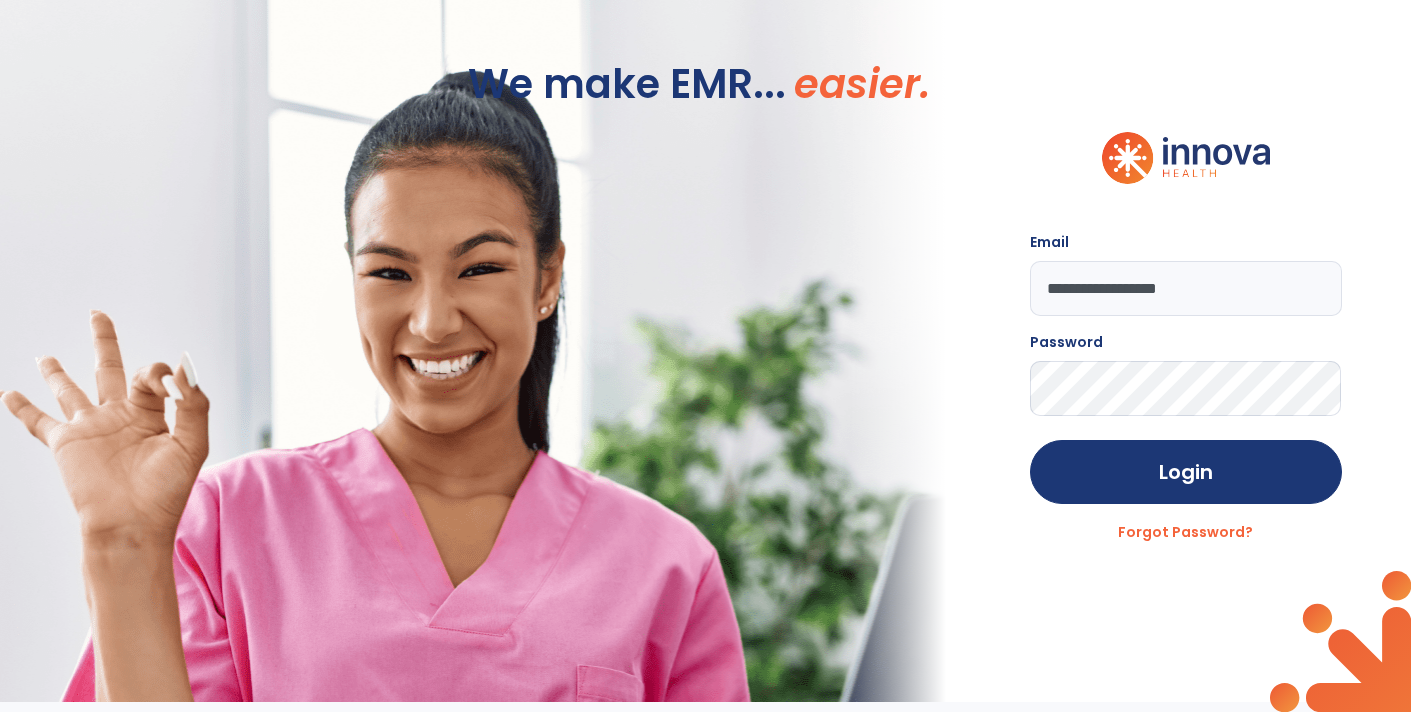 click on "Login" 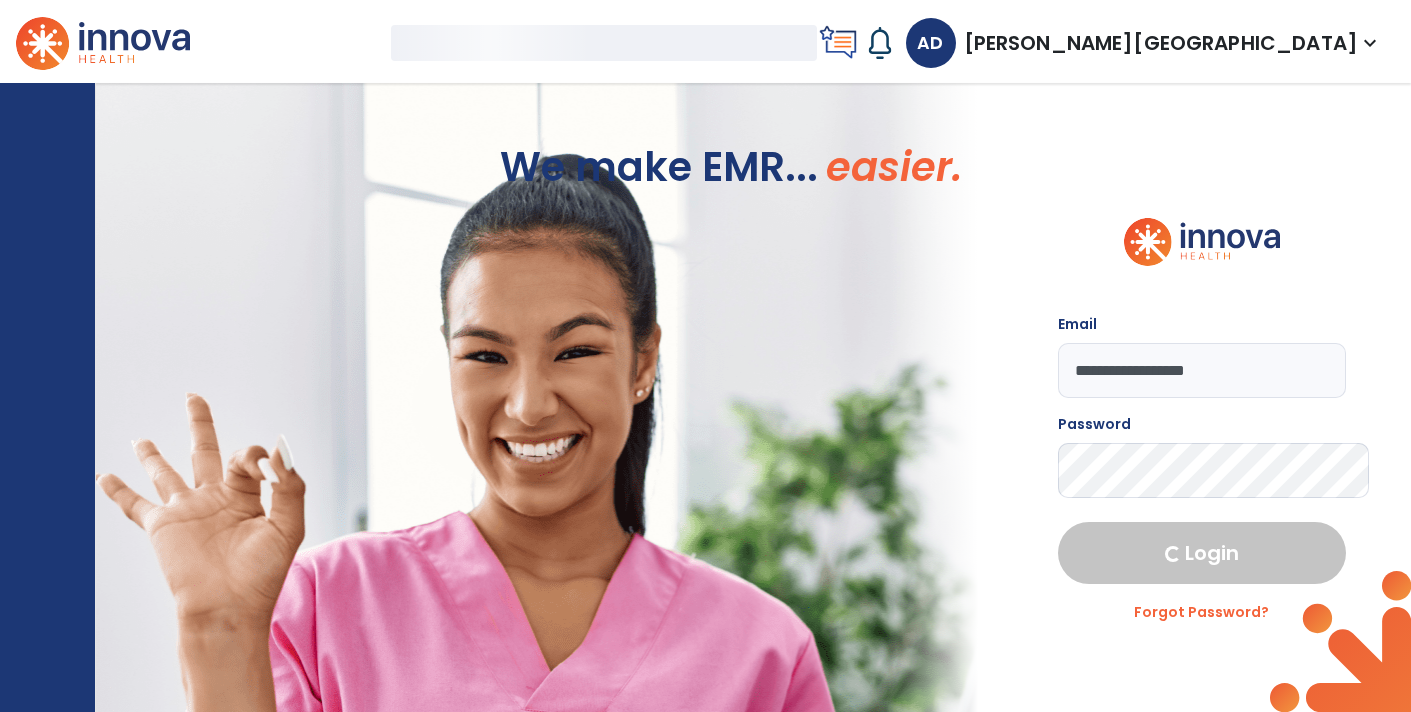 select on "****" 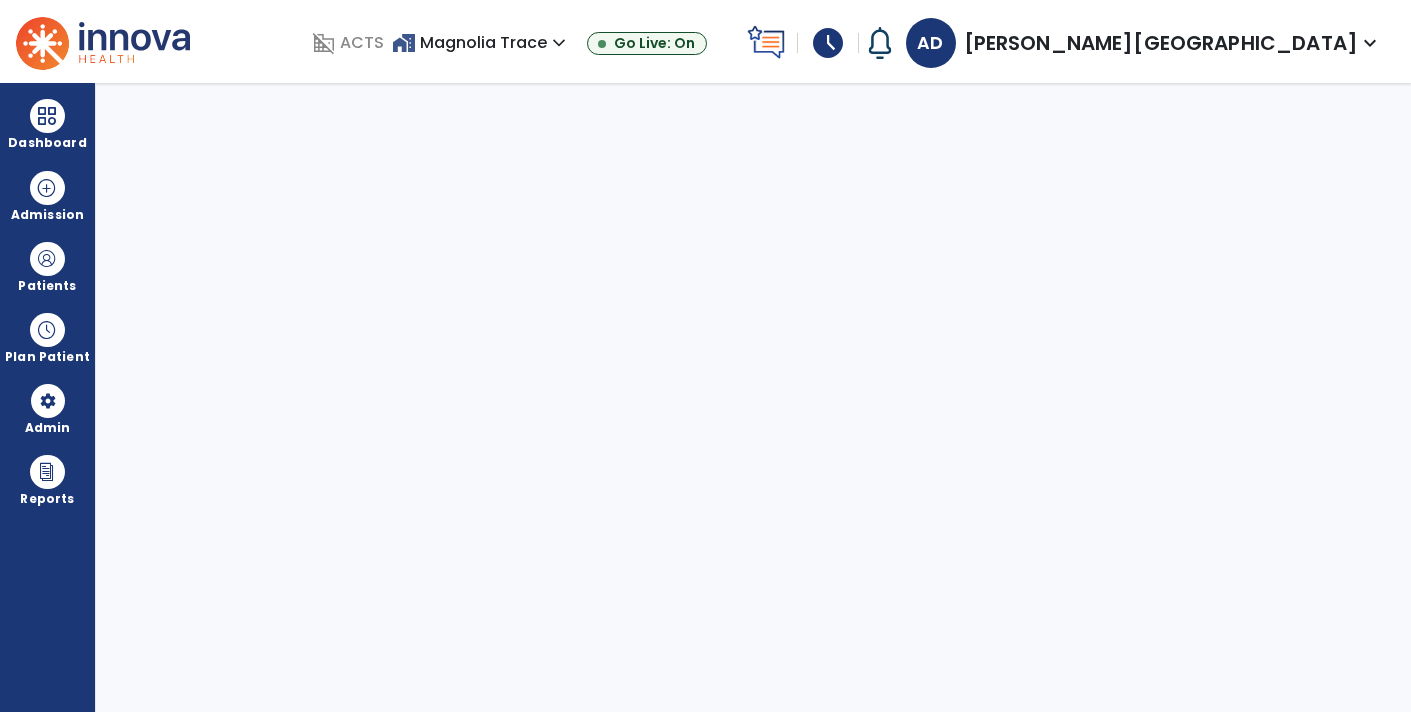 scroll, scrollTop: 0, scrollLeft: 0, axis: both 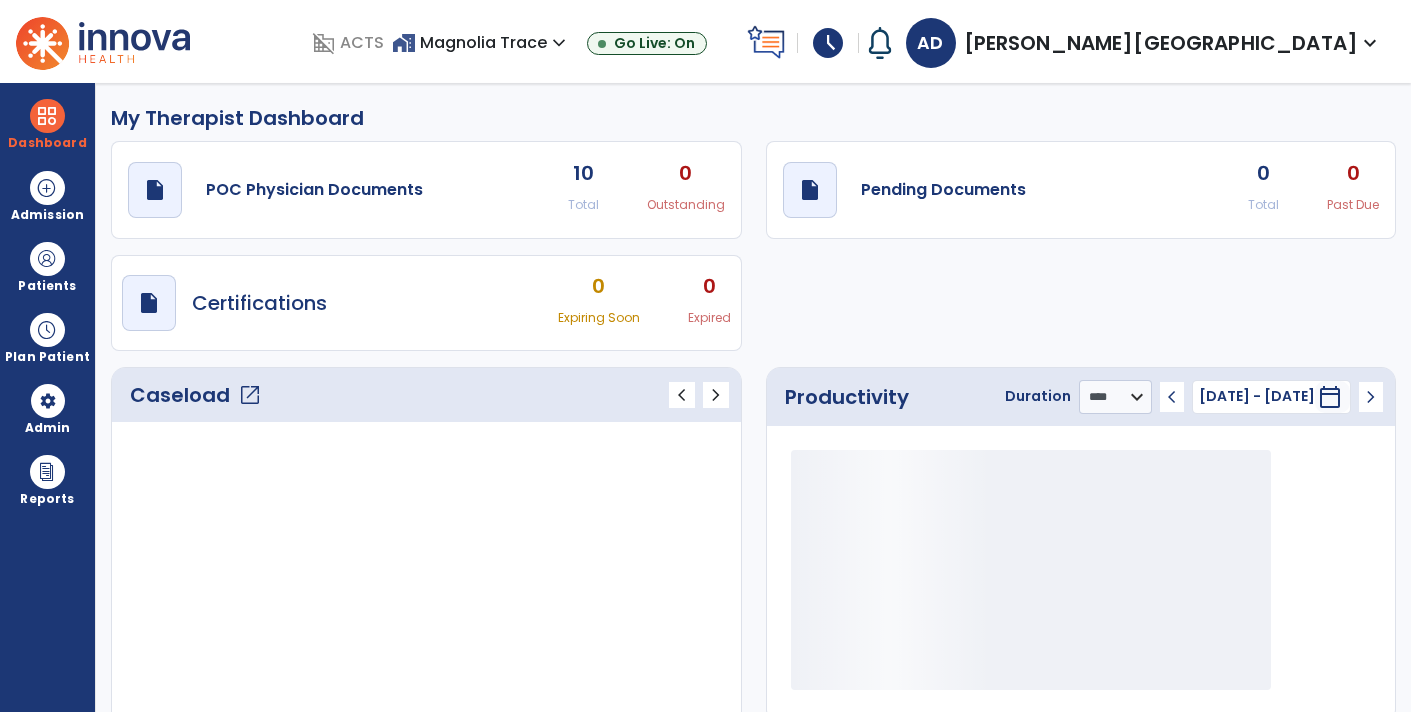 click on "schedule" at bounding box center (828, 43) 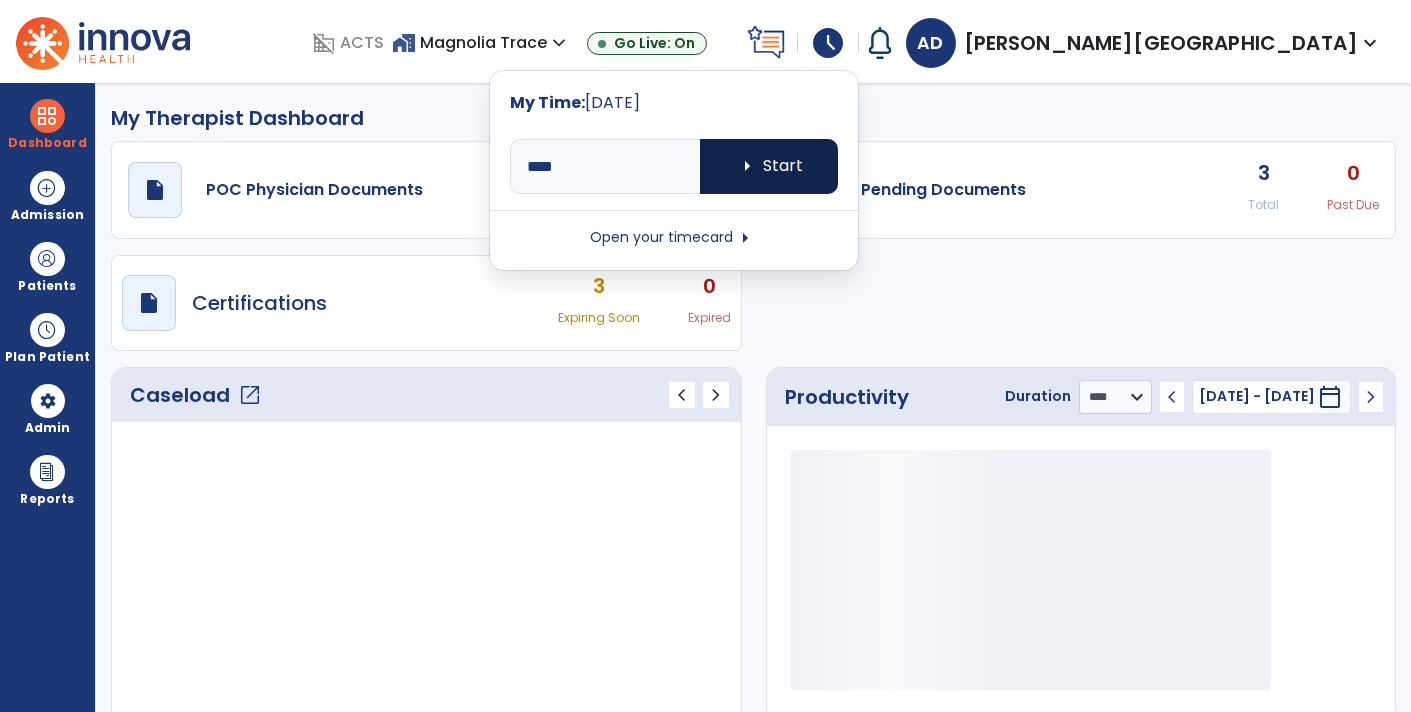 click on "arrow_right  Start" at bounding box center (769, 166) 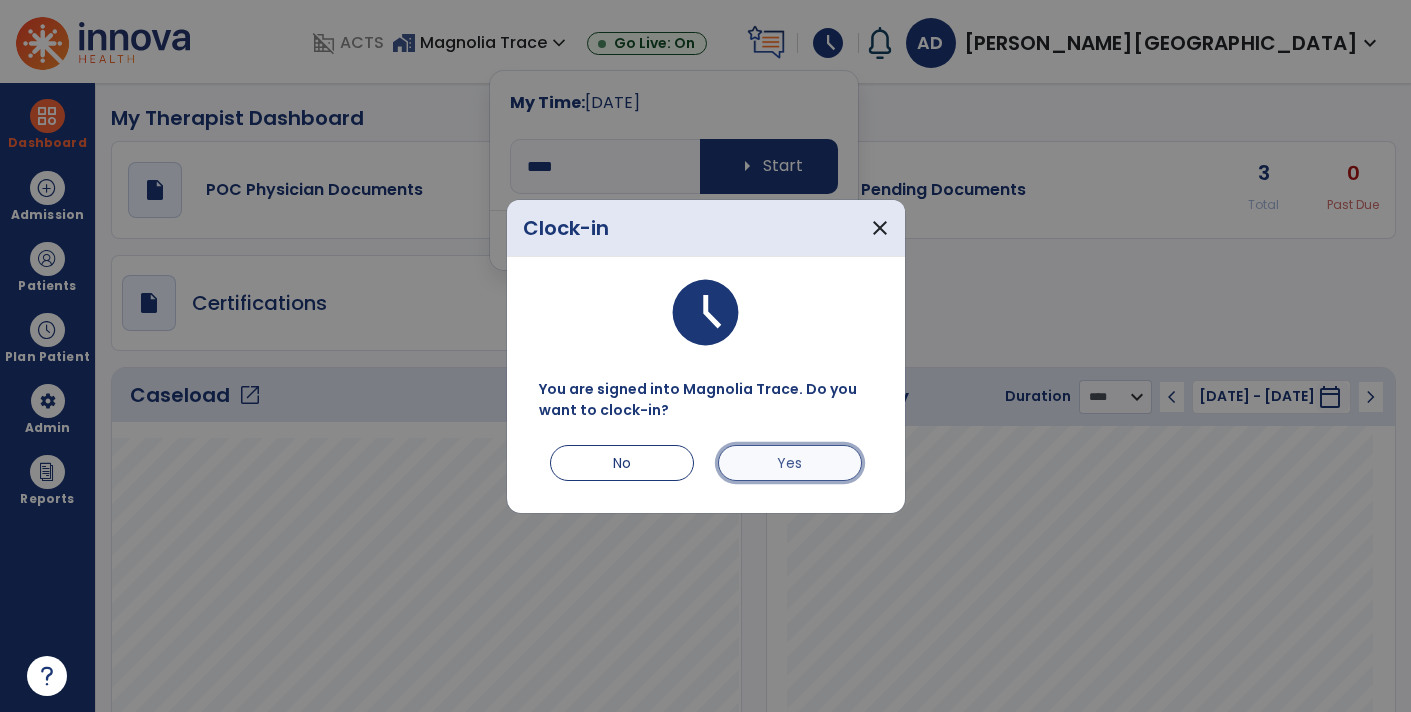 click on "Yes" at bounding box center (790, 463) 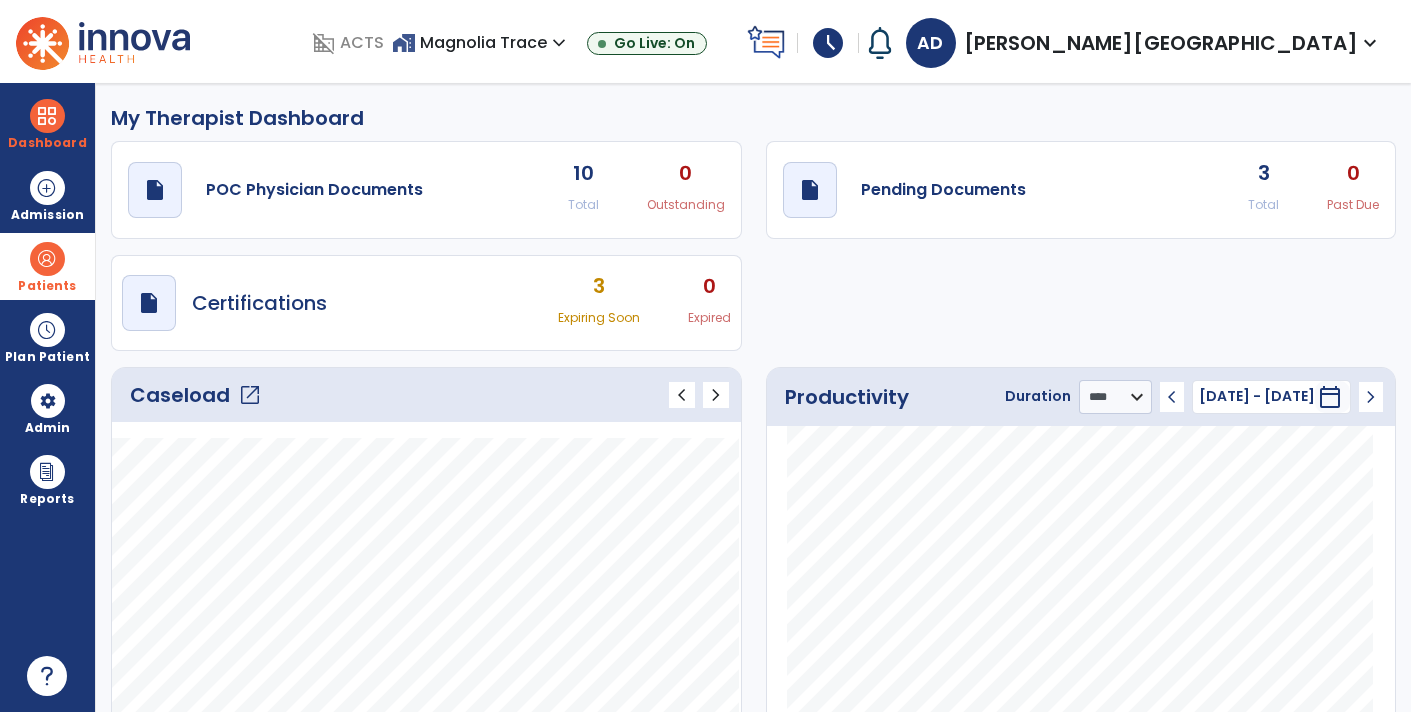 click on "Patients" at bounding box center (47, 286) 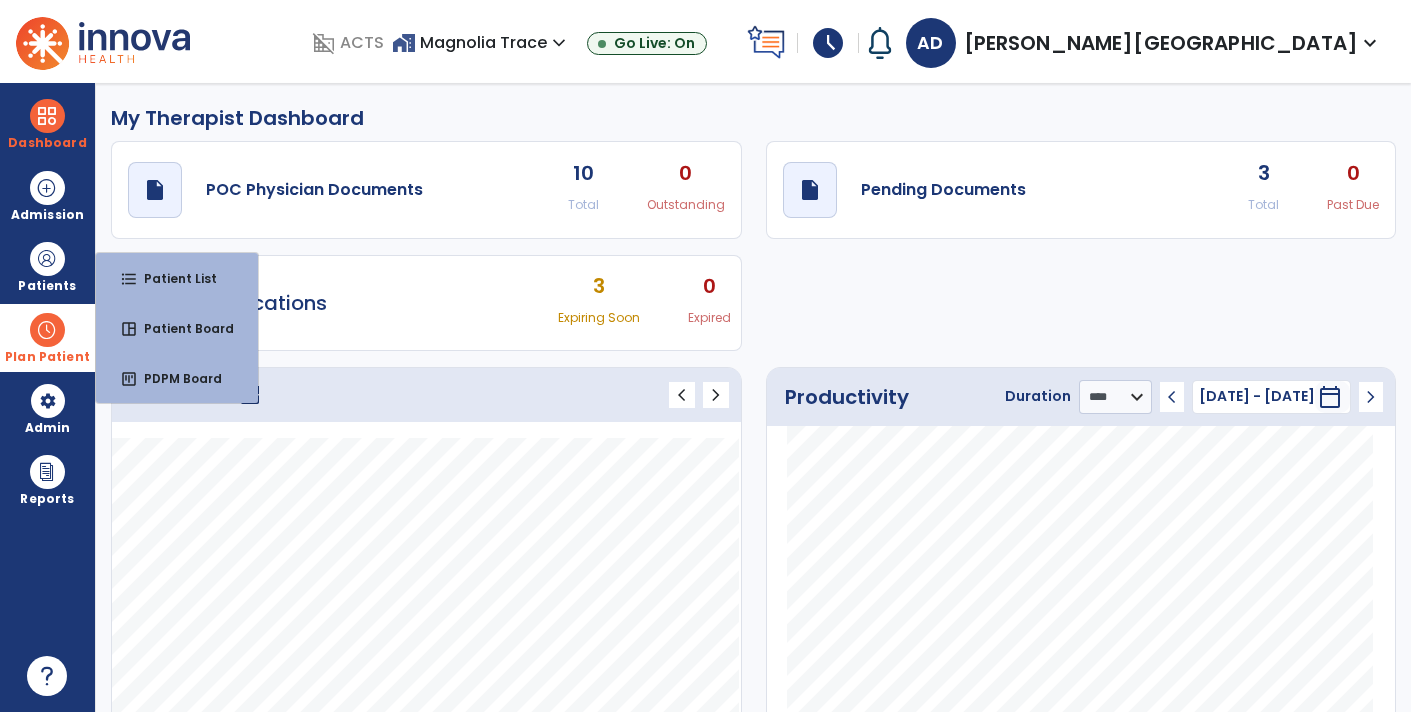 click on "Plan Patient" at bounding box center [47, 266] 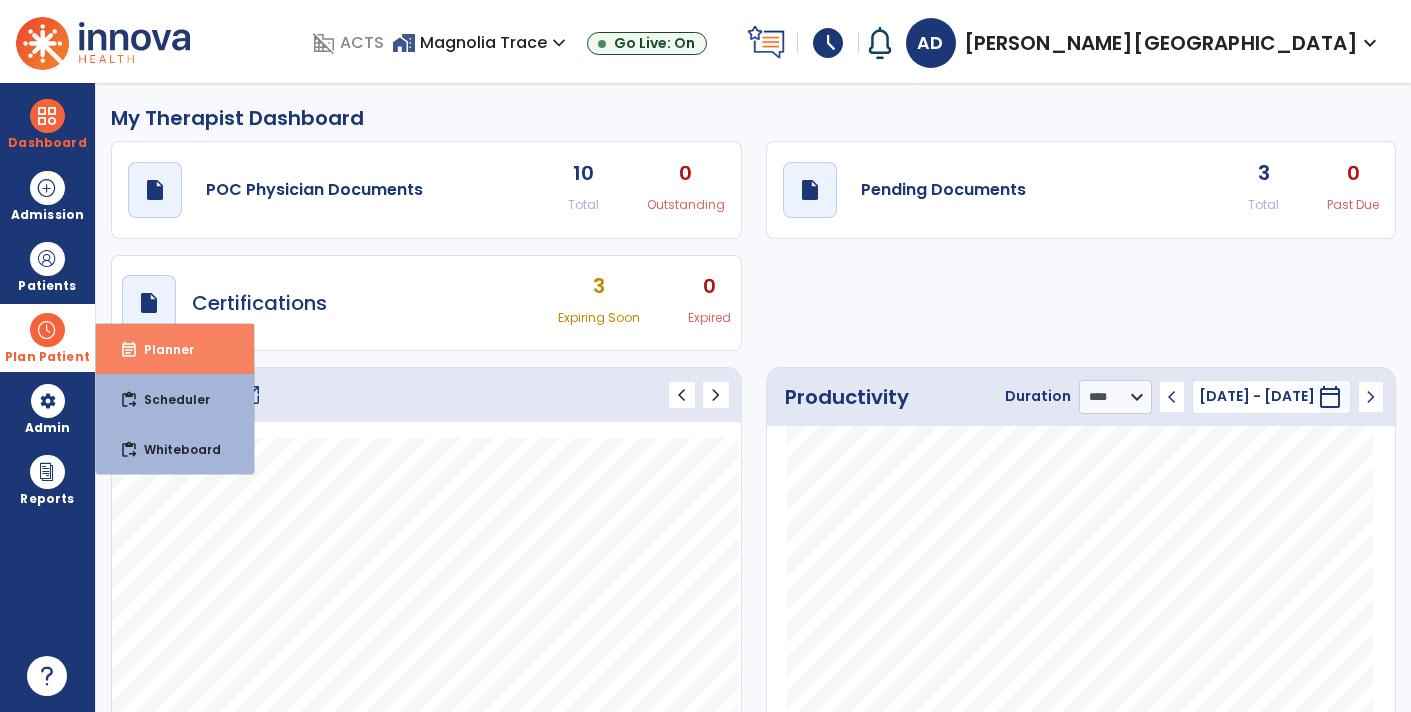 click on "Planner" at bounding box center [161, 349] 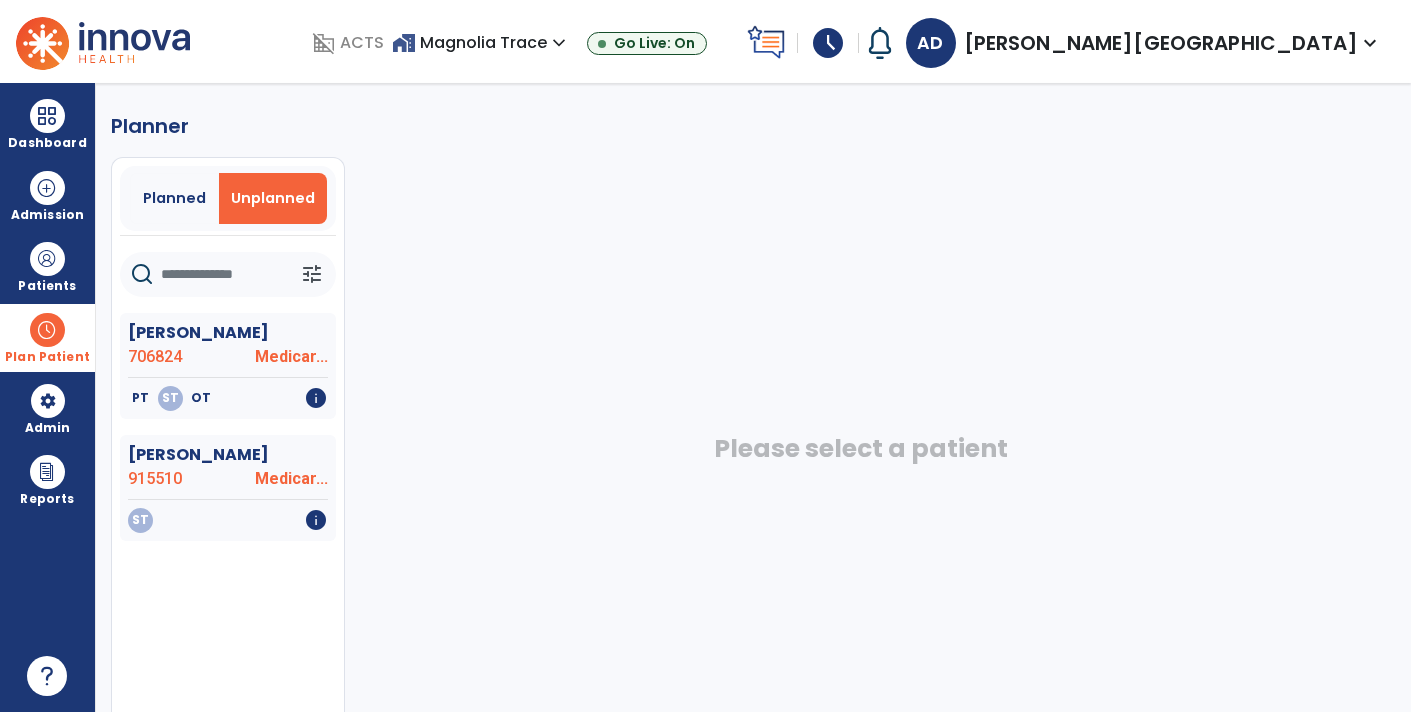 click on "Plan Patient" at bounding box center (47, 337) 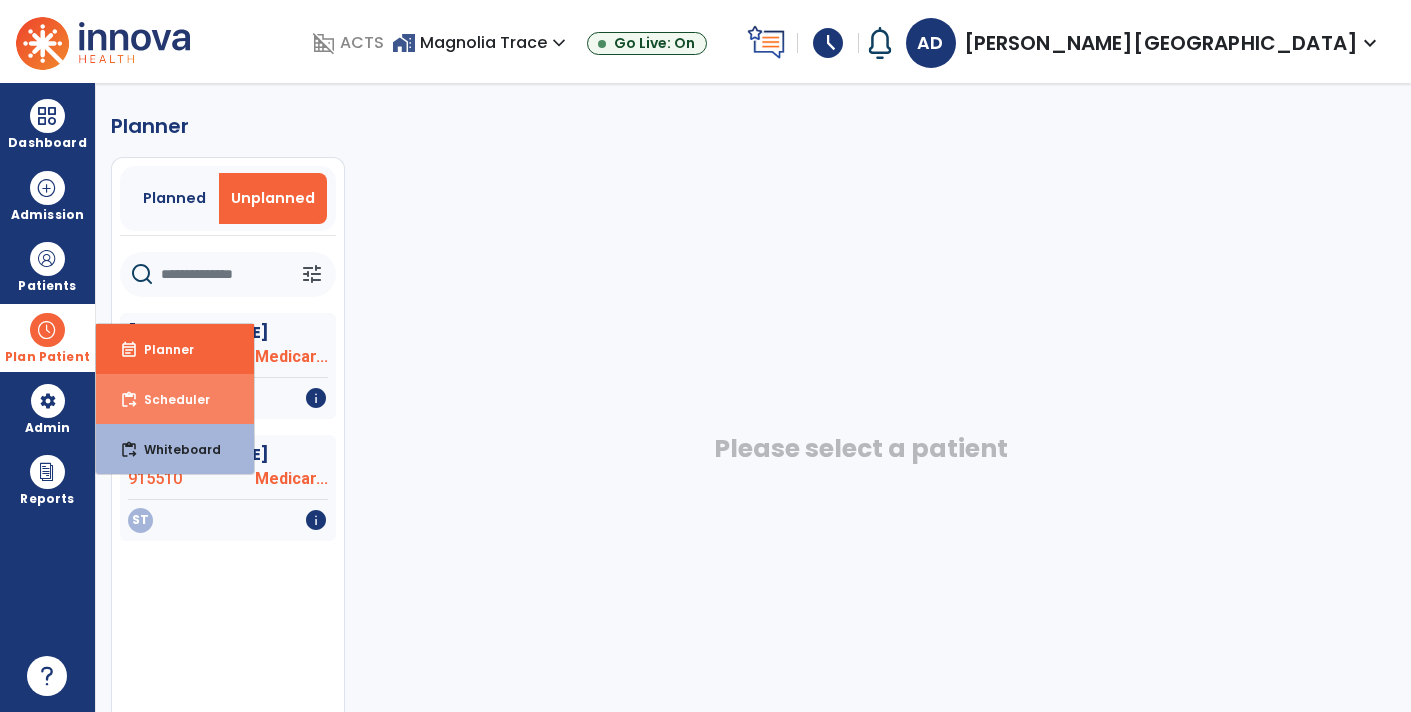 click on "Scheduler" at bounding box center [169, 399] 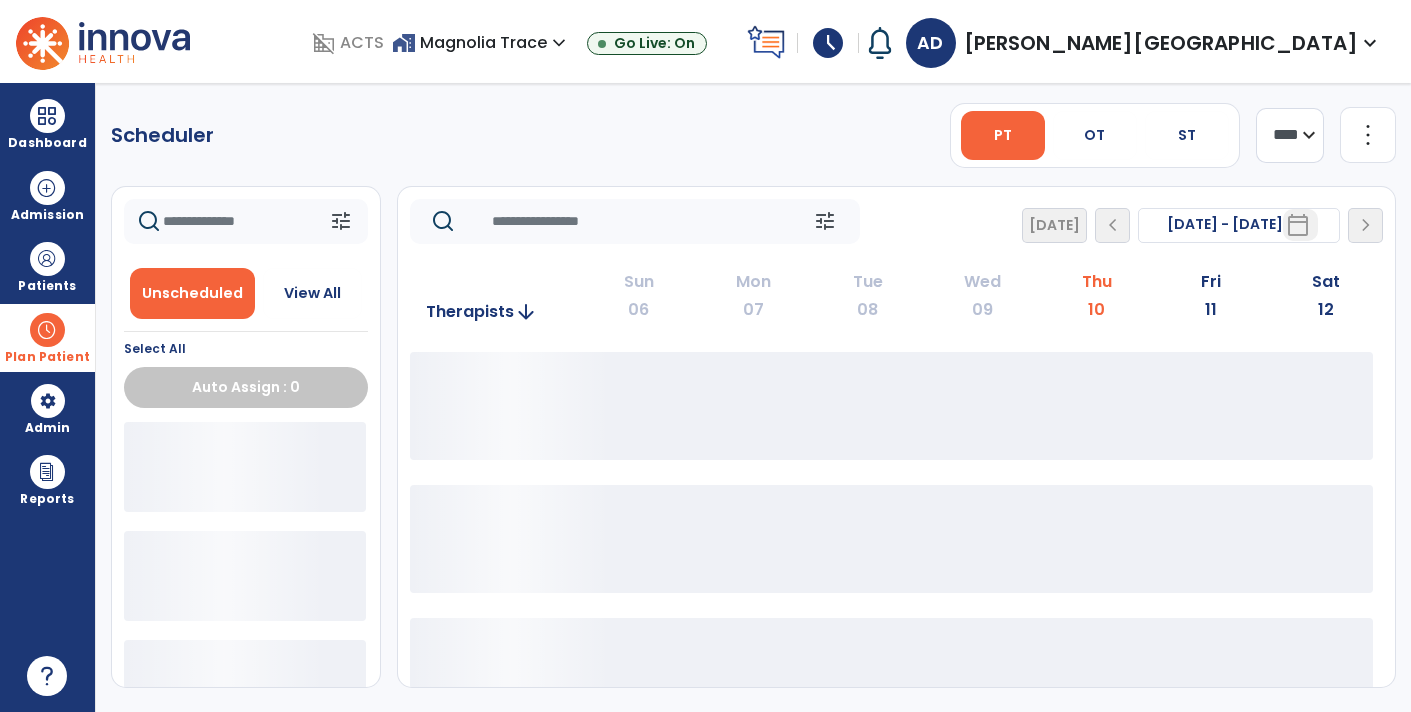 click 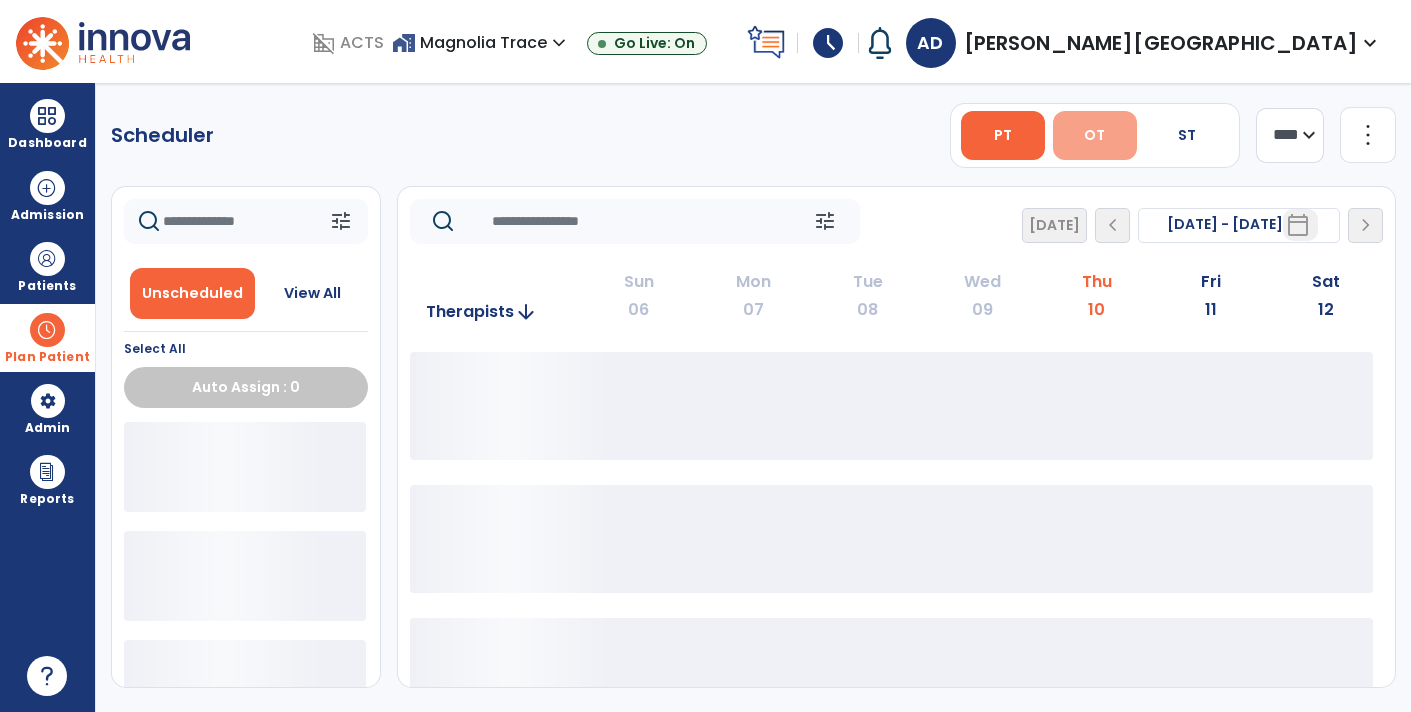 click on "OT" at bounding box center (1095, 135) 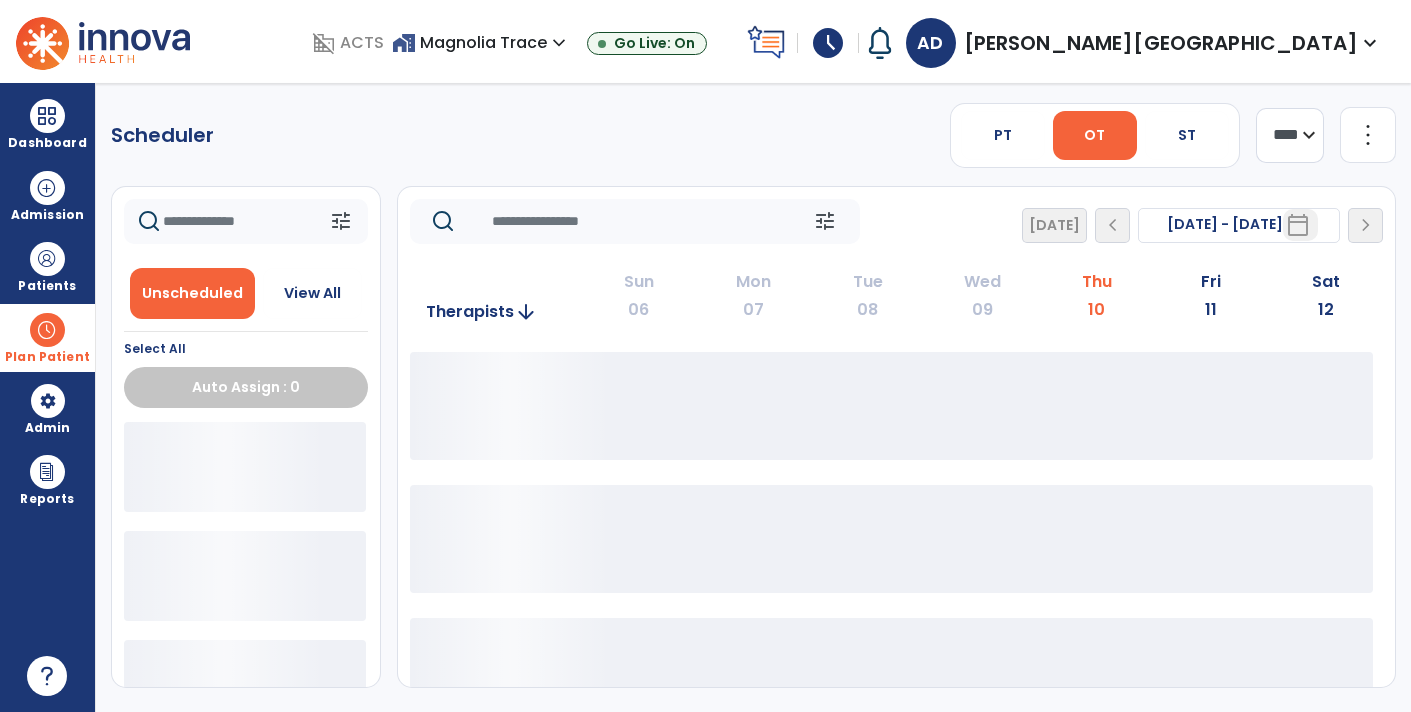 click 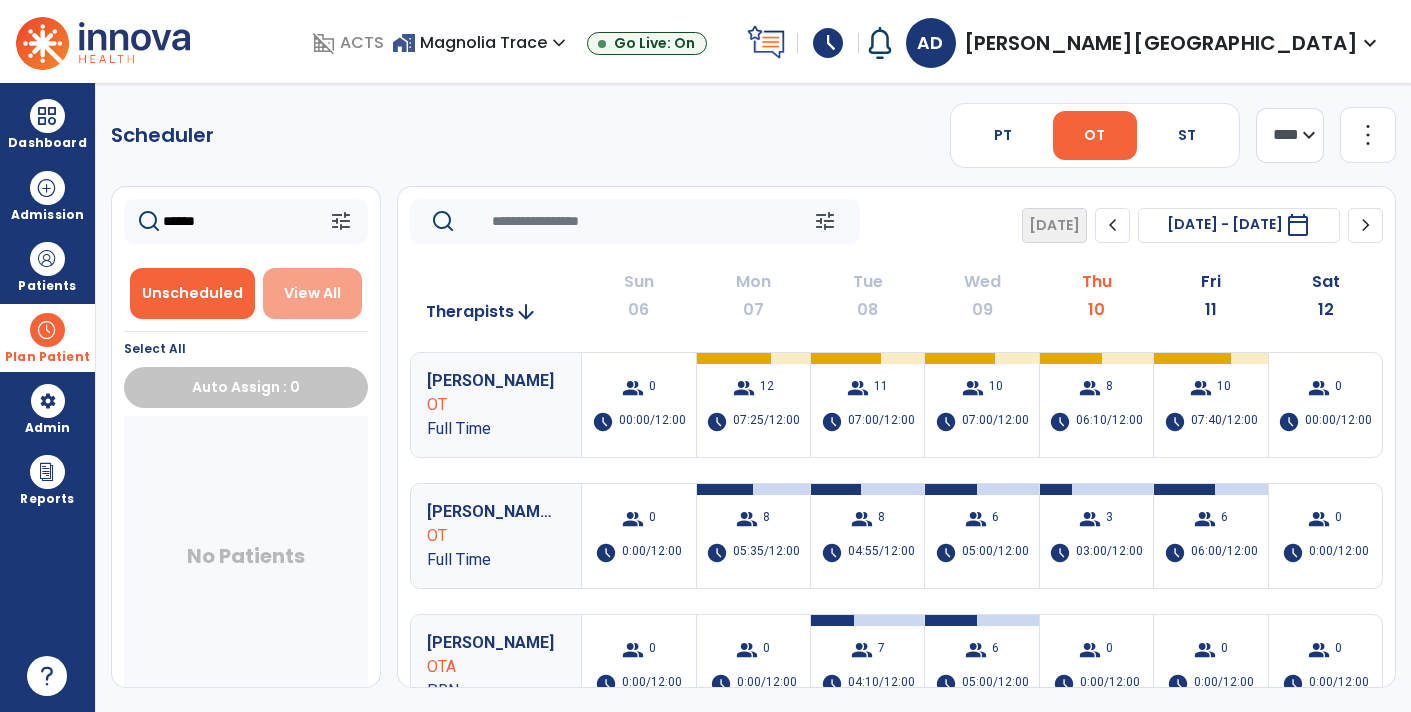 type on "******" 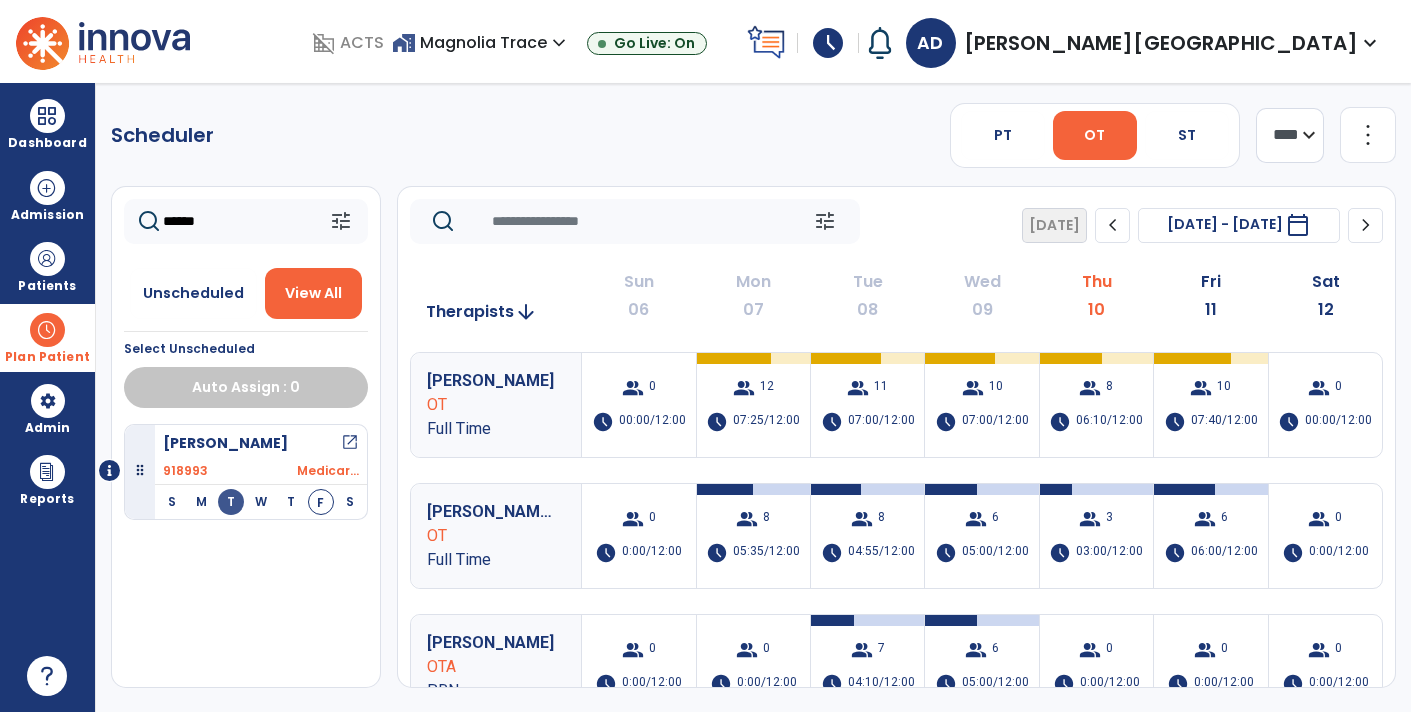 click on "open_in_new" at bounding box center (350, 443) 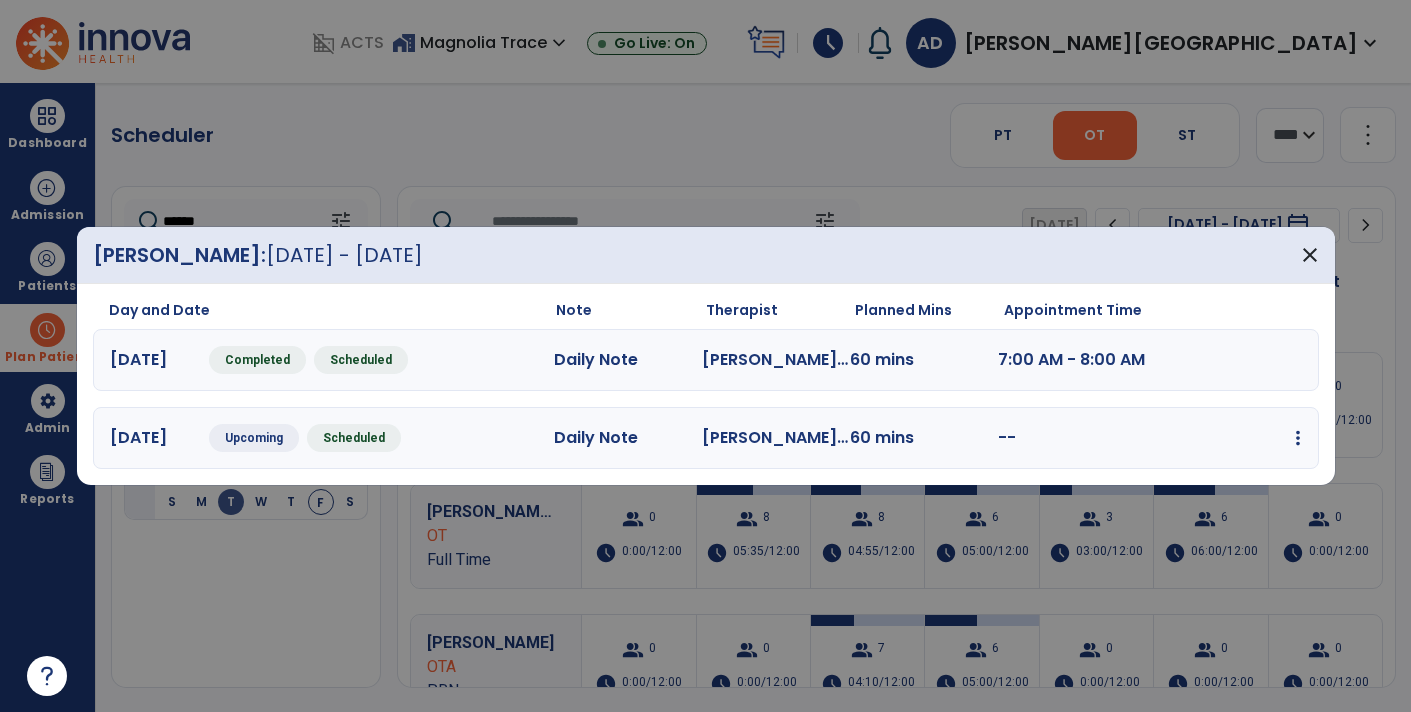 click on "[DATE] Upcoming Scheduled Daily Note  [PERSON_NAME]  OT  60 mins   --   edit   Edit Session   alt_route   Split Minutes  add_comment  Add Note" at bounding box center [706, 438] 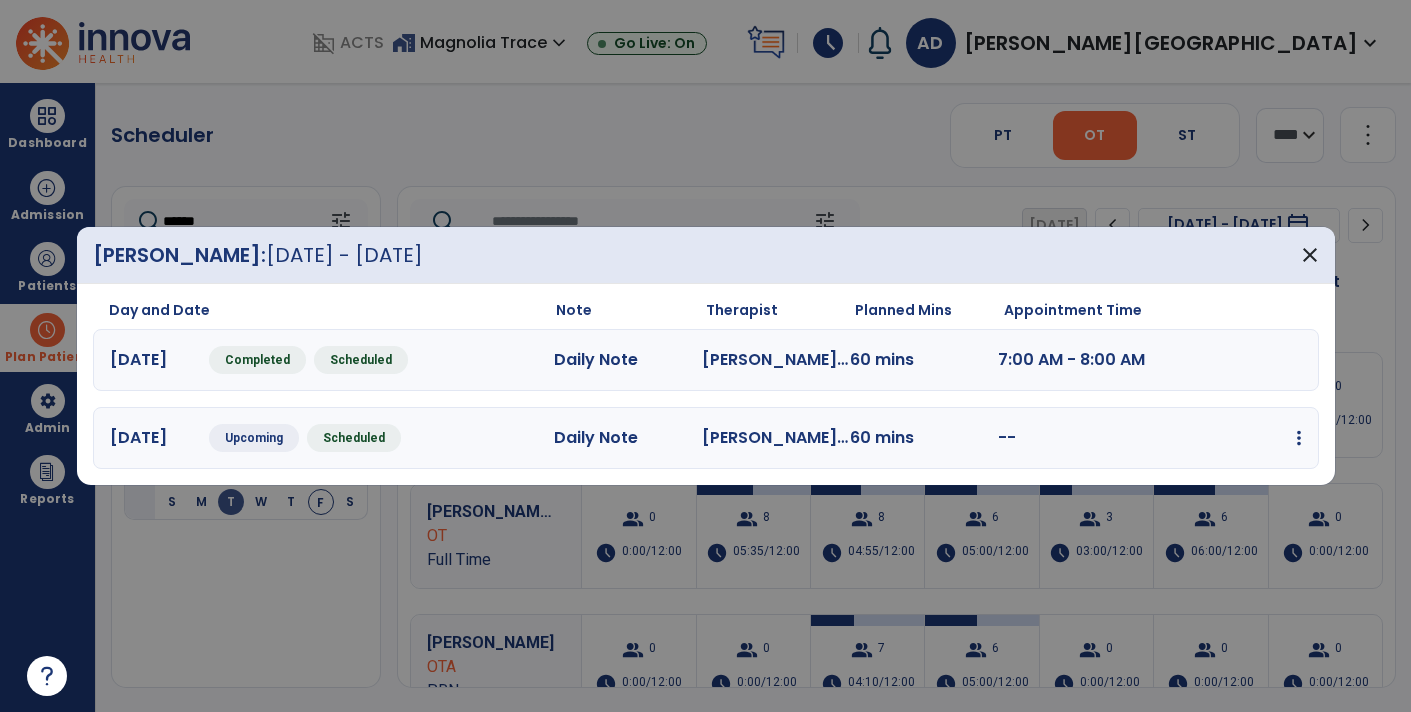 click at bounding box center (1299, 438) 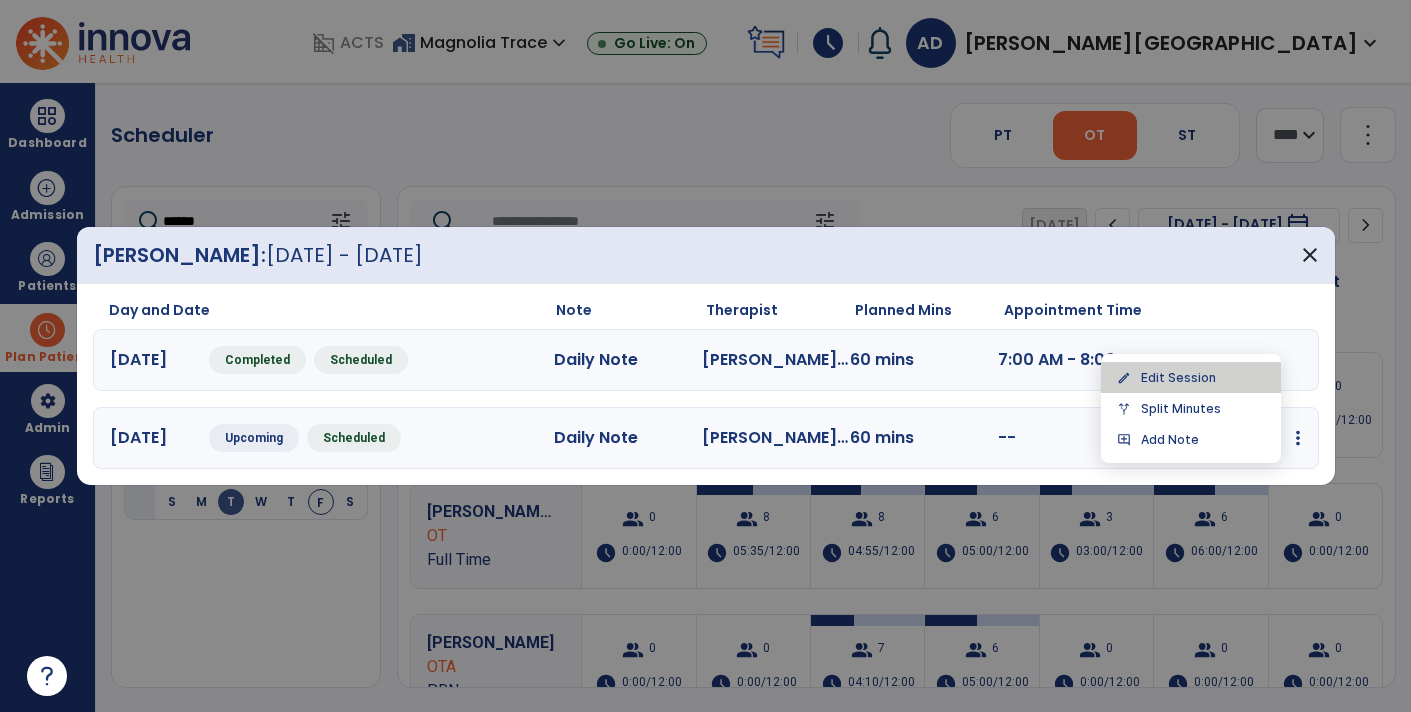 click on "edit   Edit Session" at bounding box center [1191, 377] 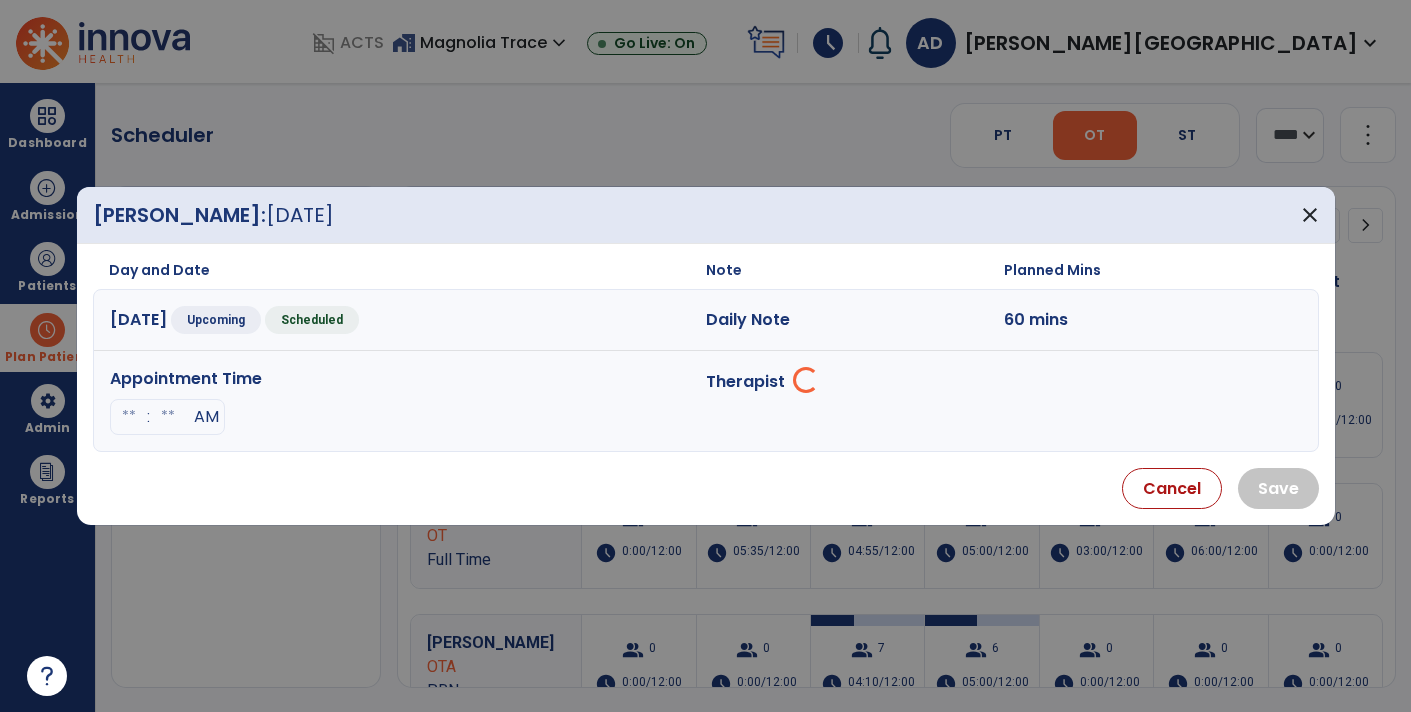 select on "**********" 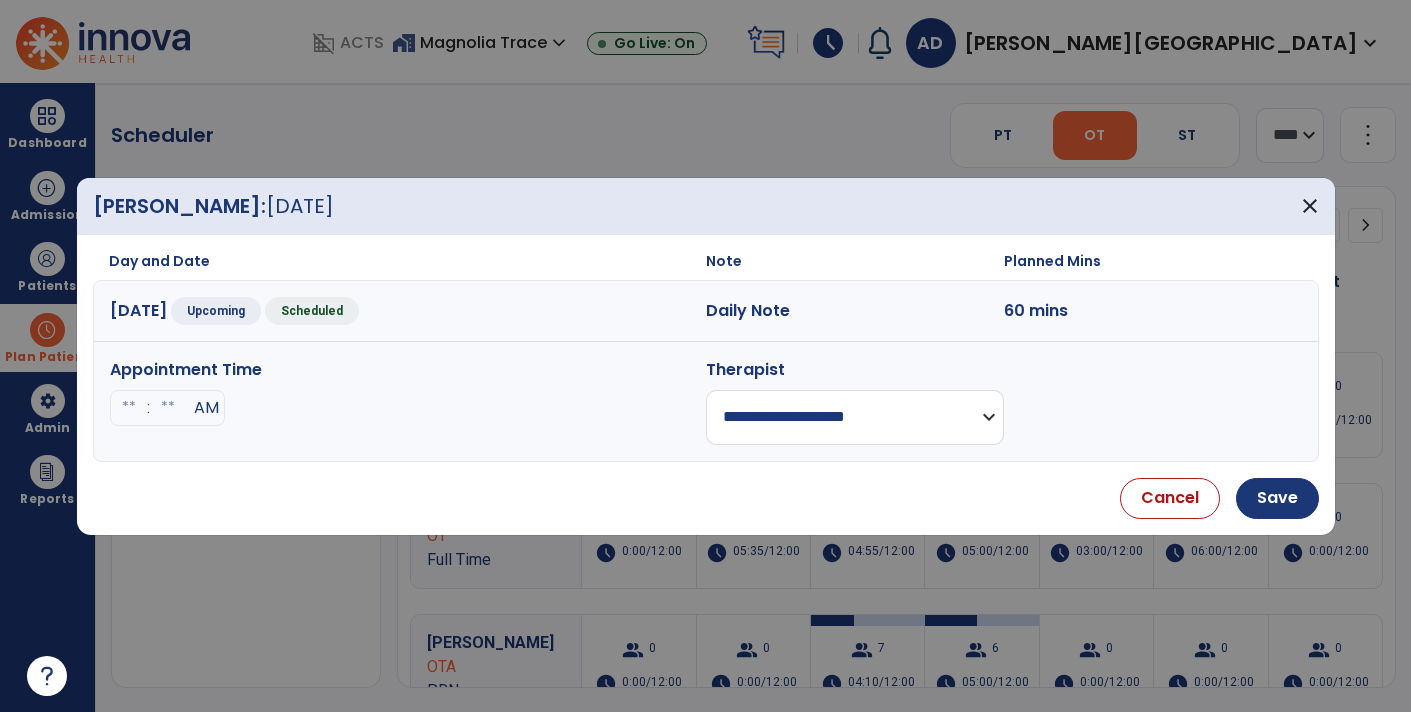 click at bounding box center [129, 408] 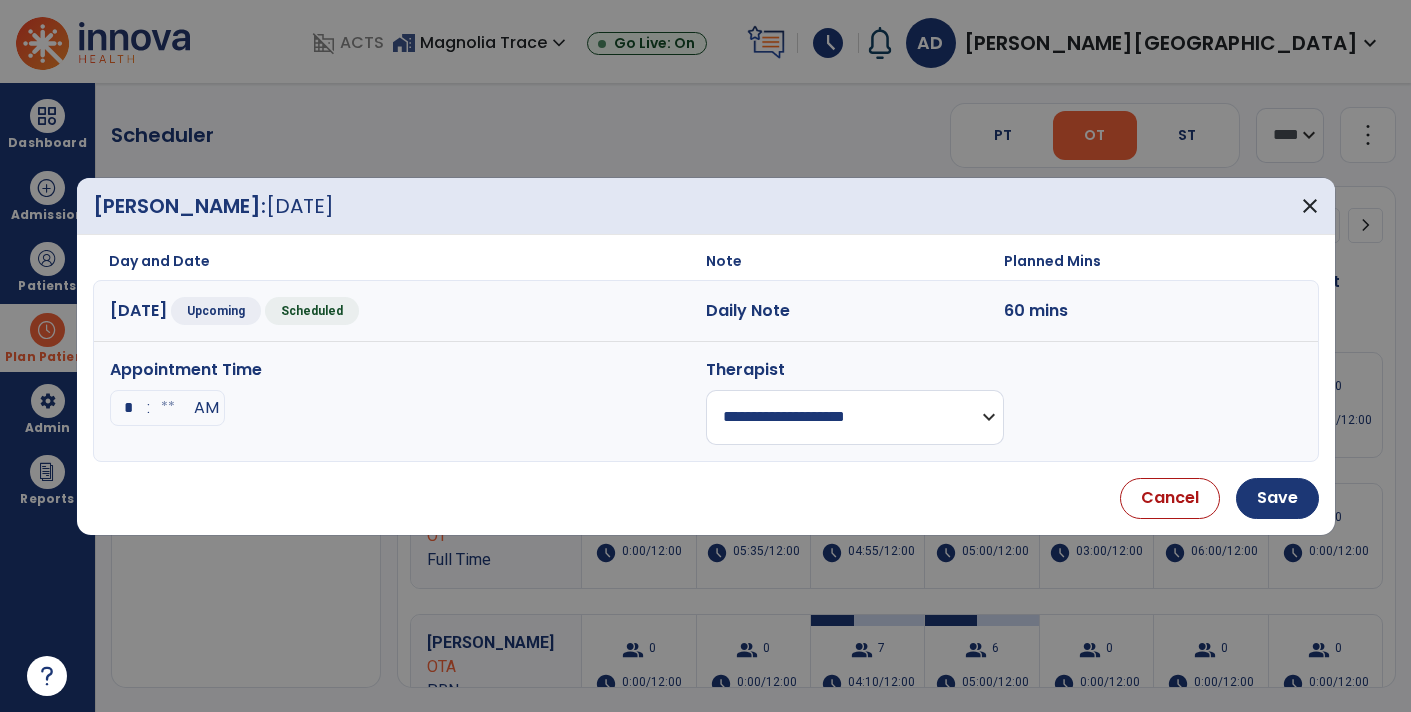 click at bounding box center (168, 408) 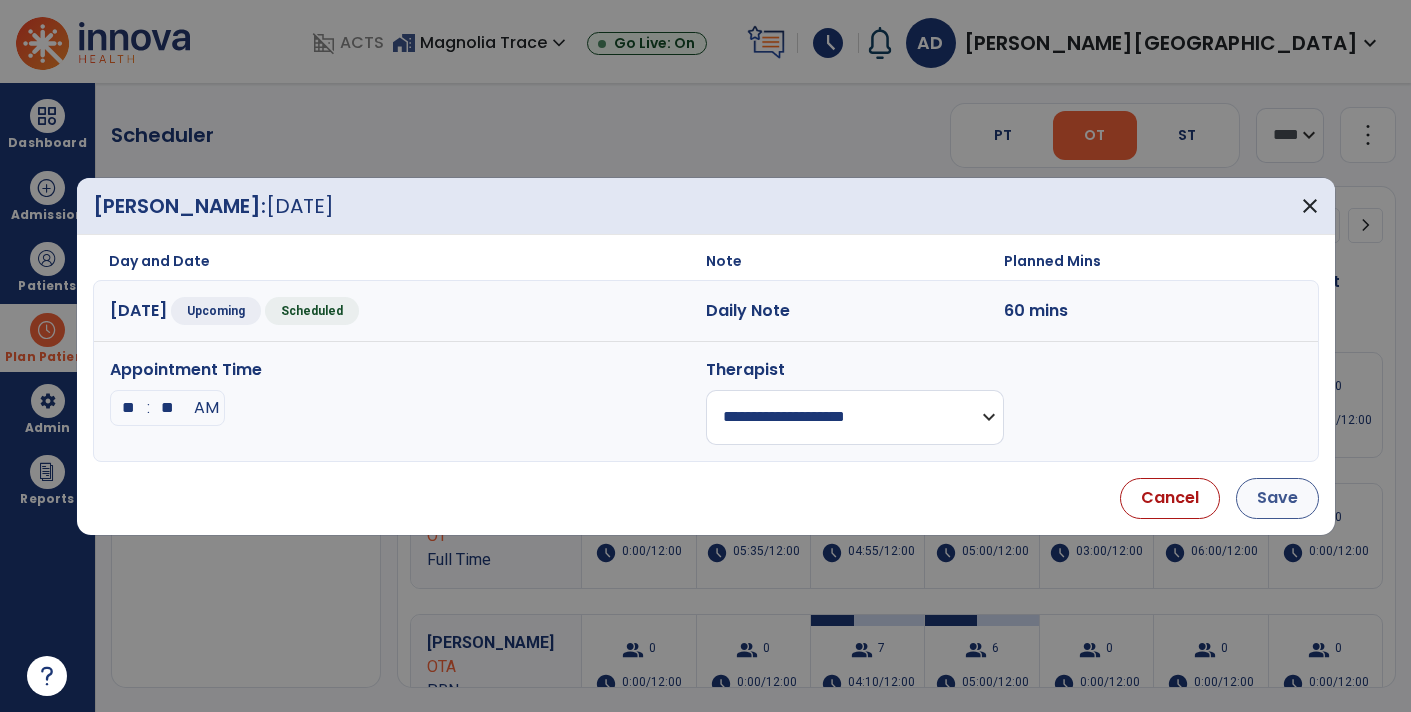 type on "**" 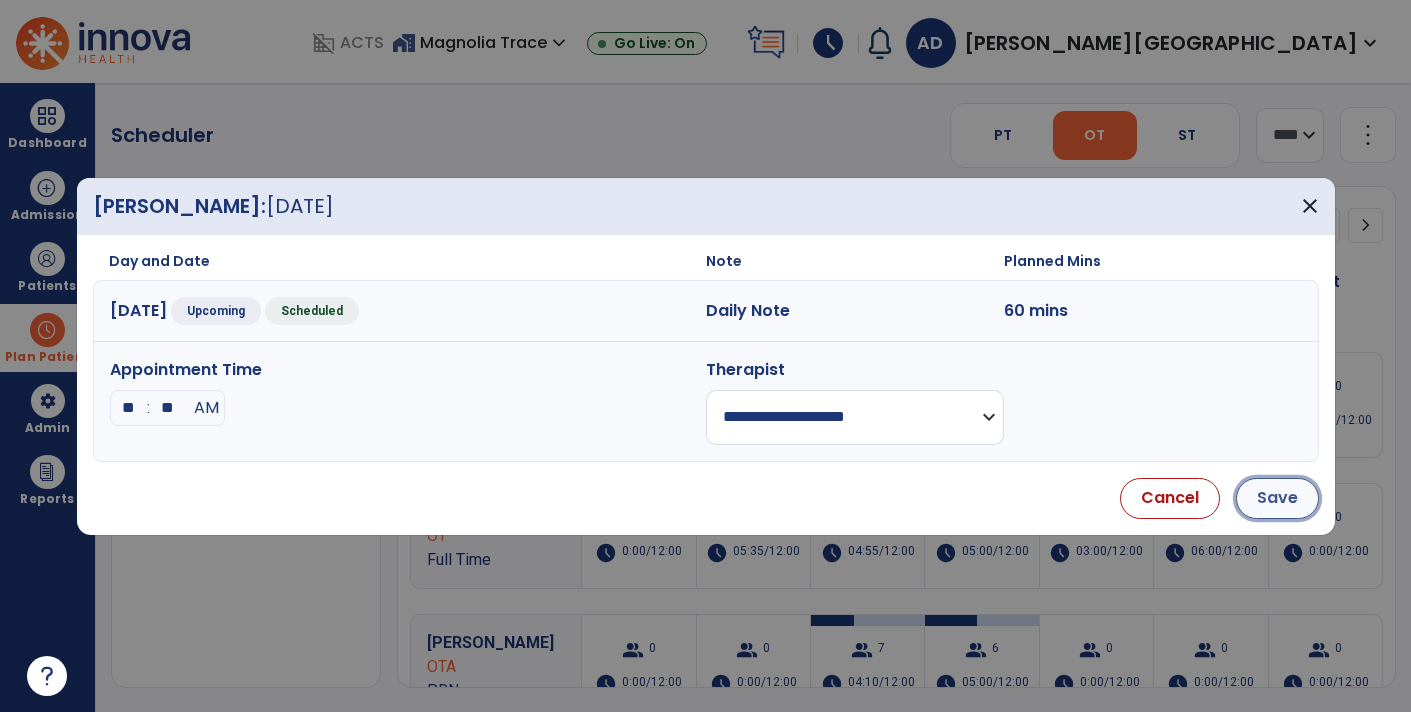 click on "Save" at bounding box center (1277, 498) 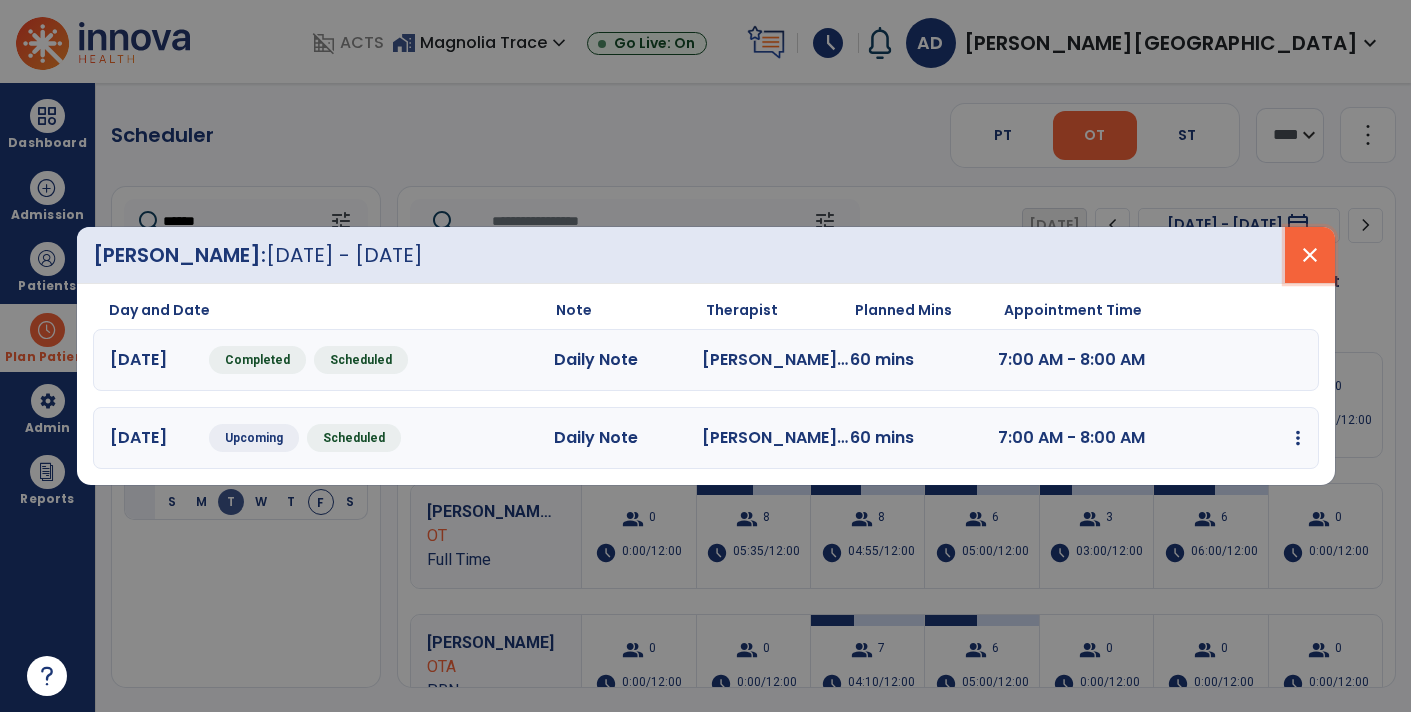 click on "close" at bounding box center (1310, 255) 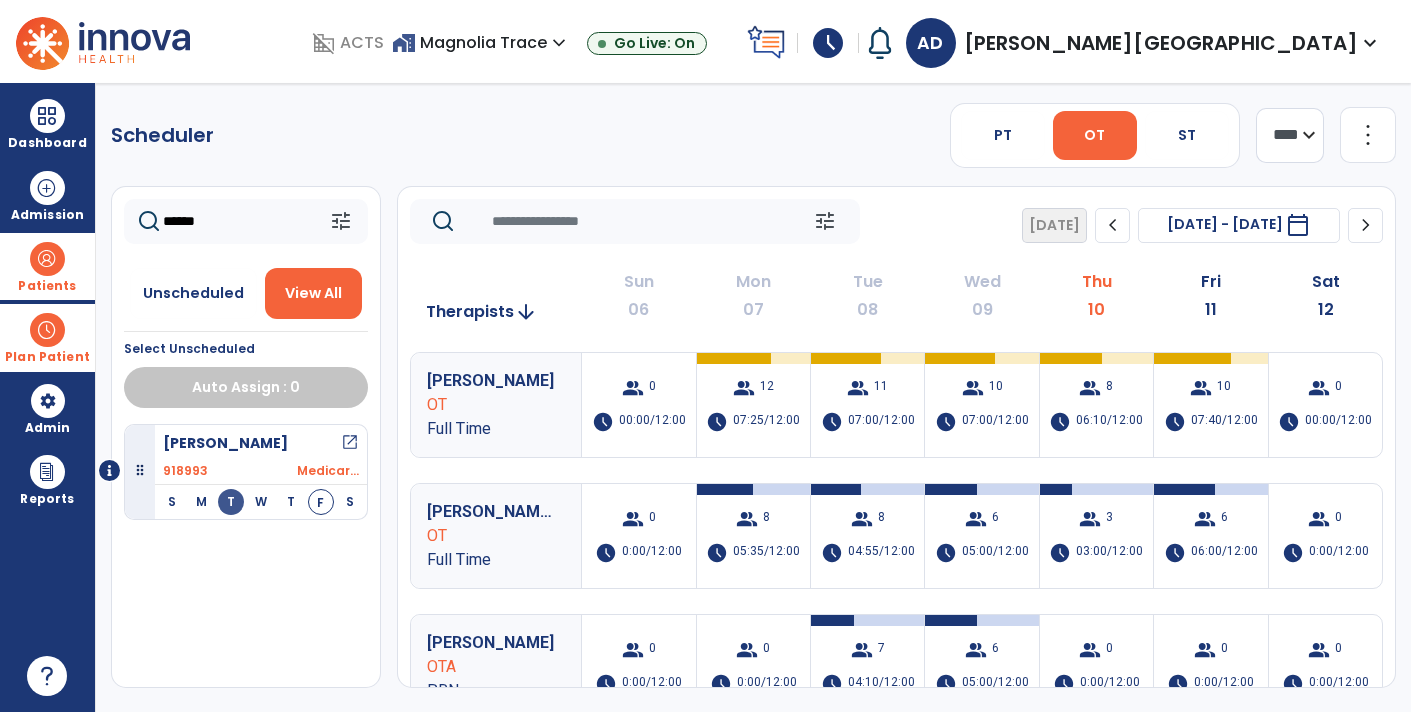 click on "Patients" at bounding box center (47, 286) 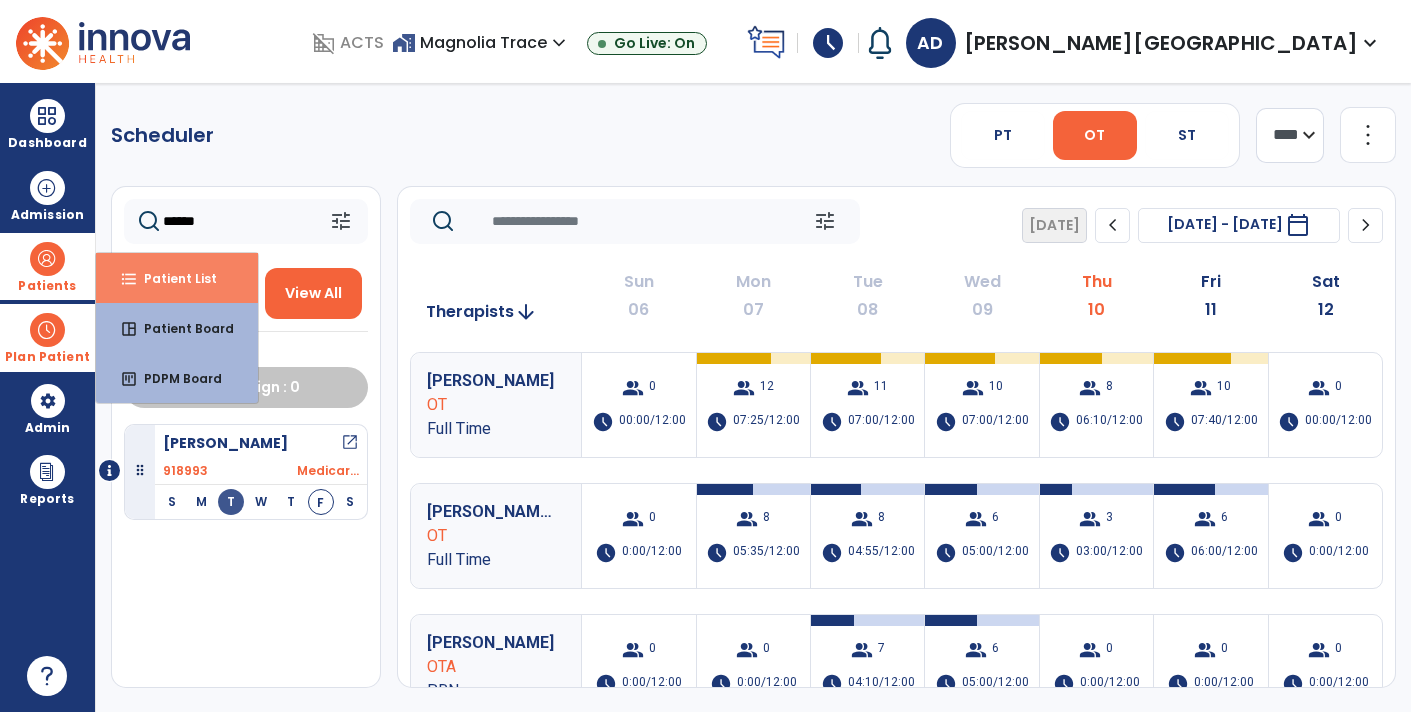 click on "format_list_bulleted  Patient List" at bounding box center (177, 278) 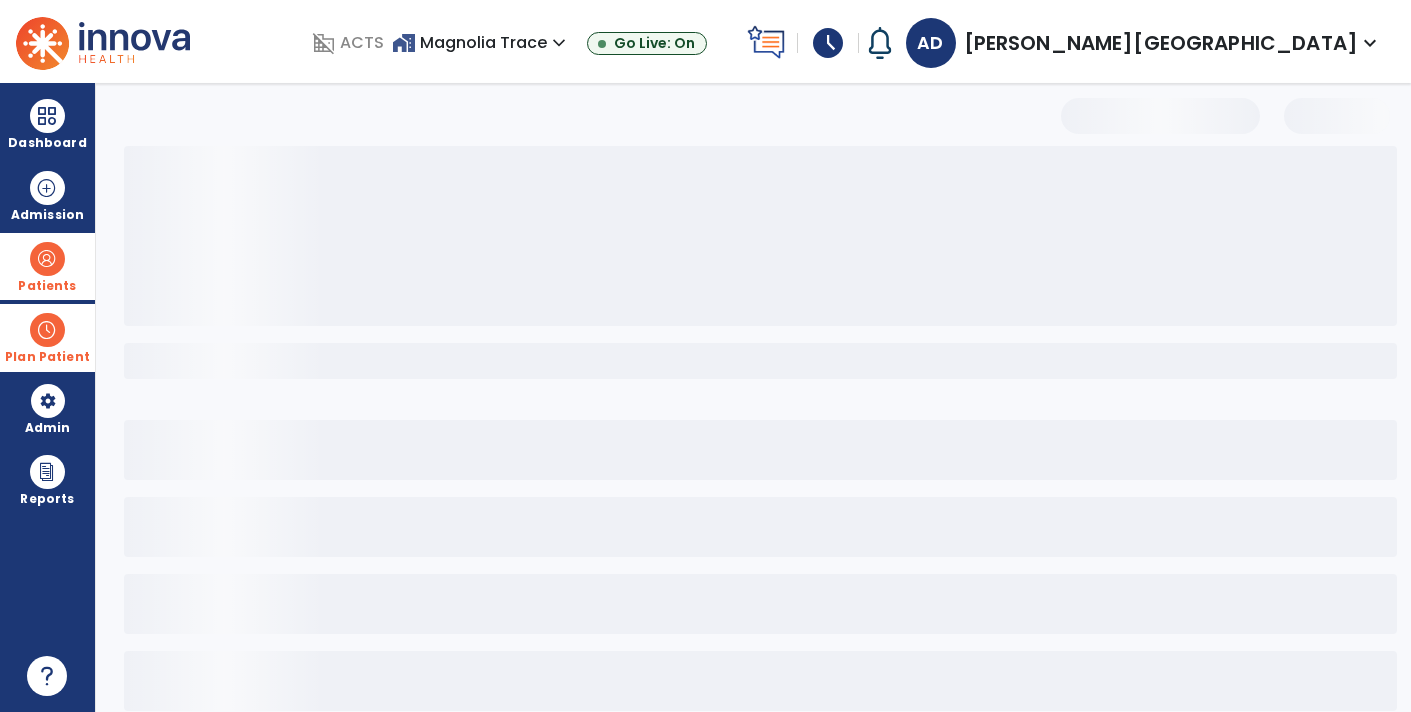 select on "***" 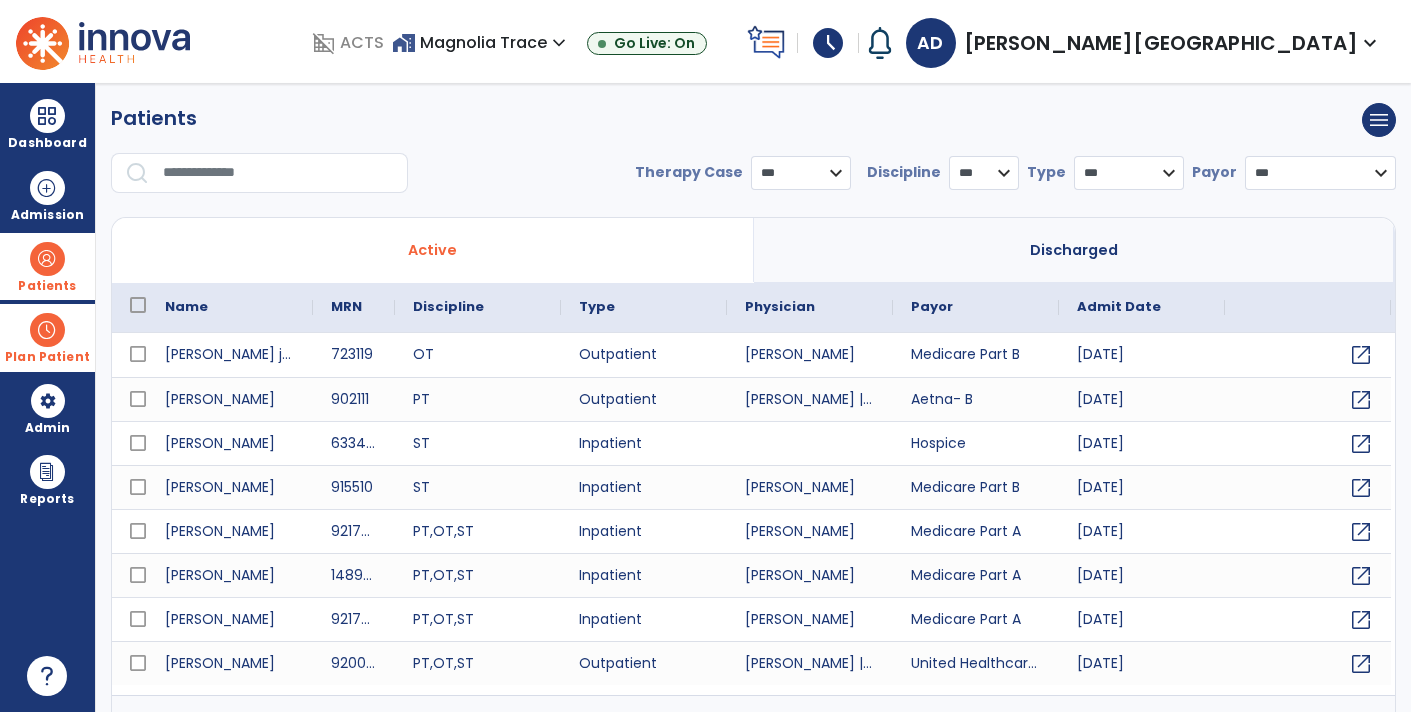 click at bounding box center [278, 173] 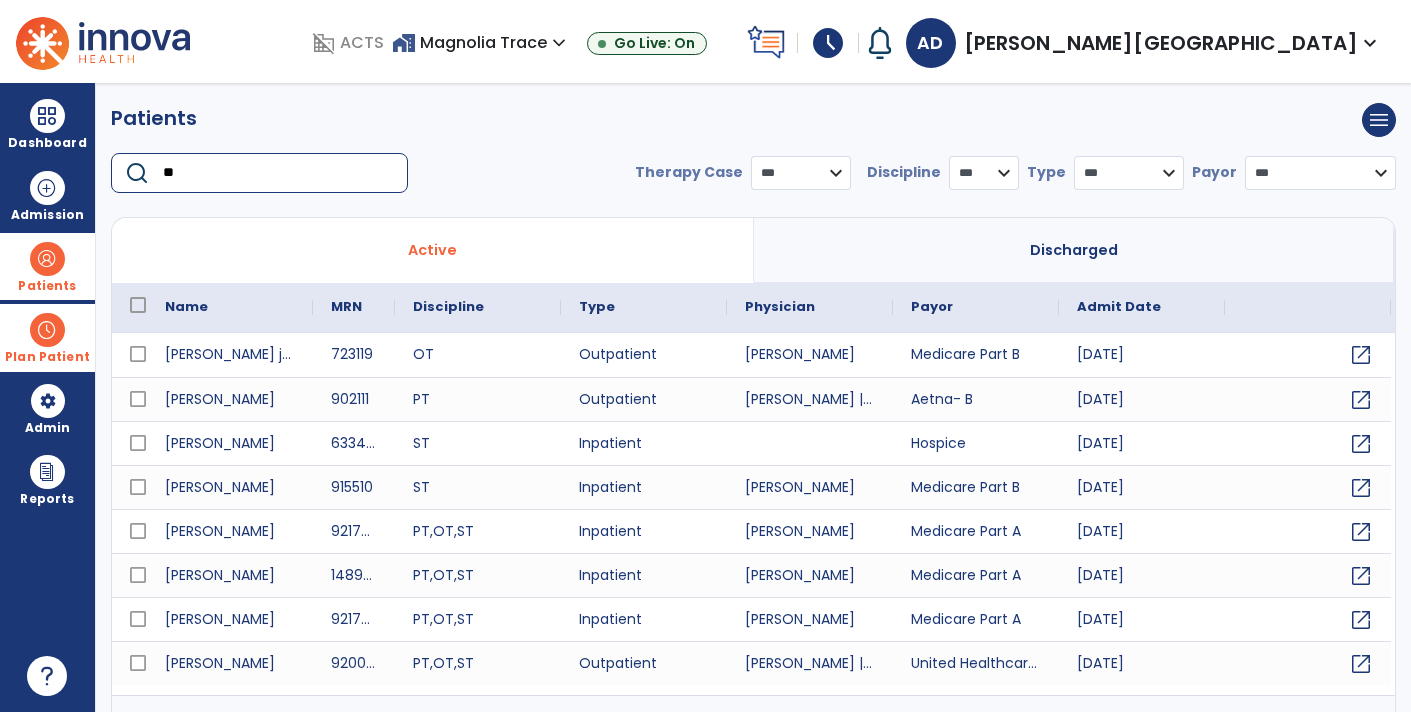 type on "*" 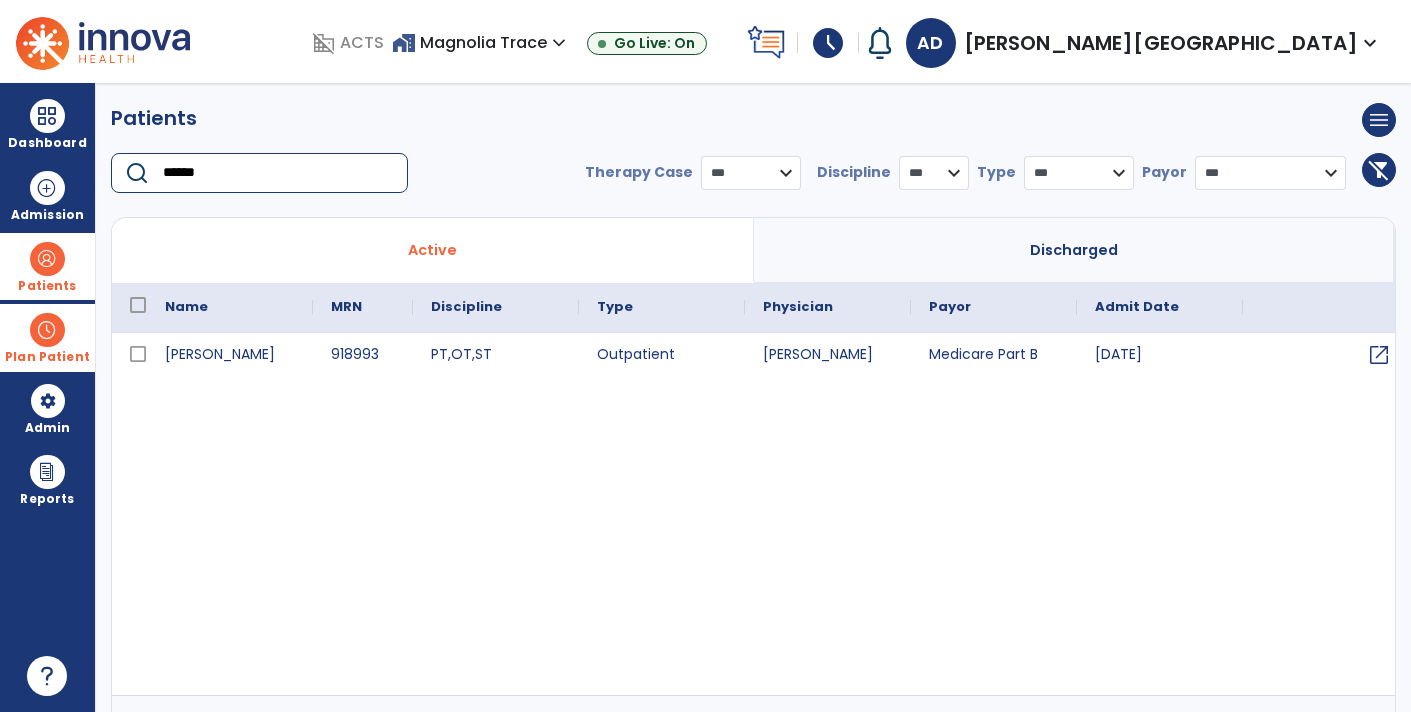 type on "******" 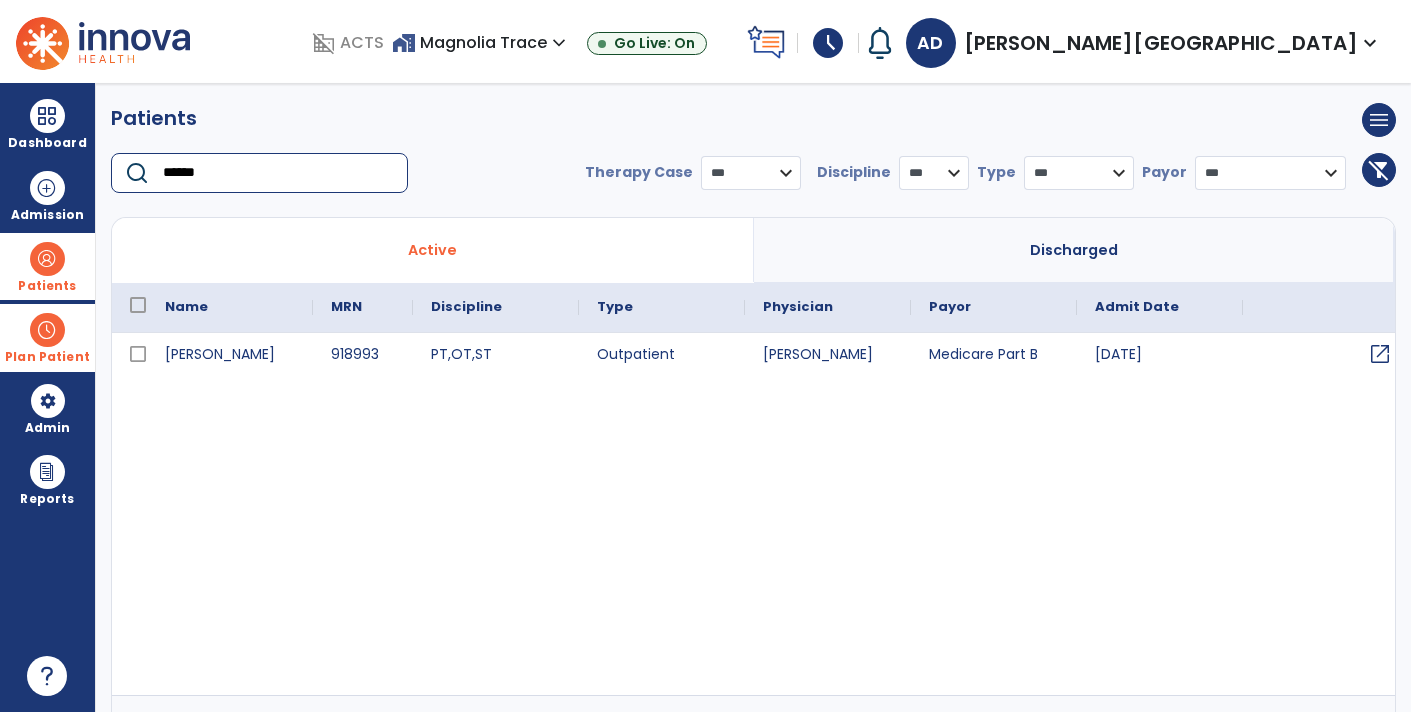 click on "open_in_new" at bounding box center (1380, 354) 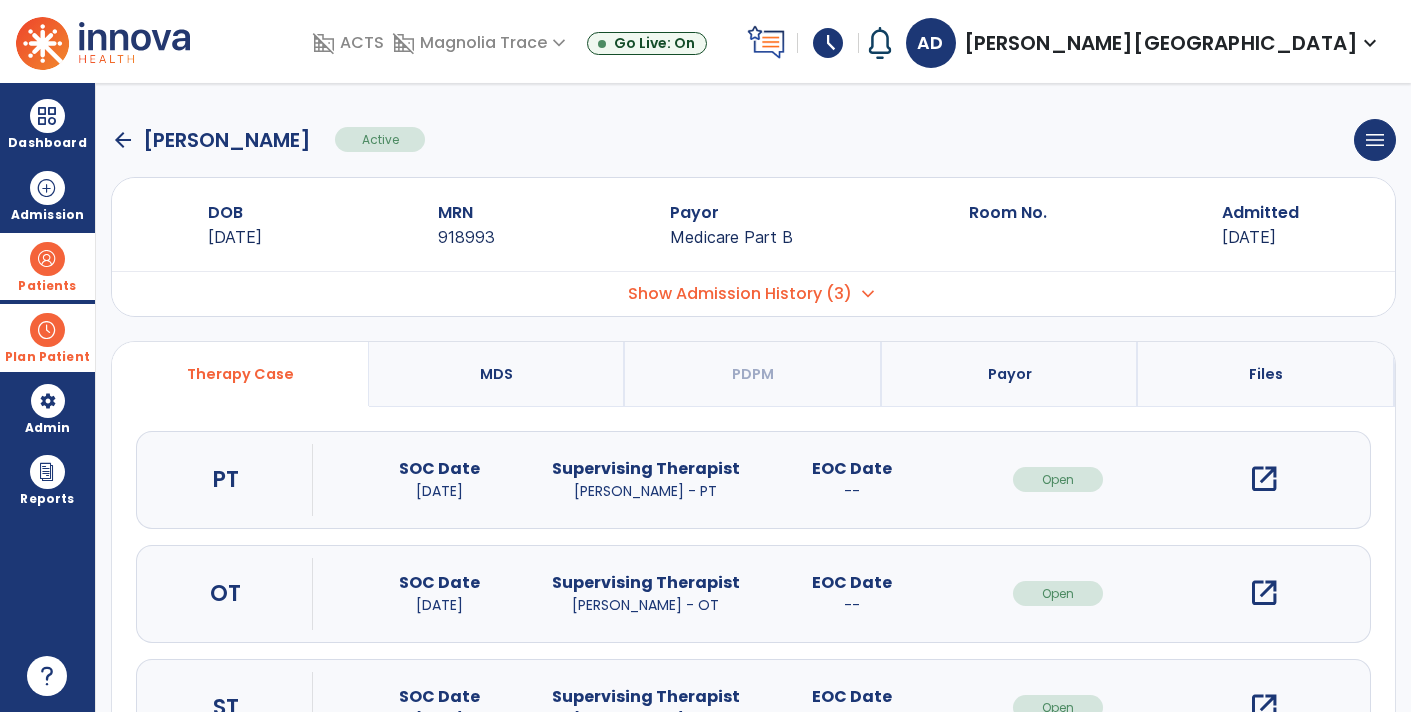 click on "open_in_new" at bounding box center [1264, 593] 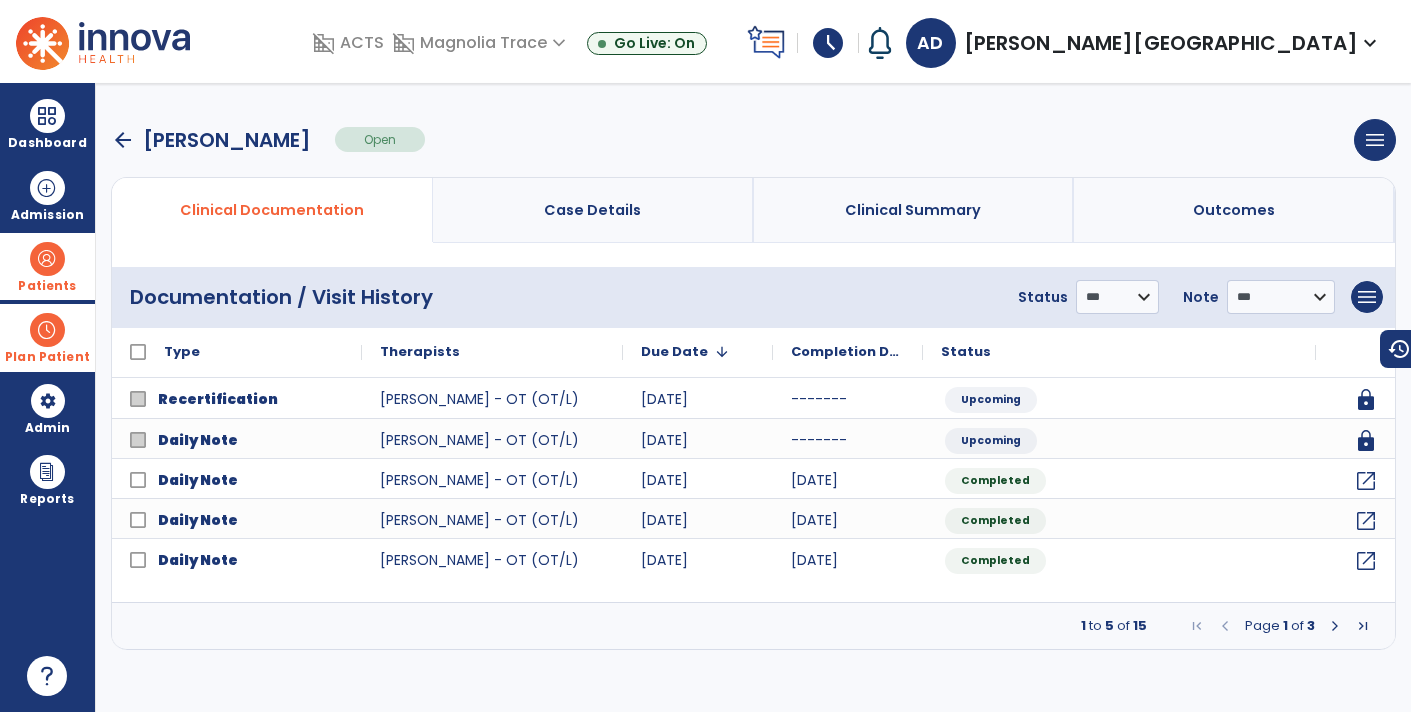 click at bounding box center [1335, 626] 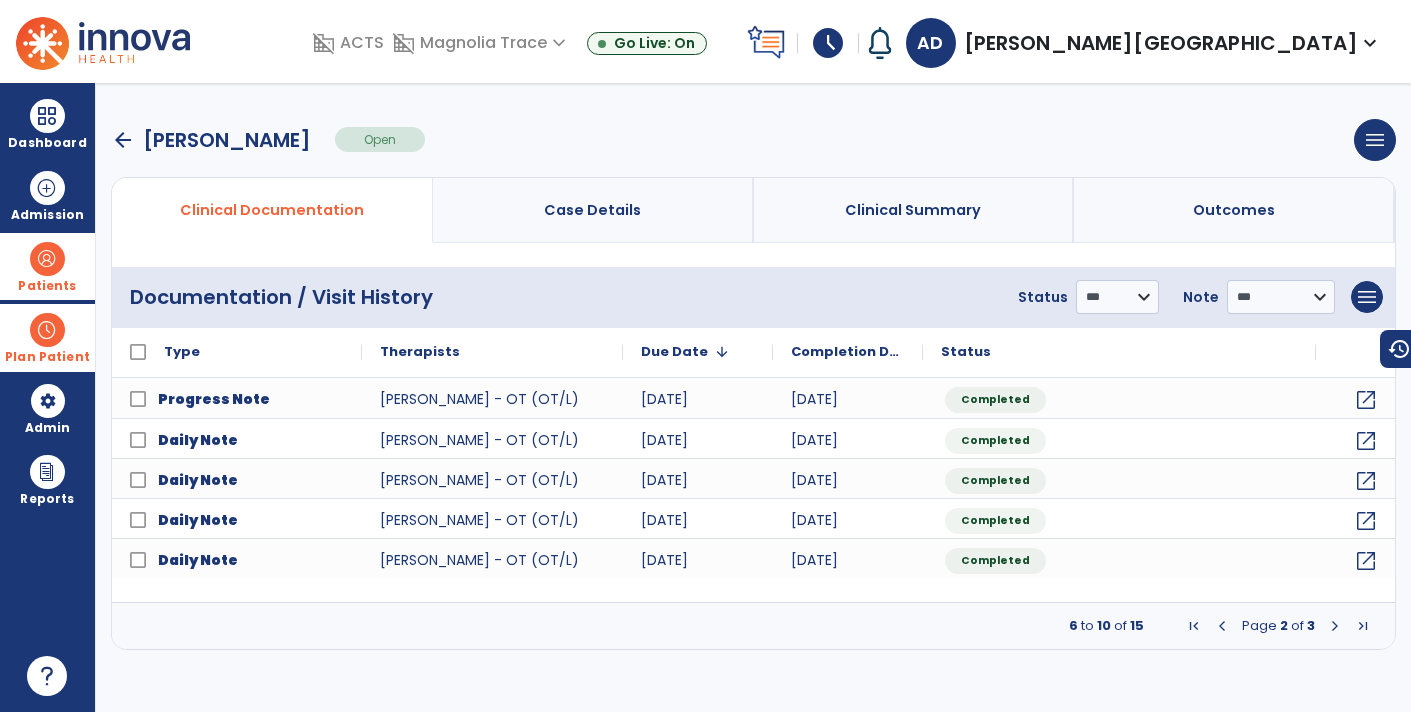 click at bounding box center (1222, 626) 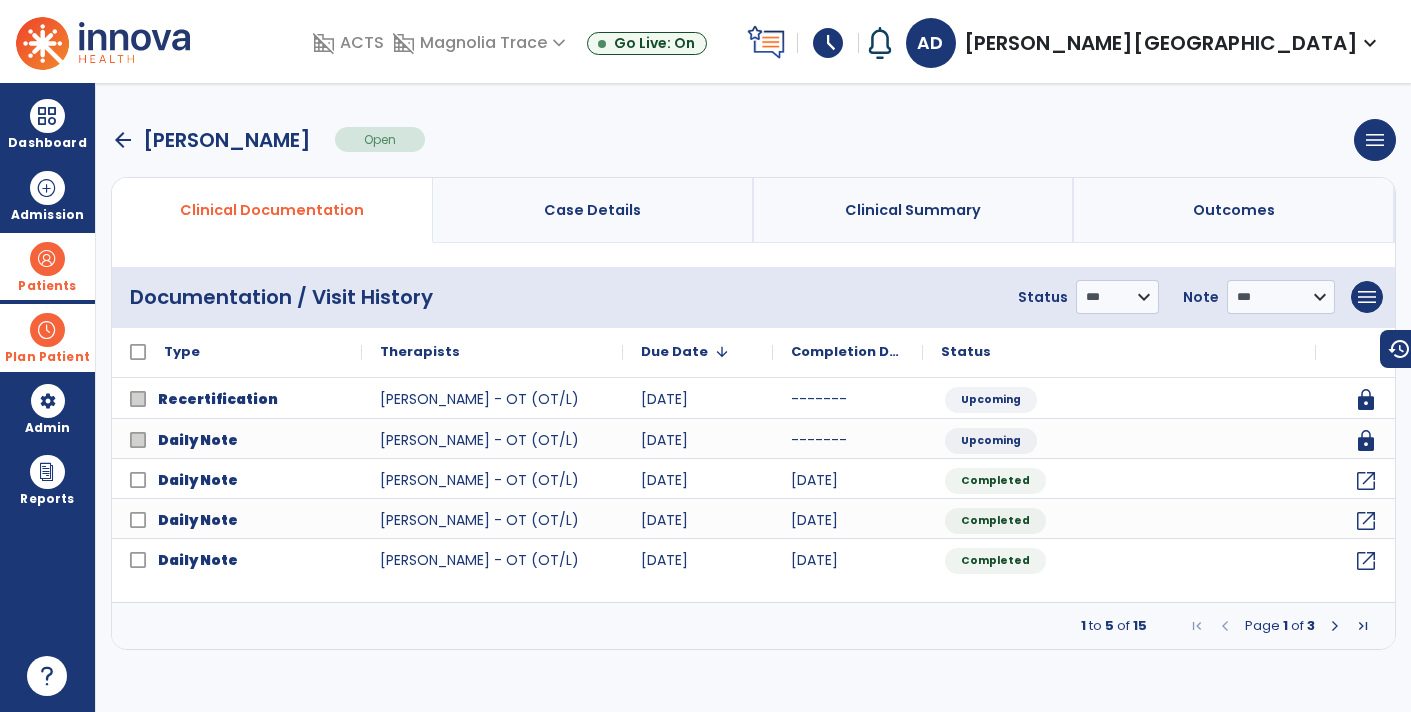 click on "Plan Patient" at bounding box center (47, 286) 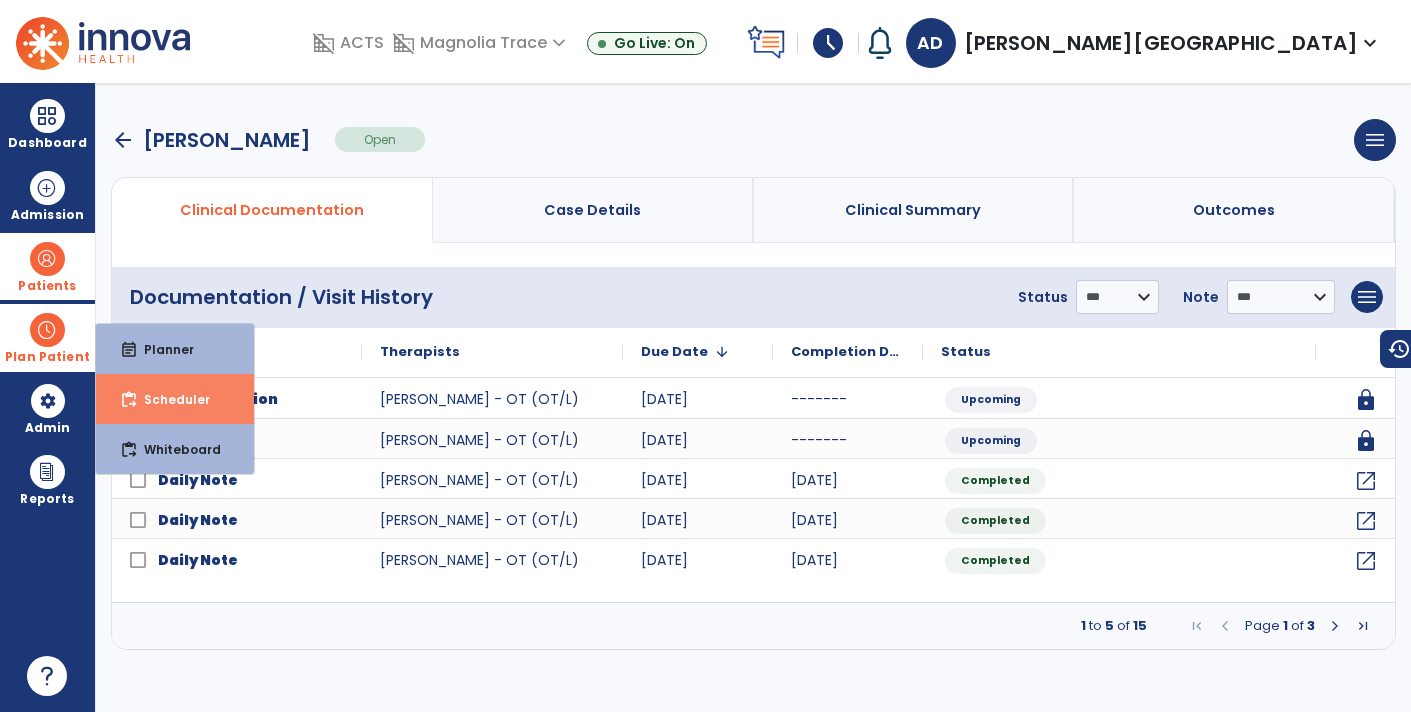 click on "Scheduler" at bounding box center (169, 399) 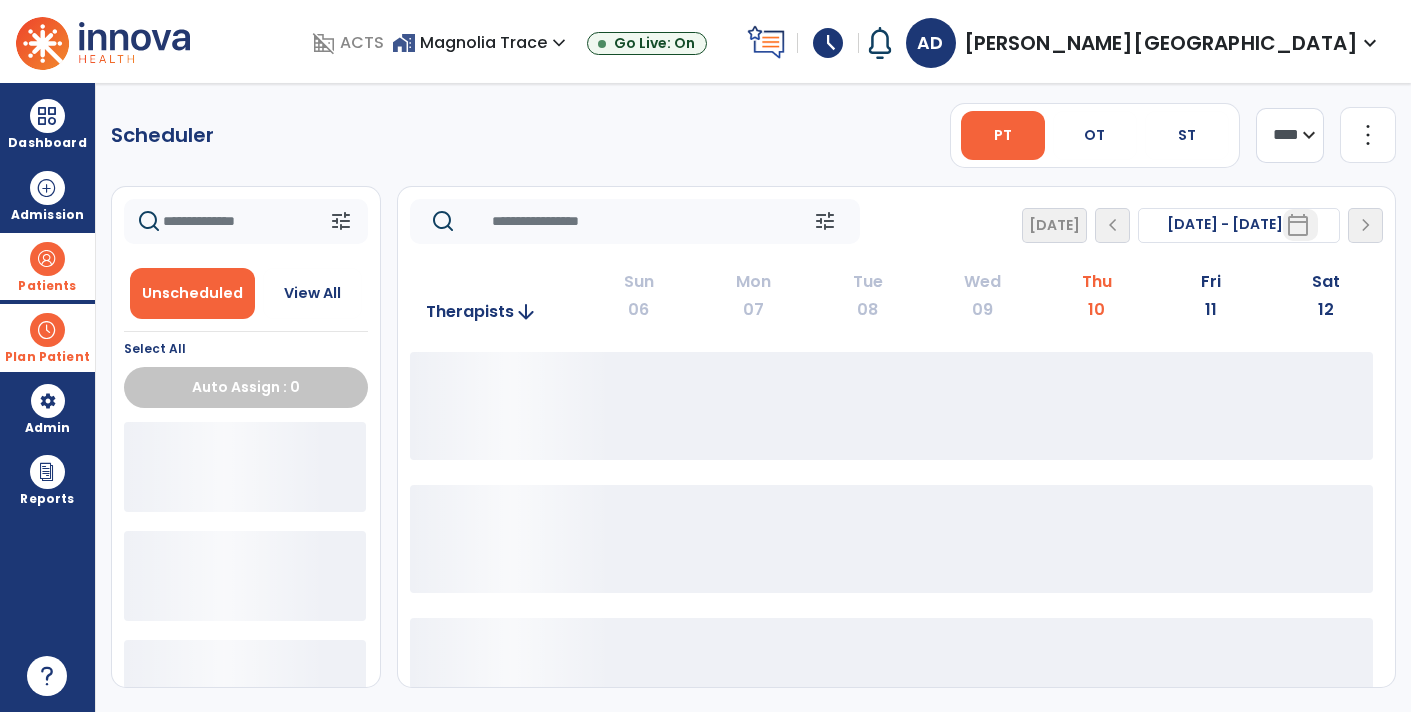 click at bounding box center [47, 330] 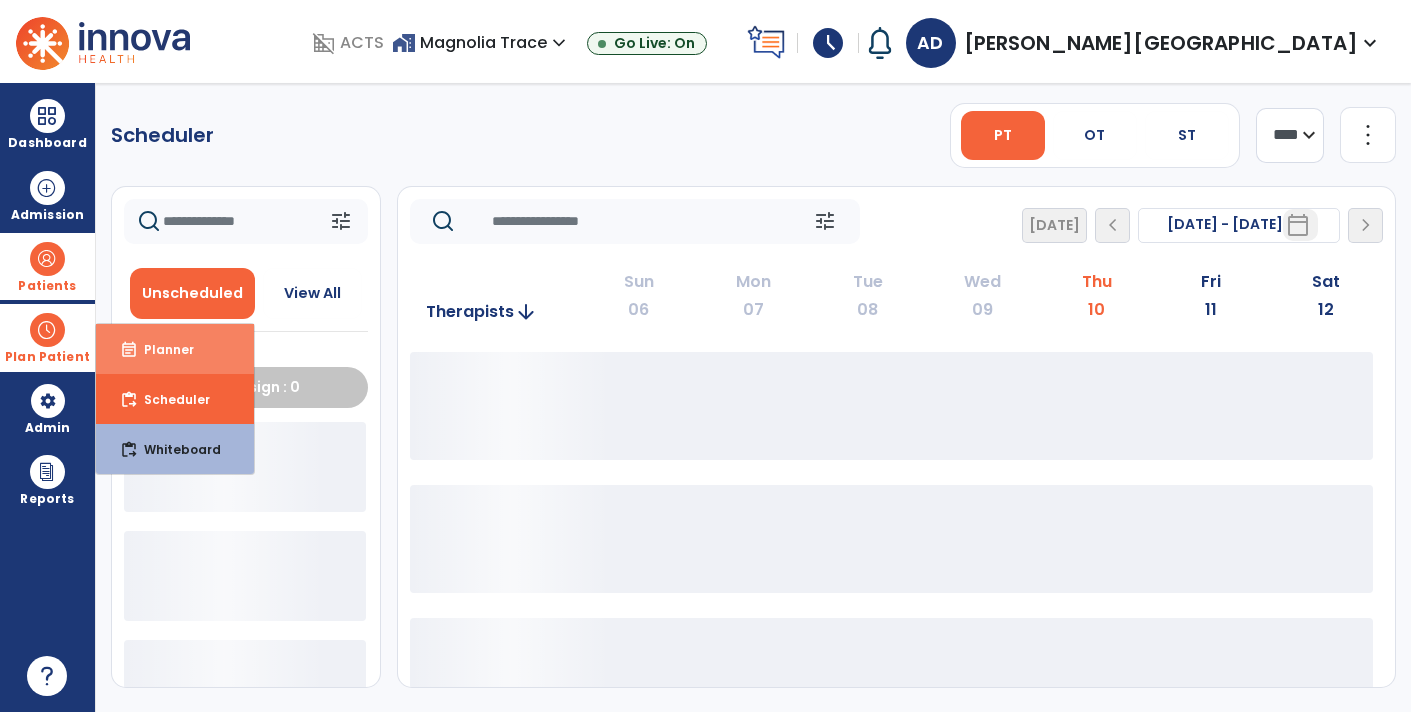 click on "Planner" at bounding box center [161, 349] 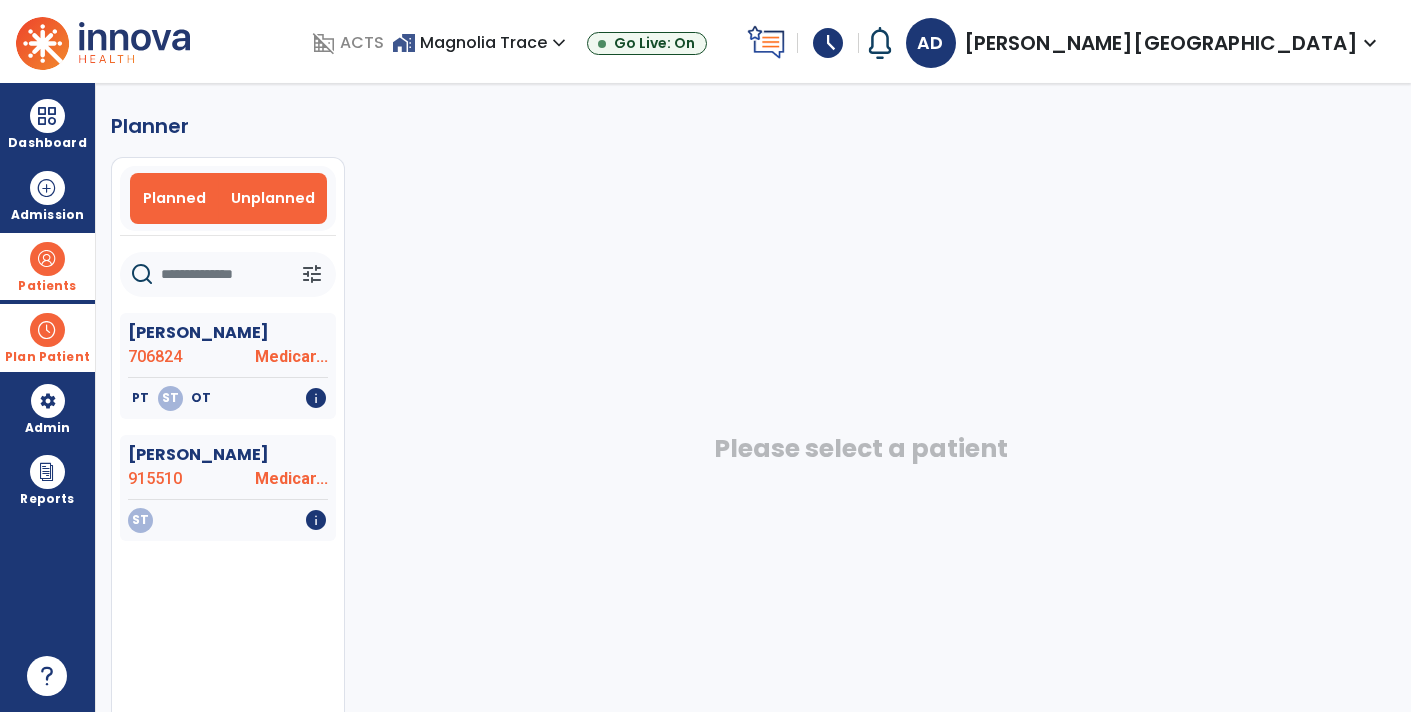 click on "Planned" at bounding box center (174, 198) 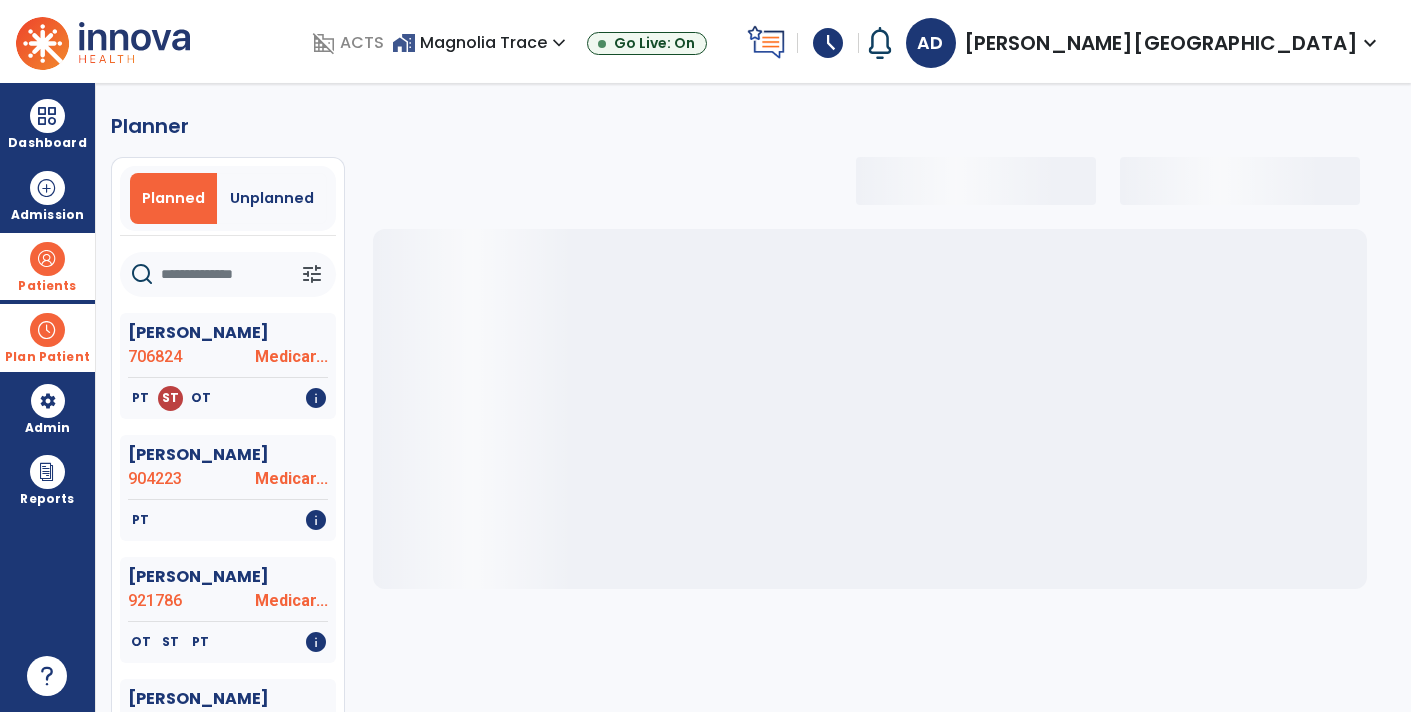 select on "***" 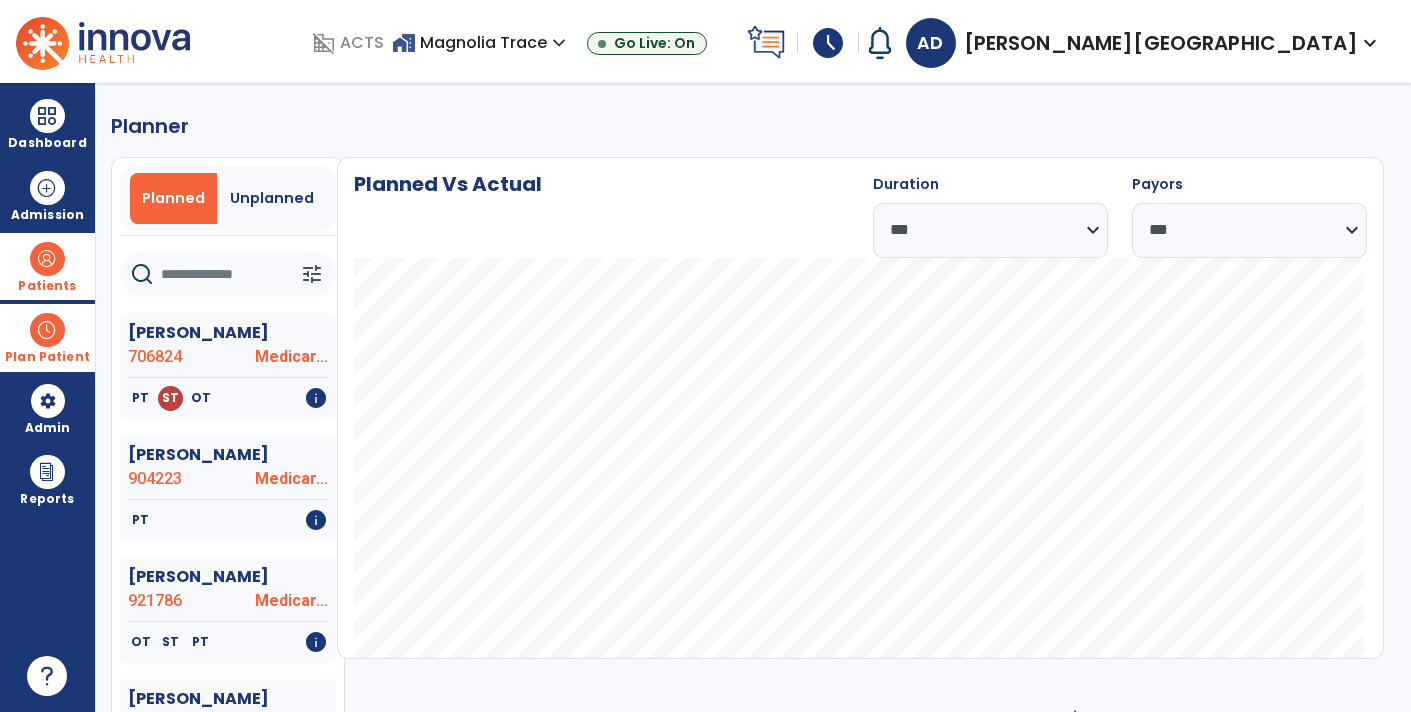 click 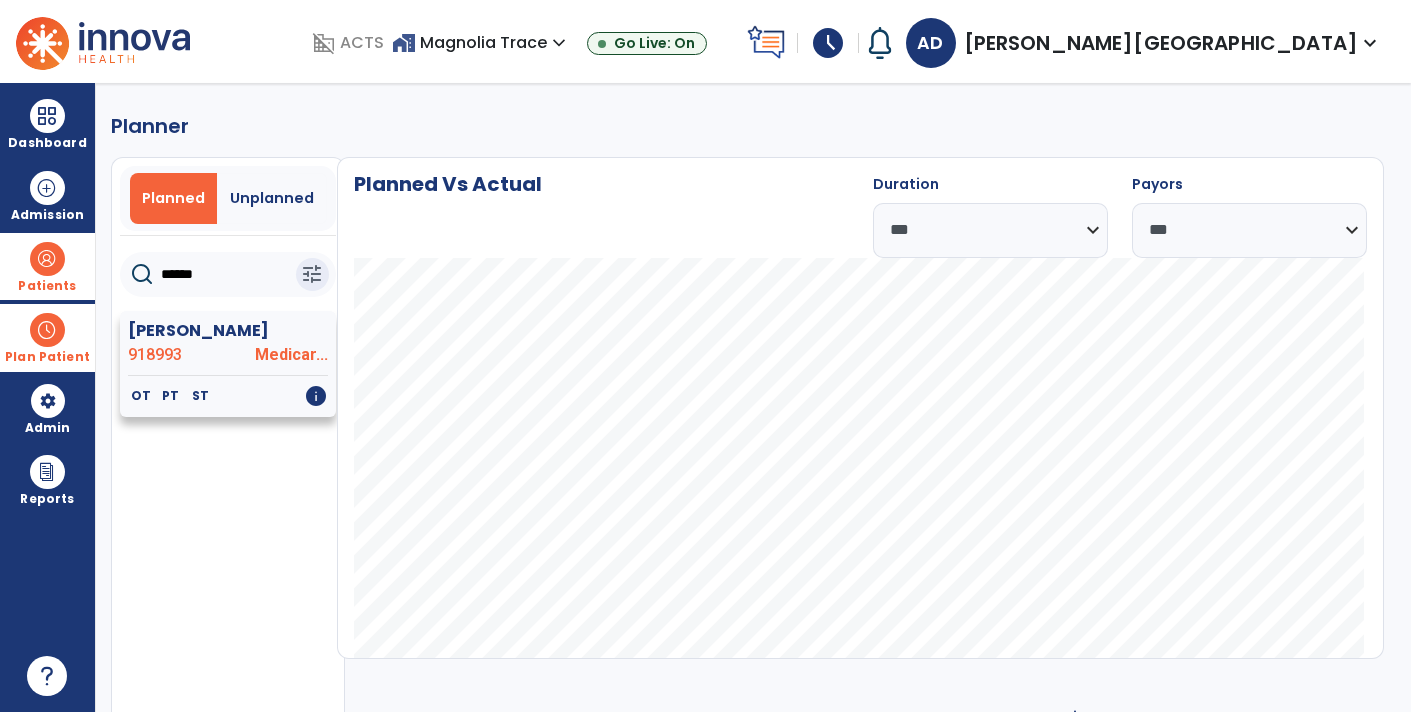 type on "******" 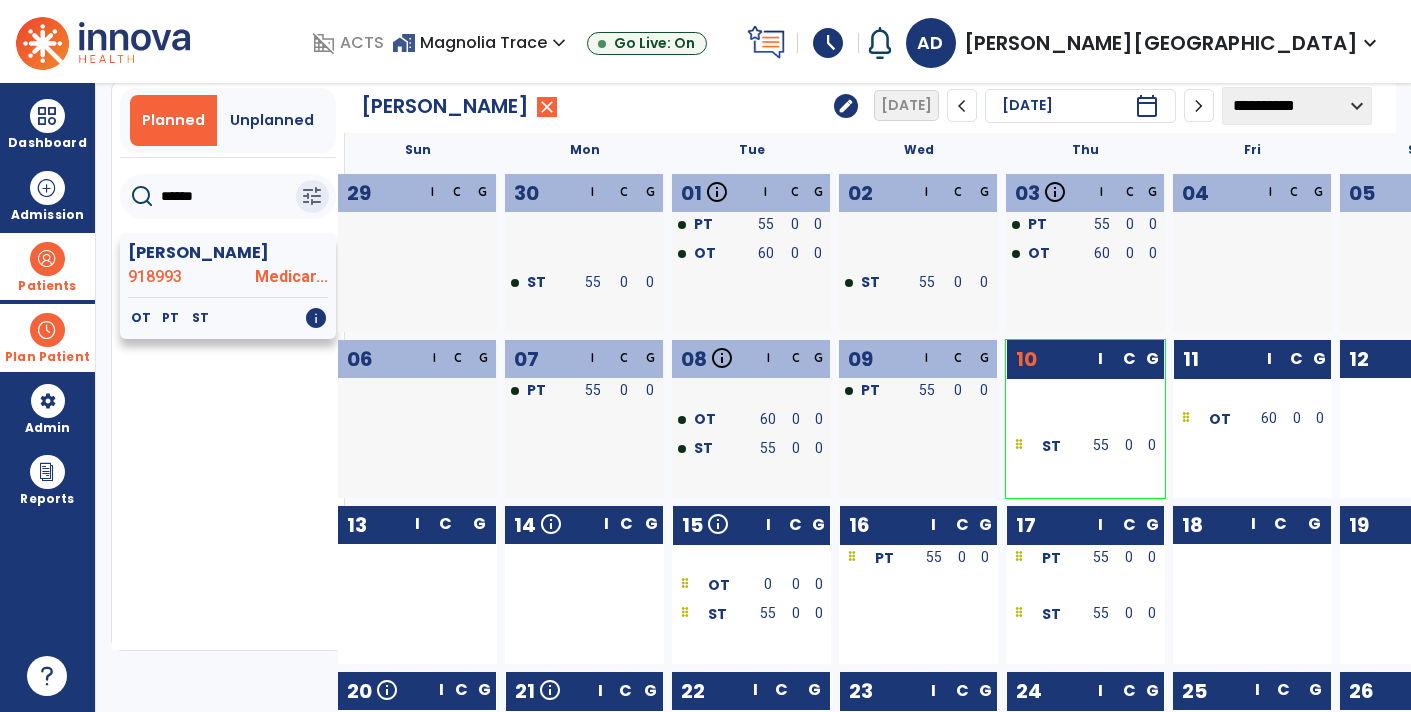 scroll, scrollTop: 88, scrollLeft: 0, axis: vertical 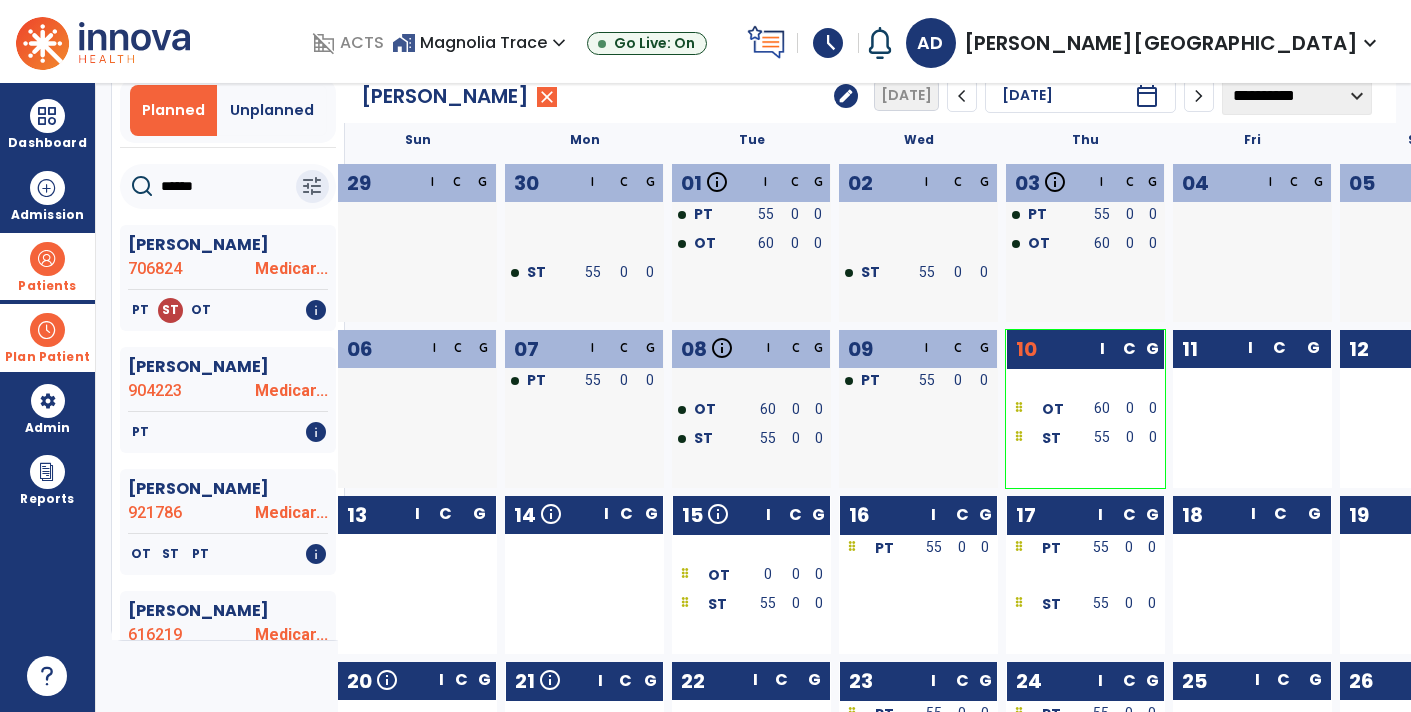click at bounding box center (47, 259) 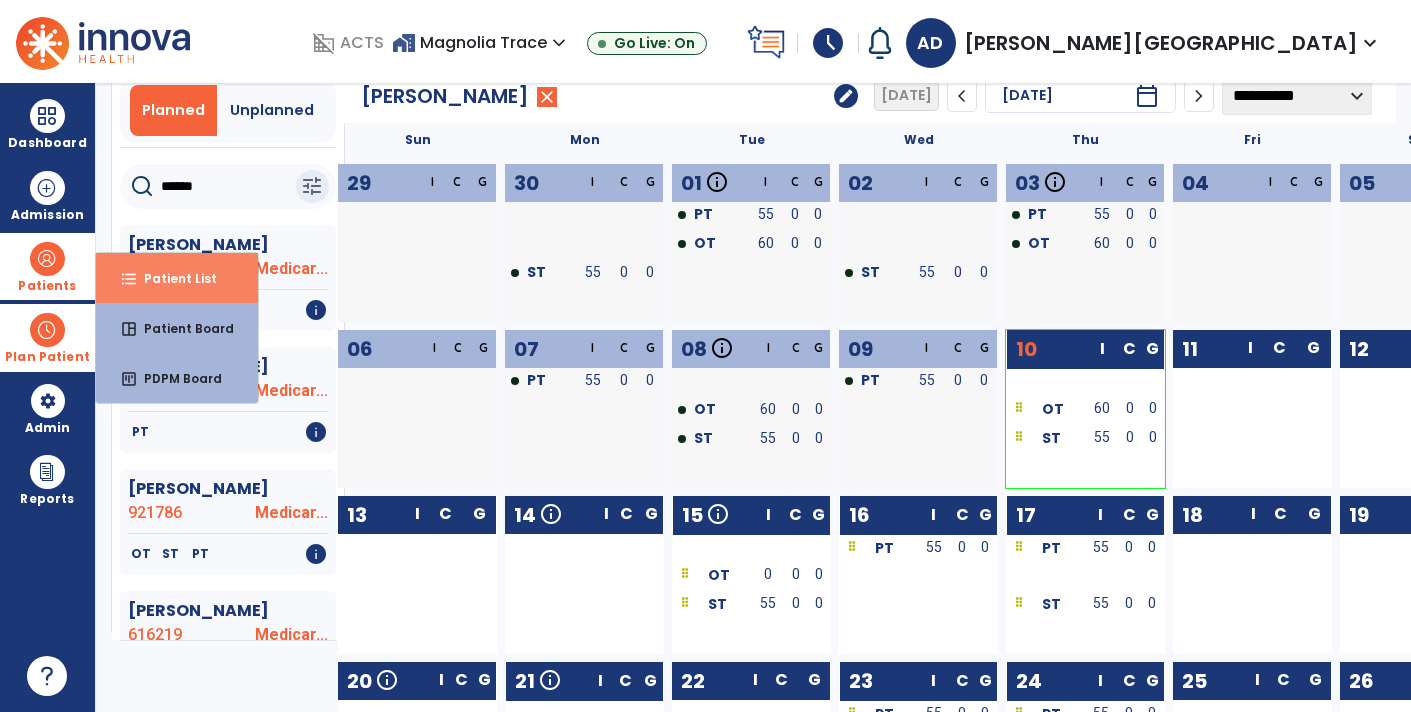 click on "Patient List" at bounding box center [172, 278] 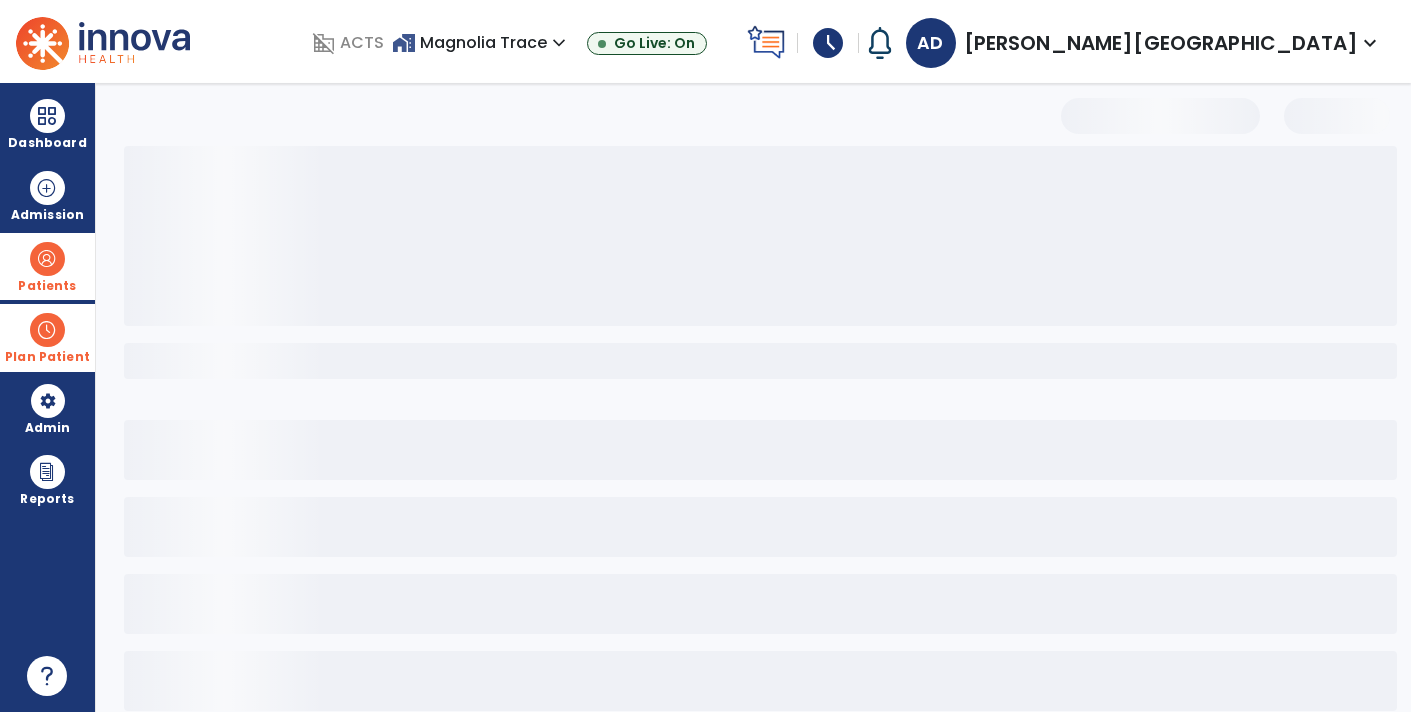 scroll, scrollTop: 0, scrollLeft: 0, axis: both 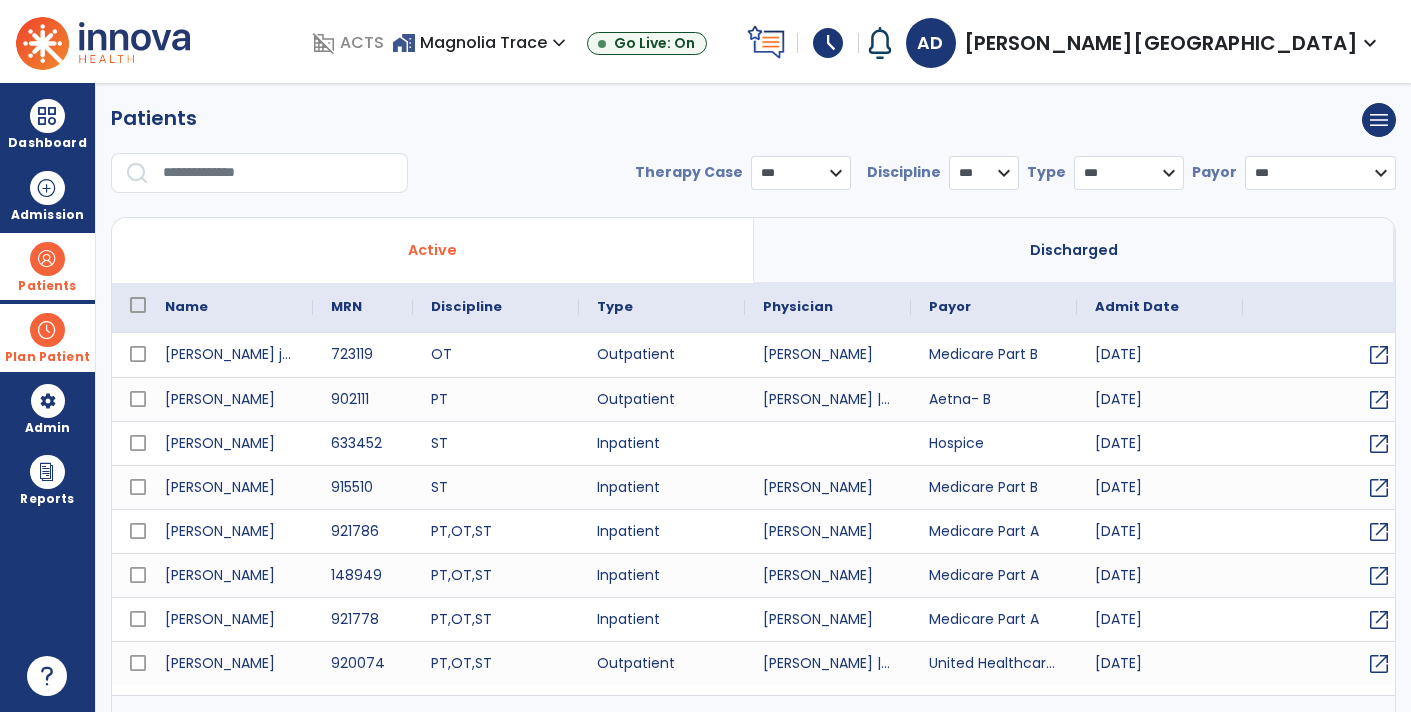 click at bounding box center (278, 173) 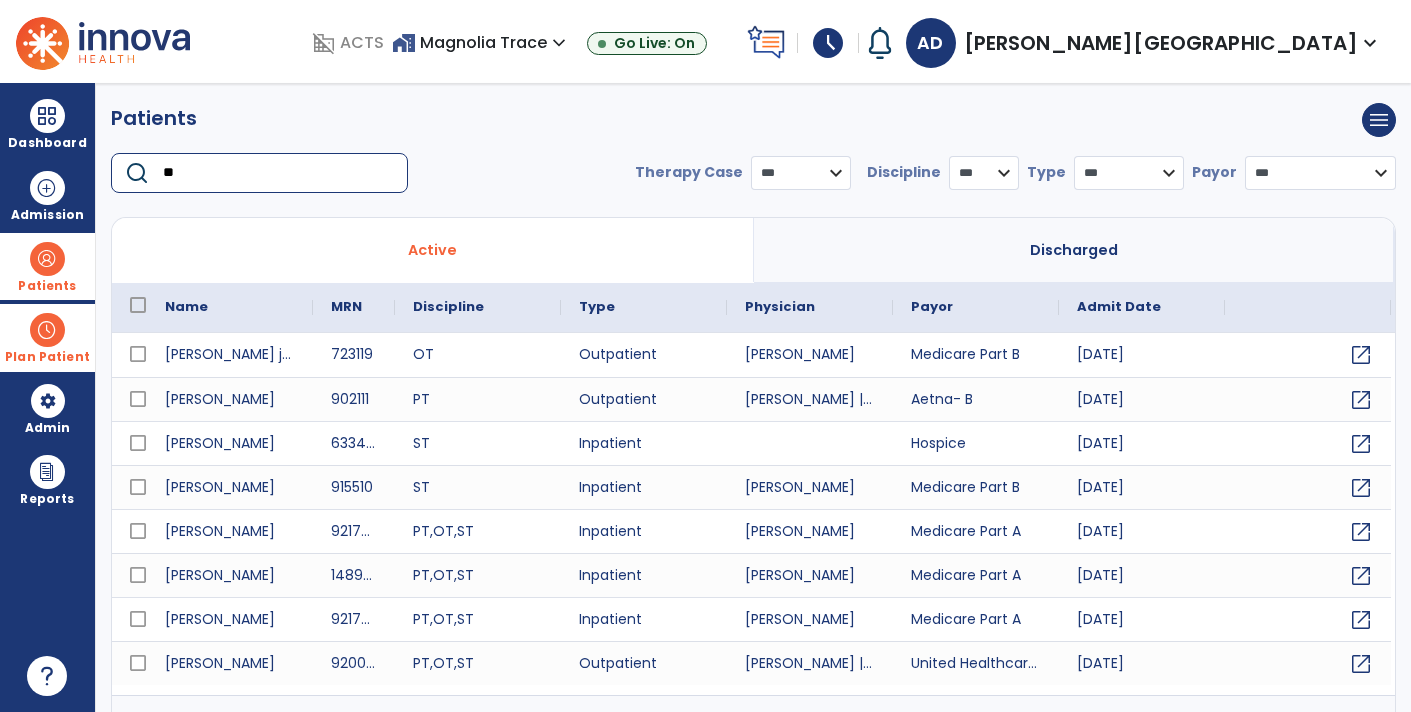 type on "*" 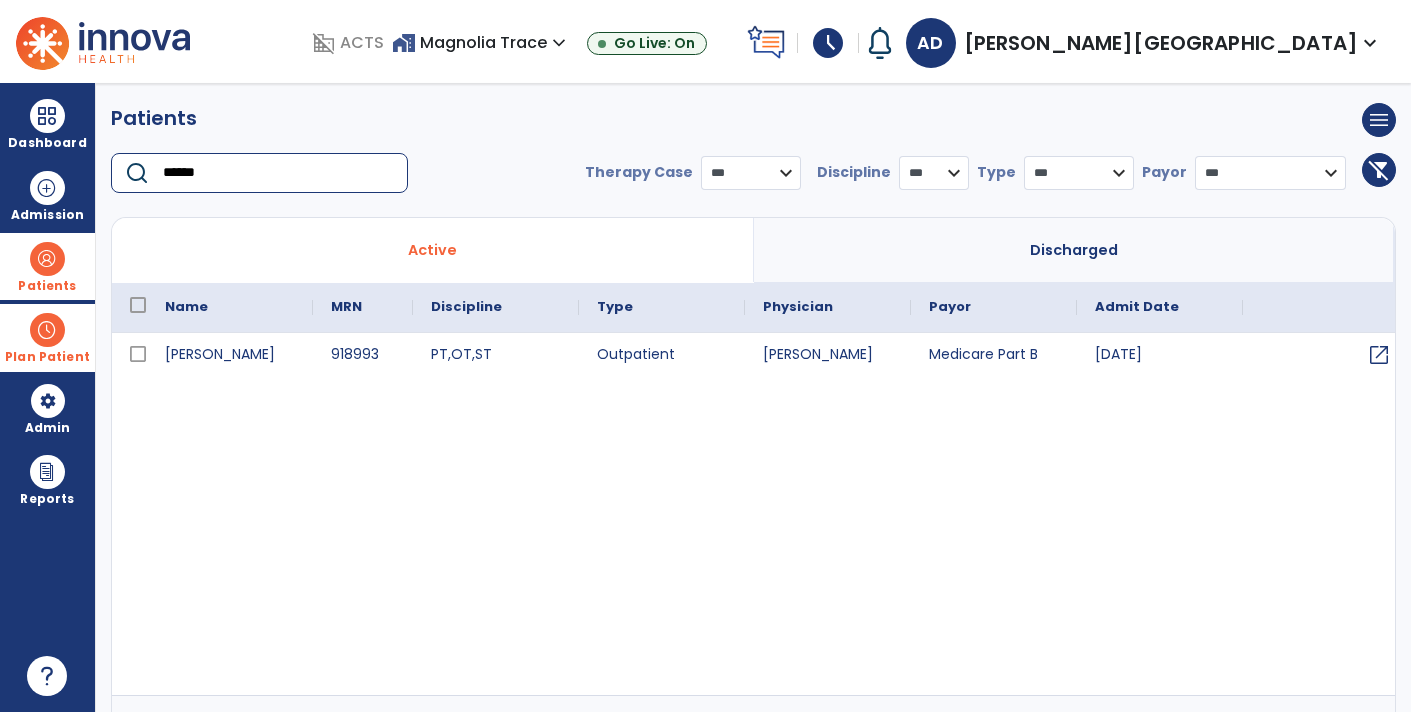 type on "******" 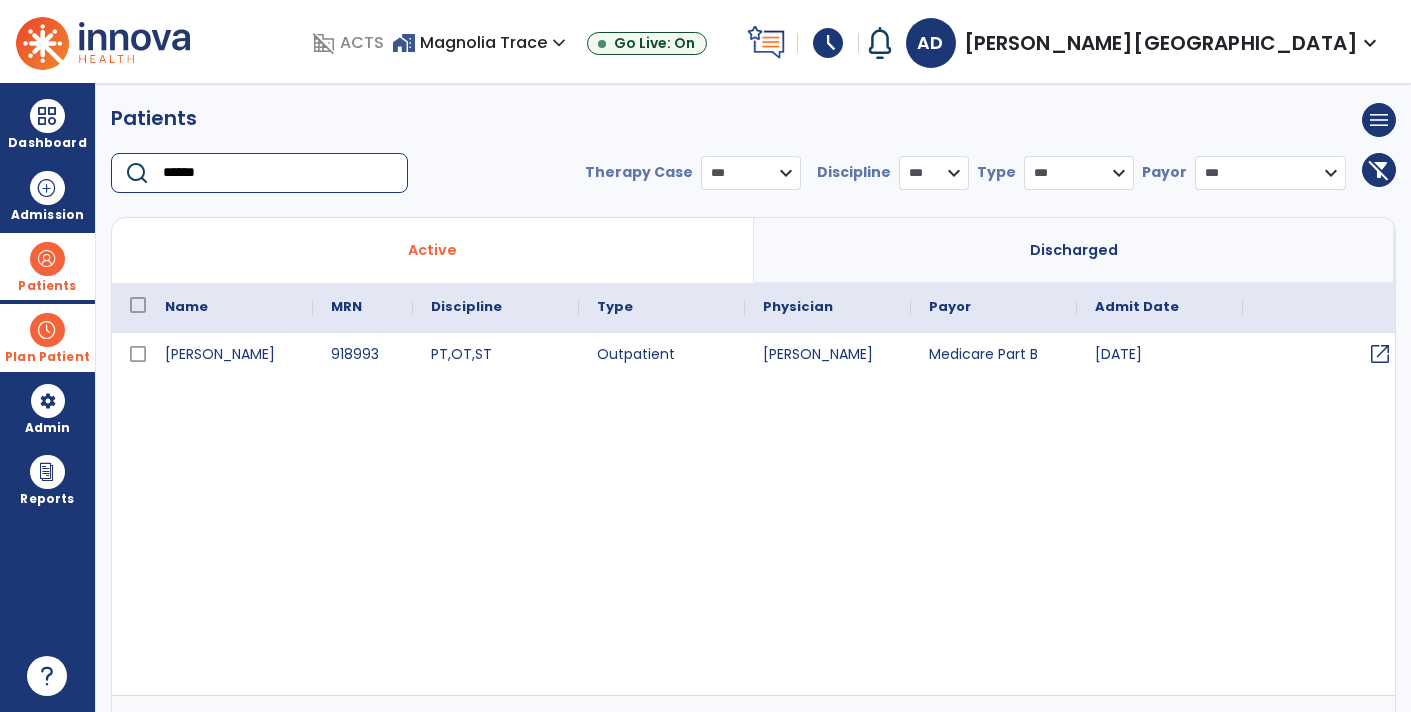 click on "open_in_new" at bounding box center [1380, 354] 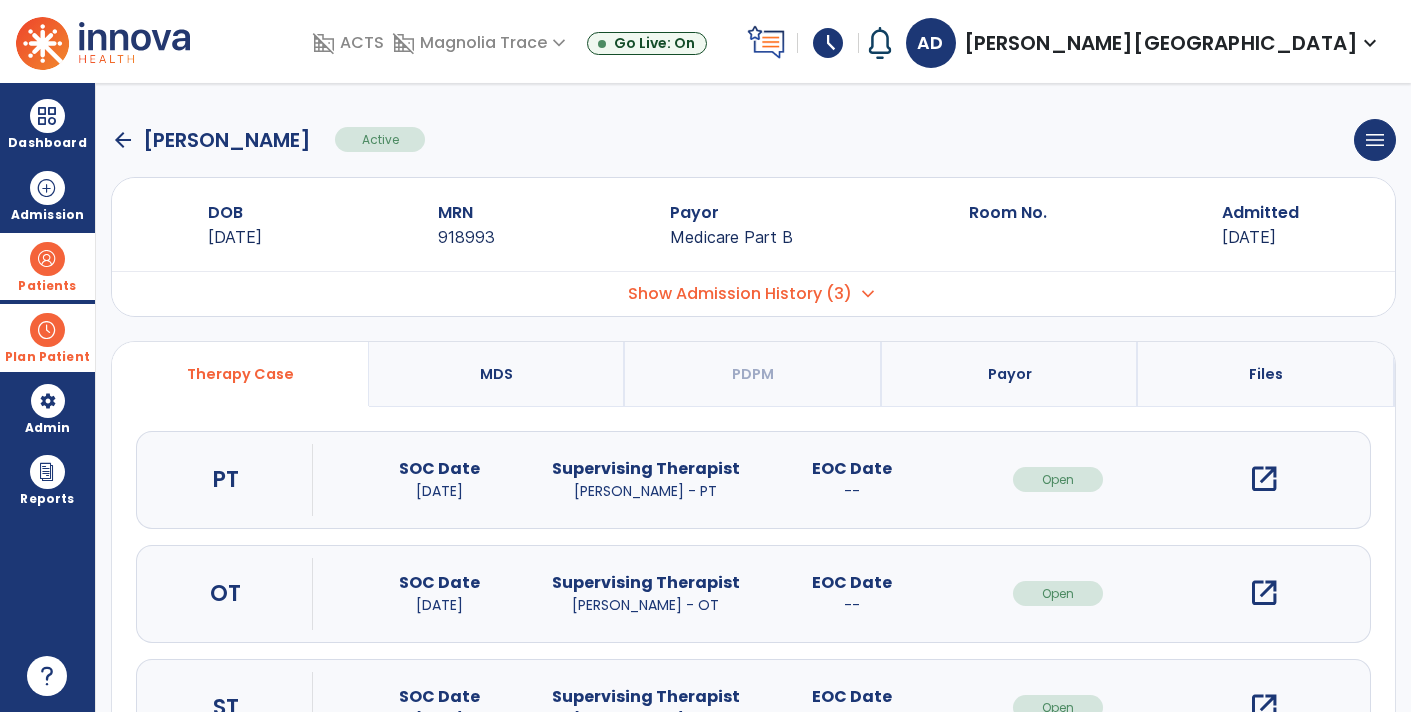 click on "open_in_new" at bounding box center (1264, 593) 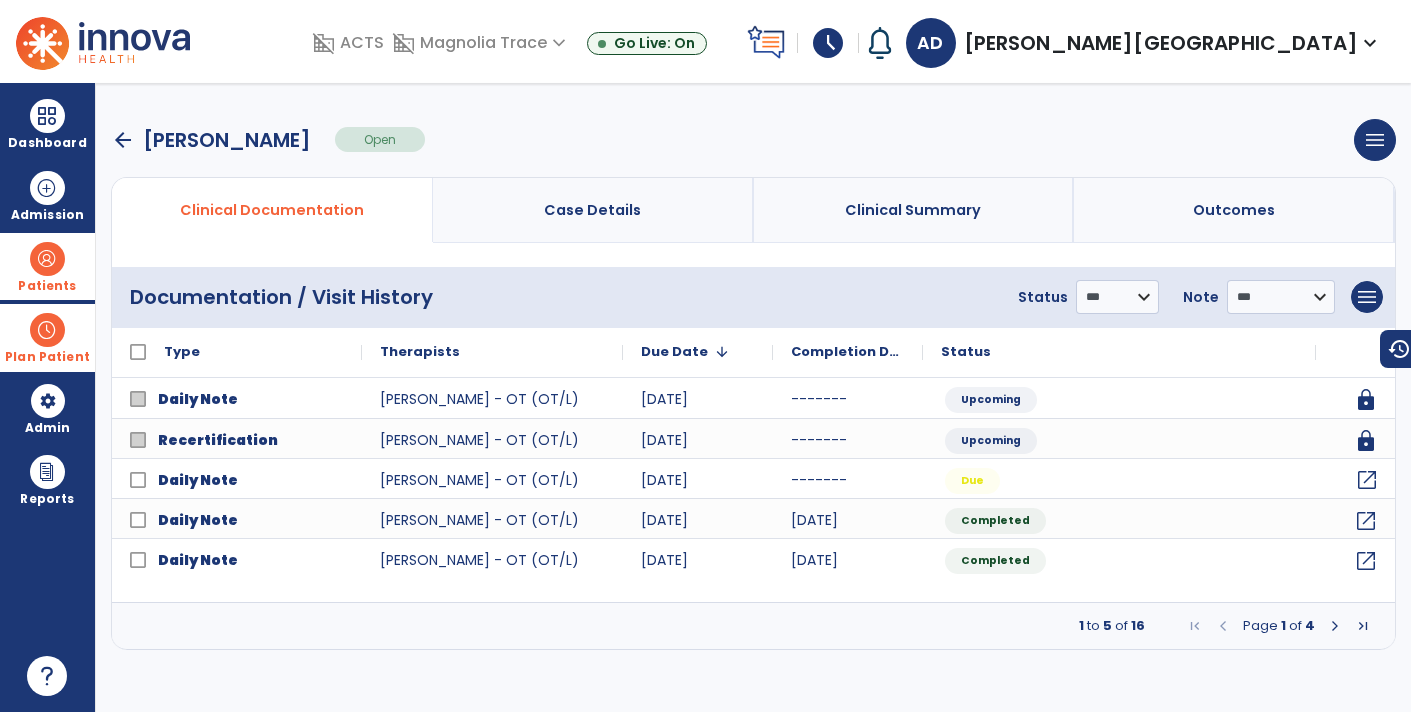 click on "open_in_new" 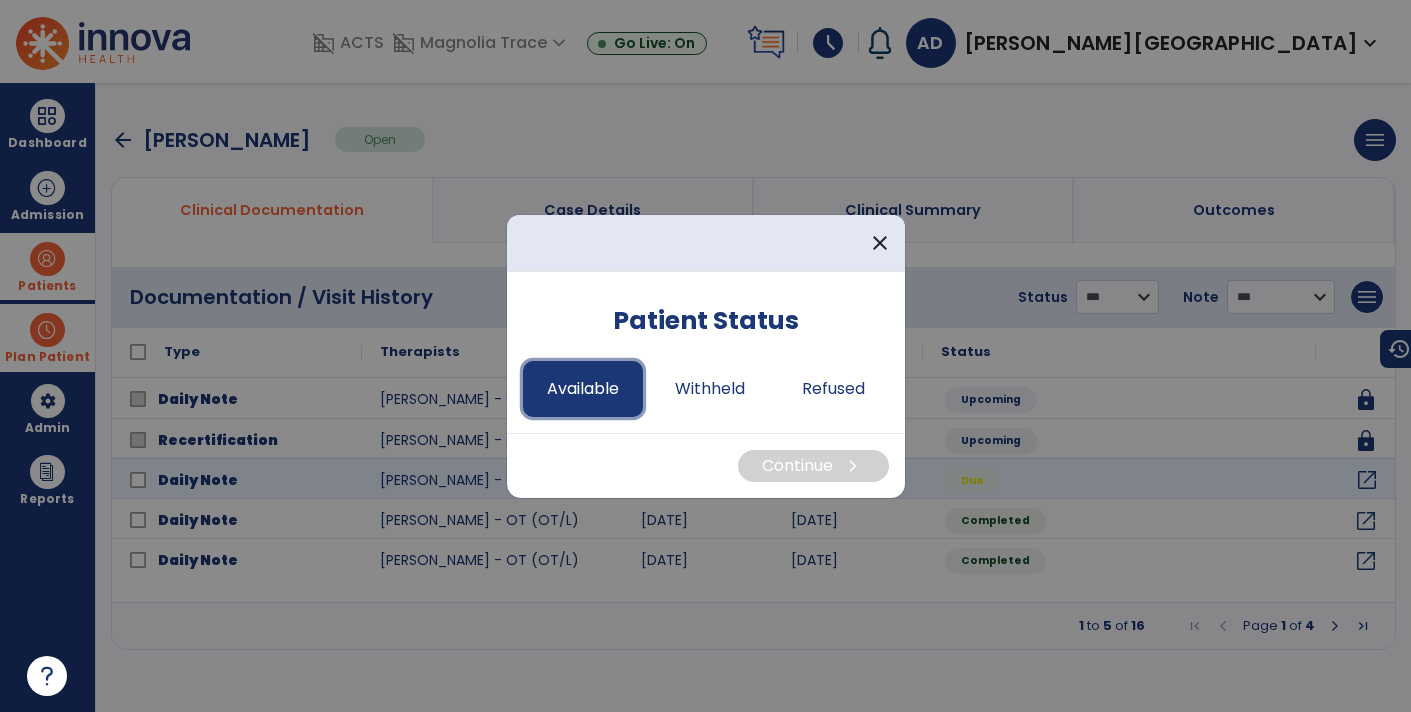 click on "Available" at bounding box center (583, 389) 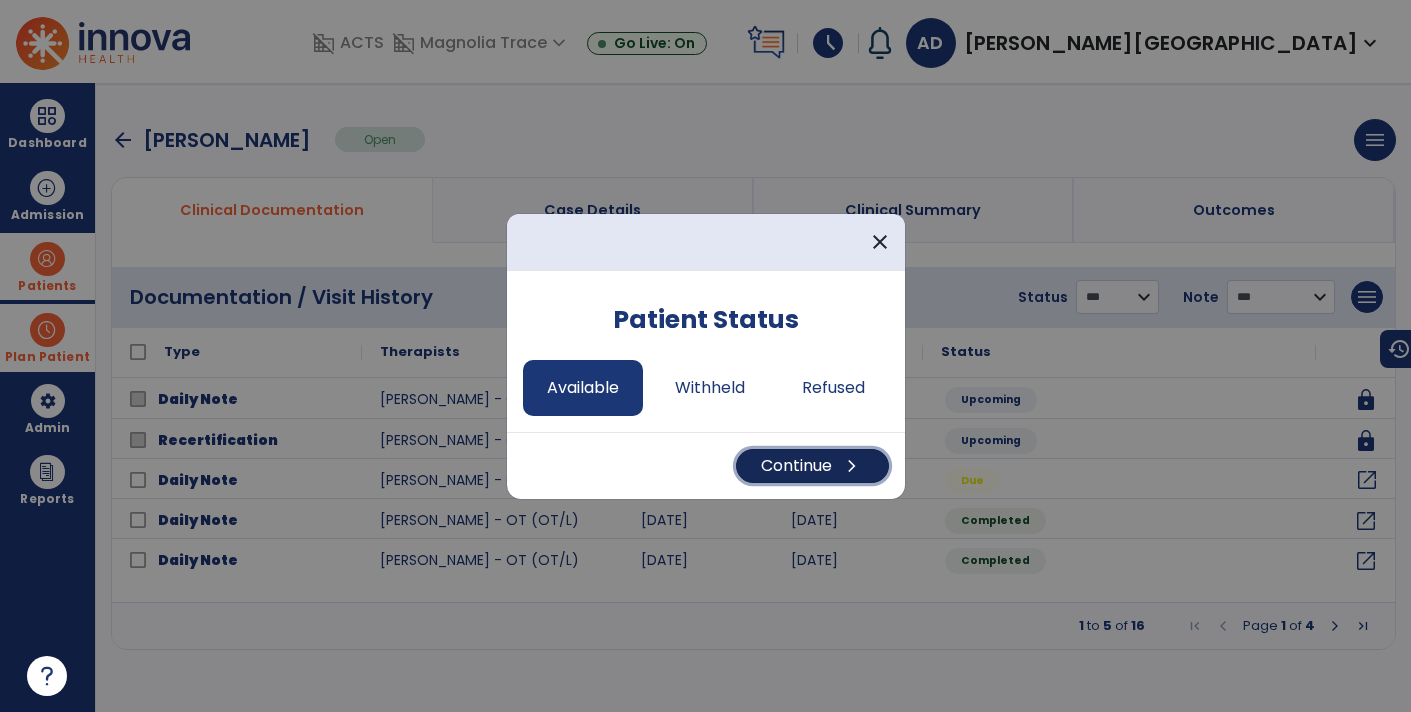 click on "Continue   chevron_right" at bounding box center (812, 466) 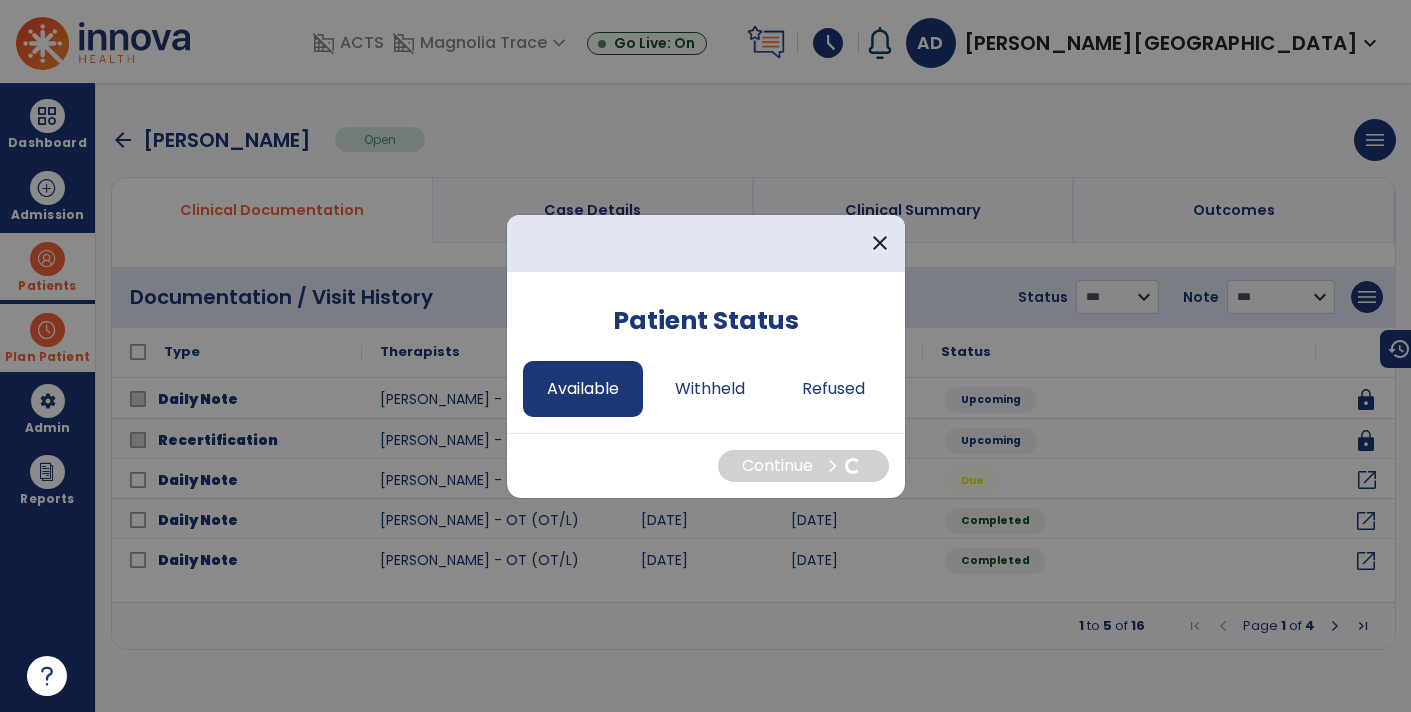 select on "*" 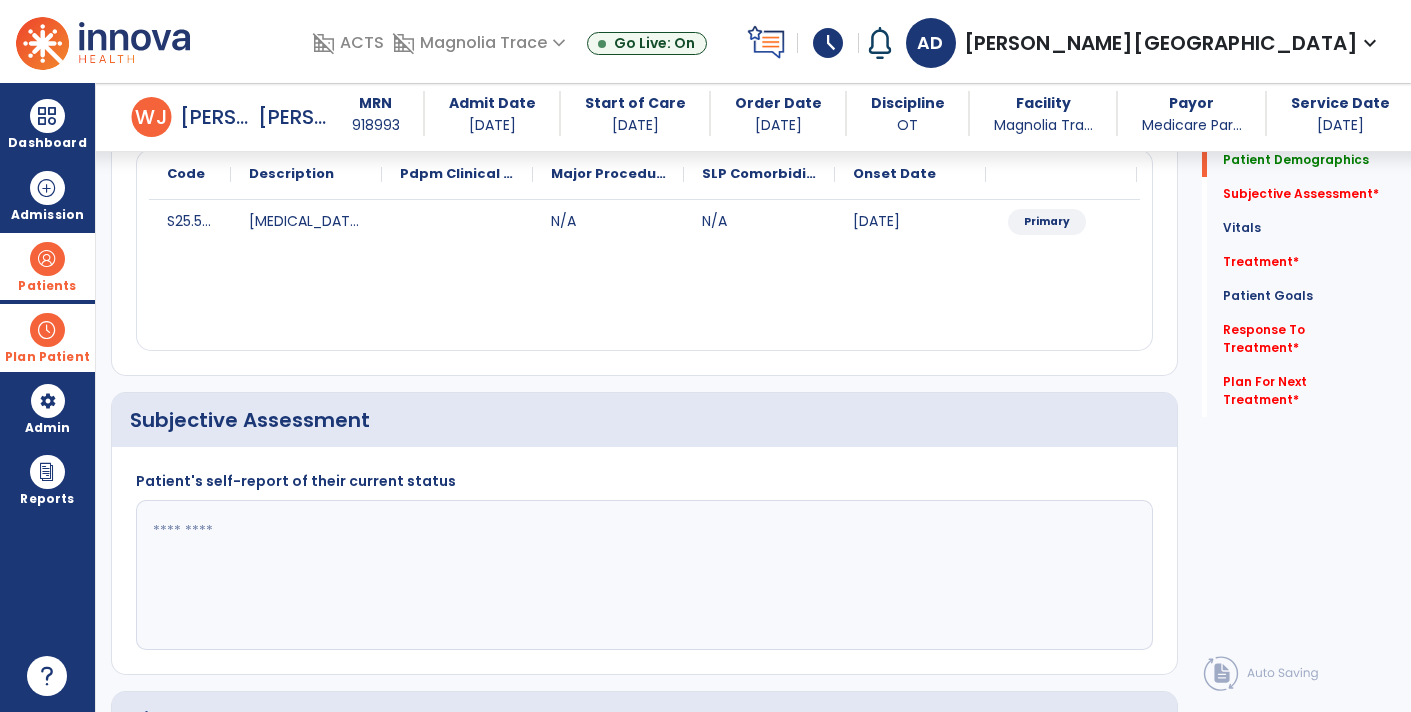scroll, scrollTop: 258, scrollLeft: 0, axis: vertical 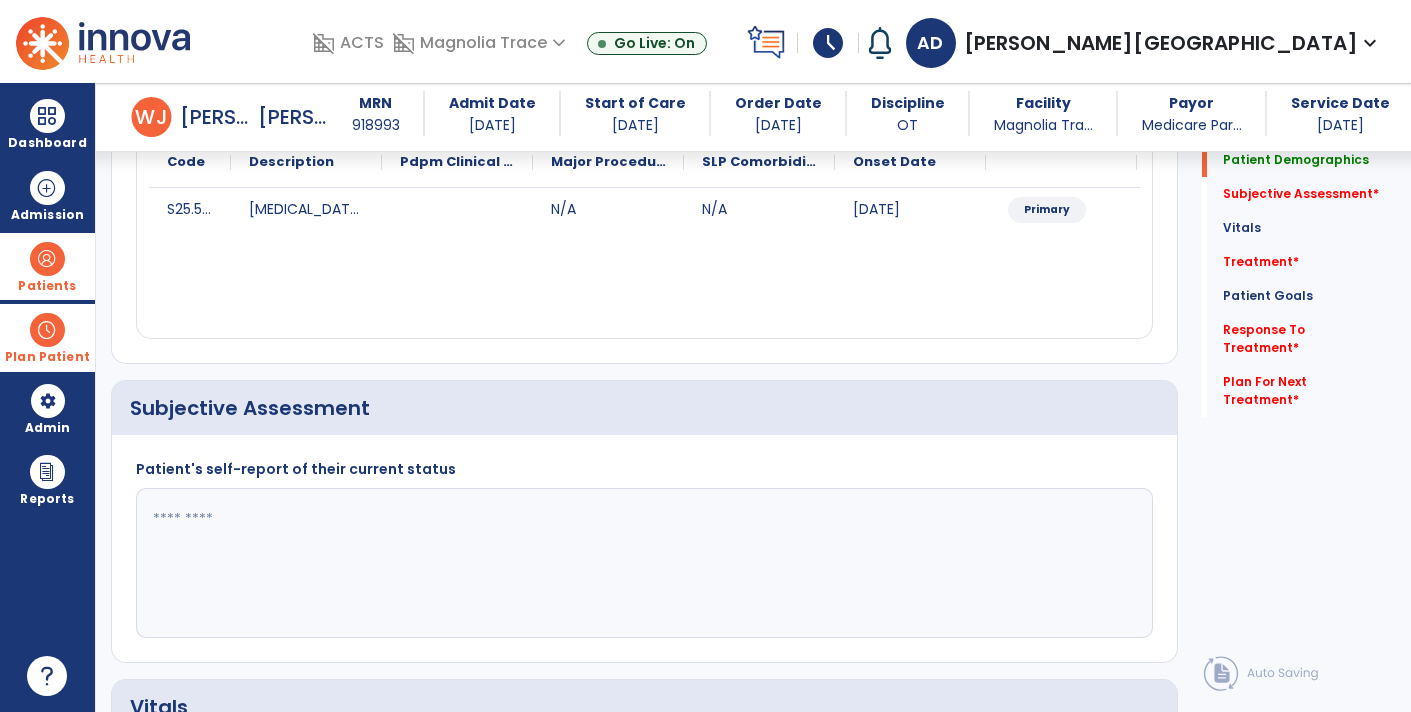 click 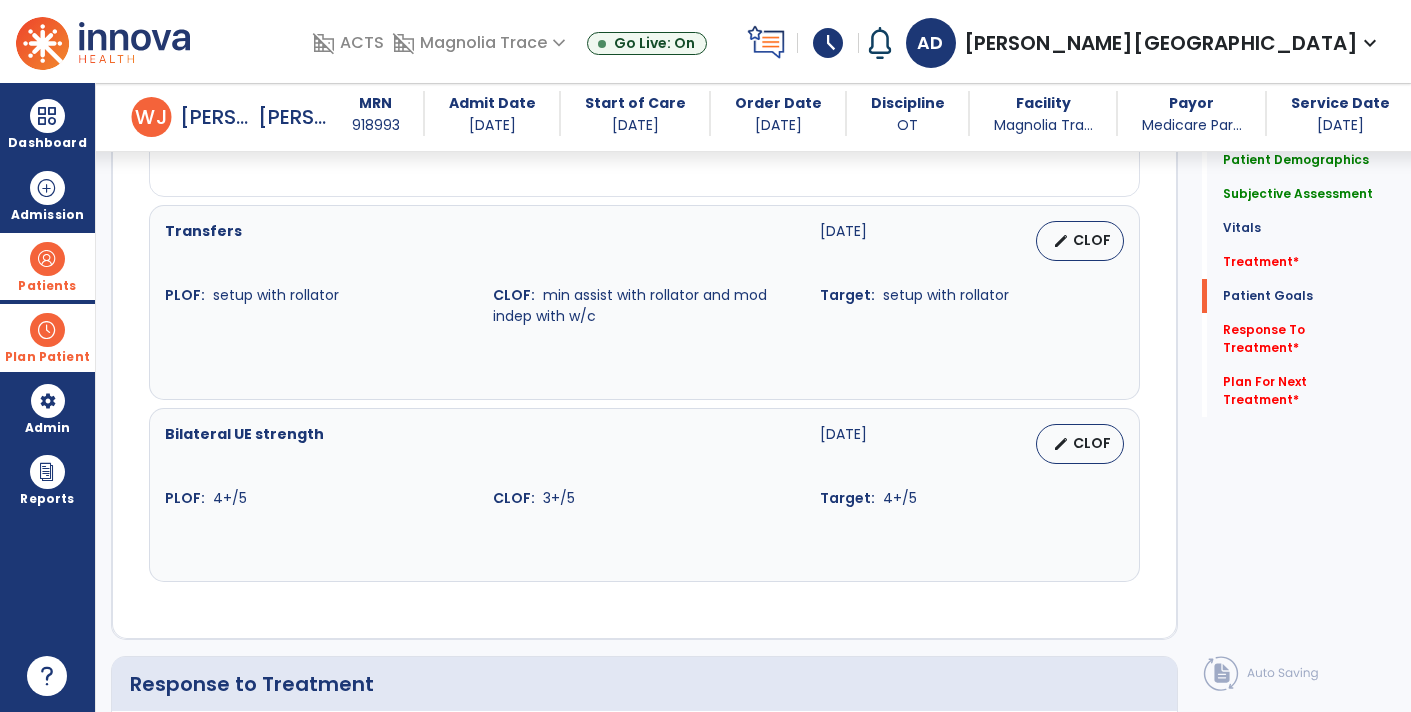 scroll, scrollTop: 2597, scrollLeft: 0, axis: vertical 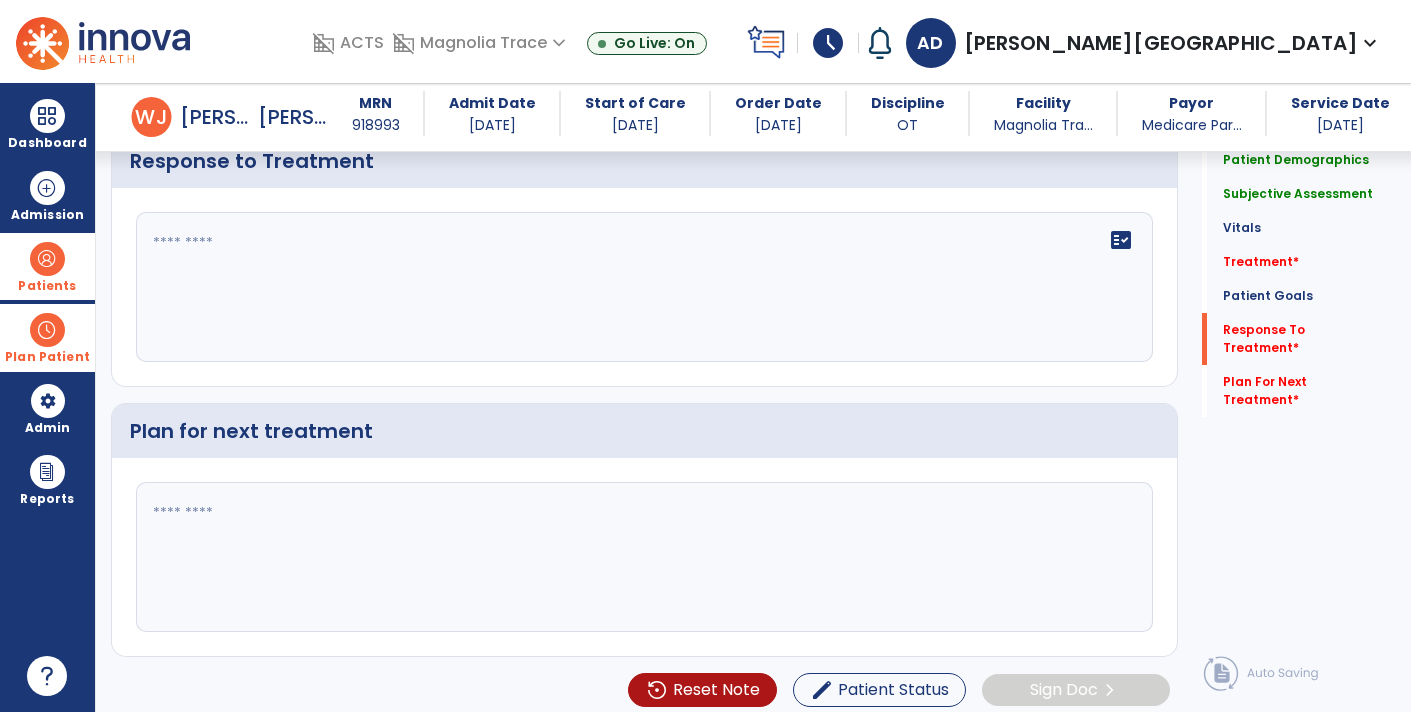 type on "********" 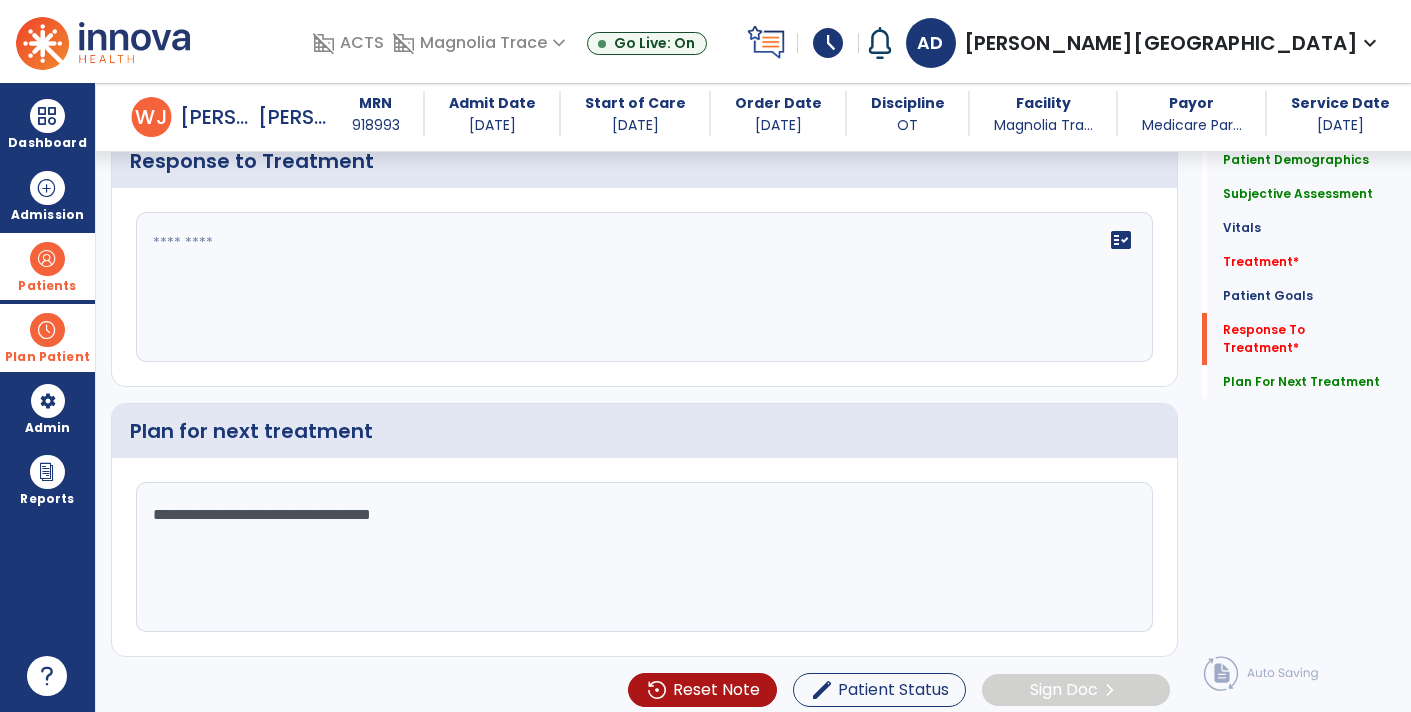 type on "**********" 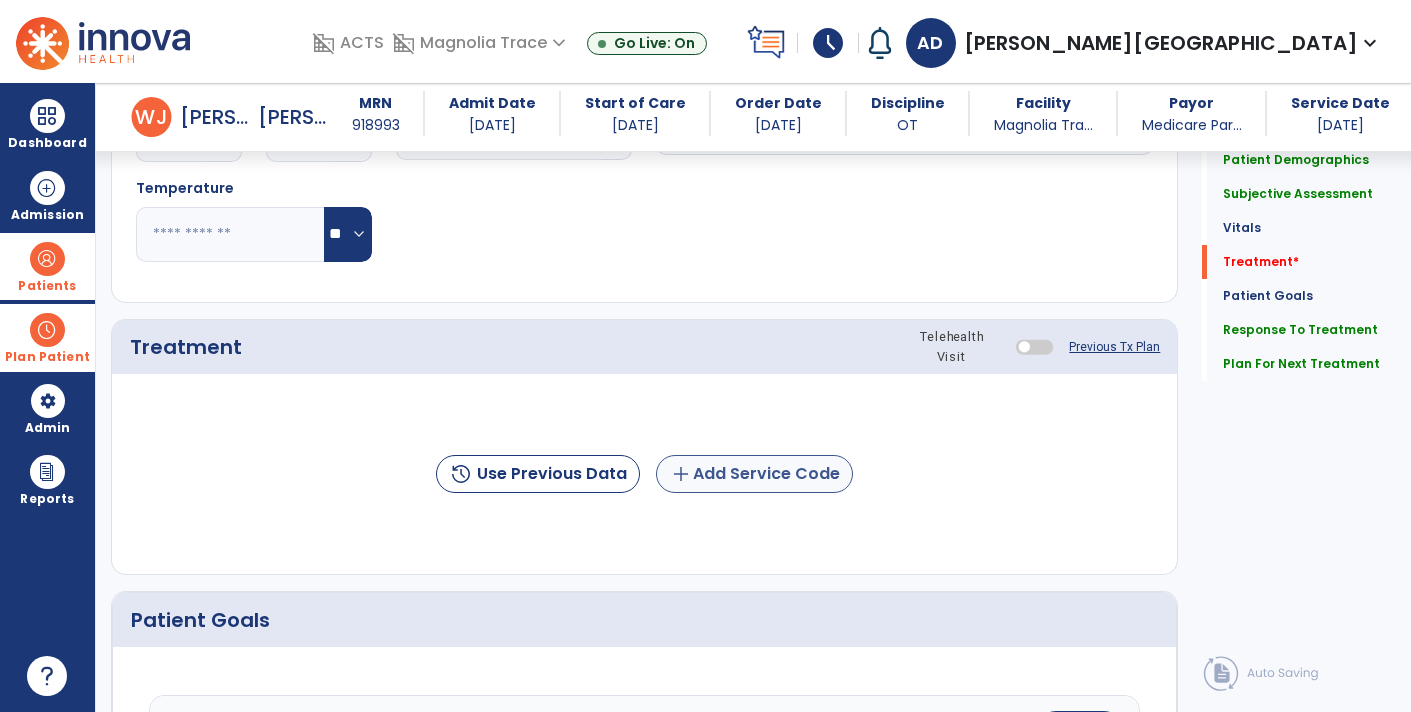 type on "**********" 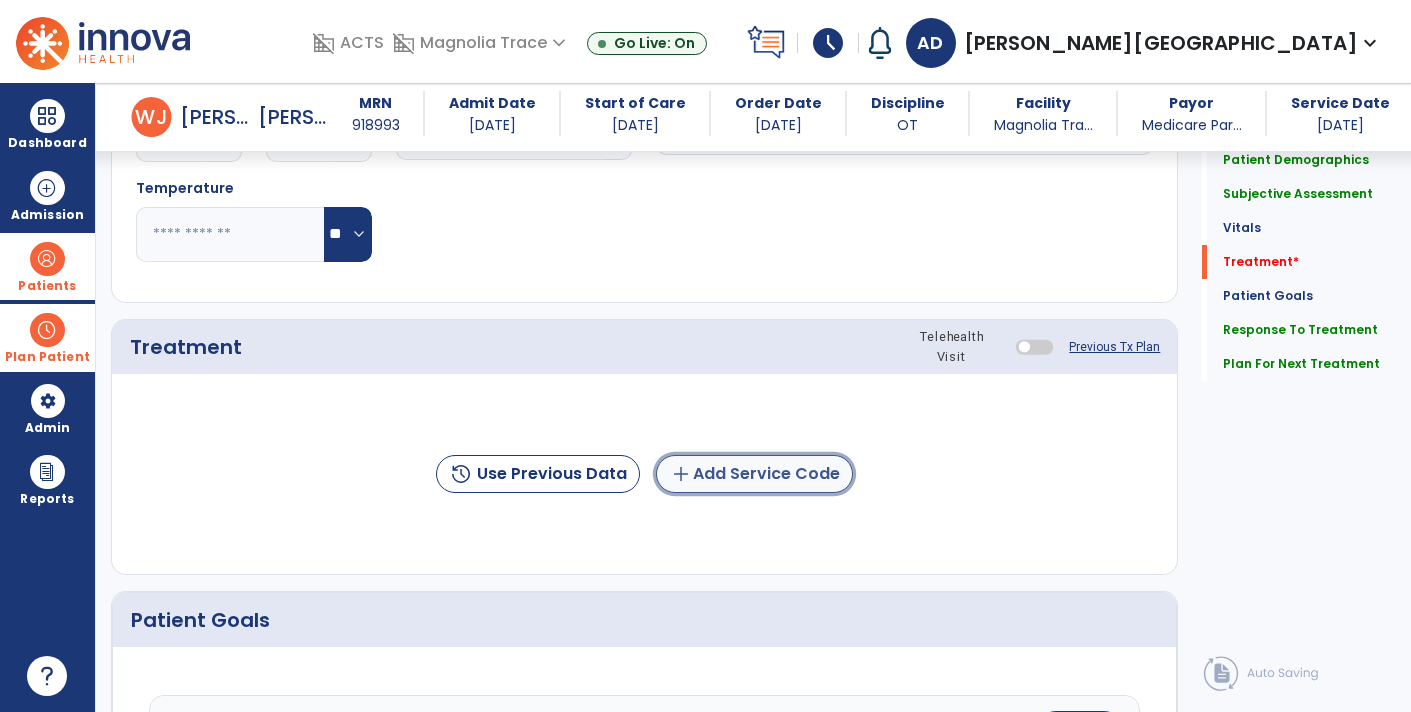 click on "add  Add Service Code" 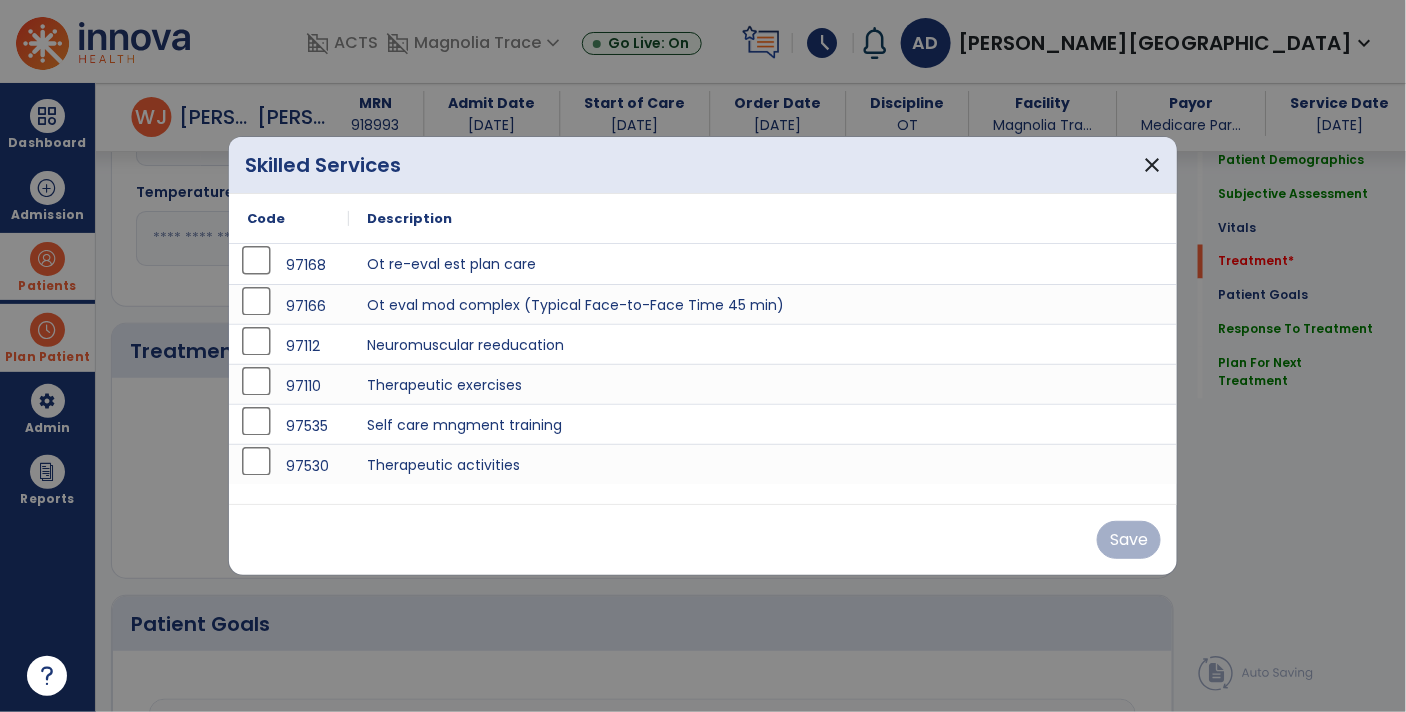 scroll, scrollTop: 1040, scrollLeft: 0, axis: vertical 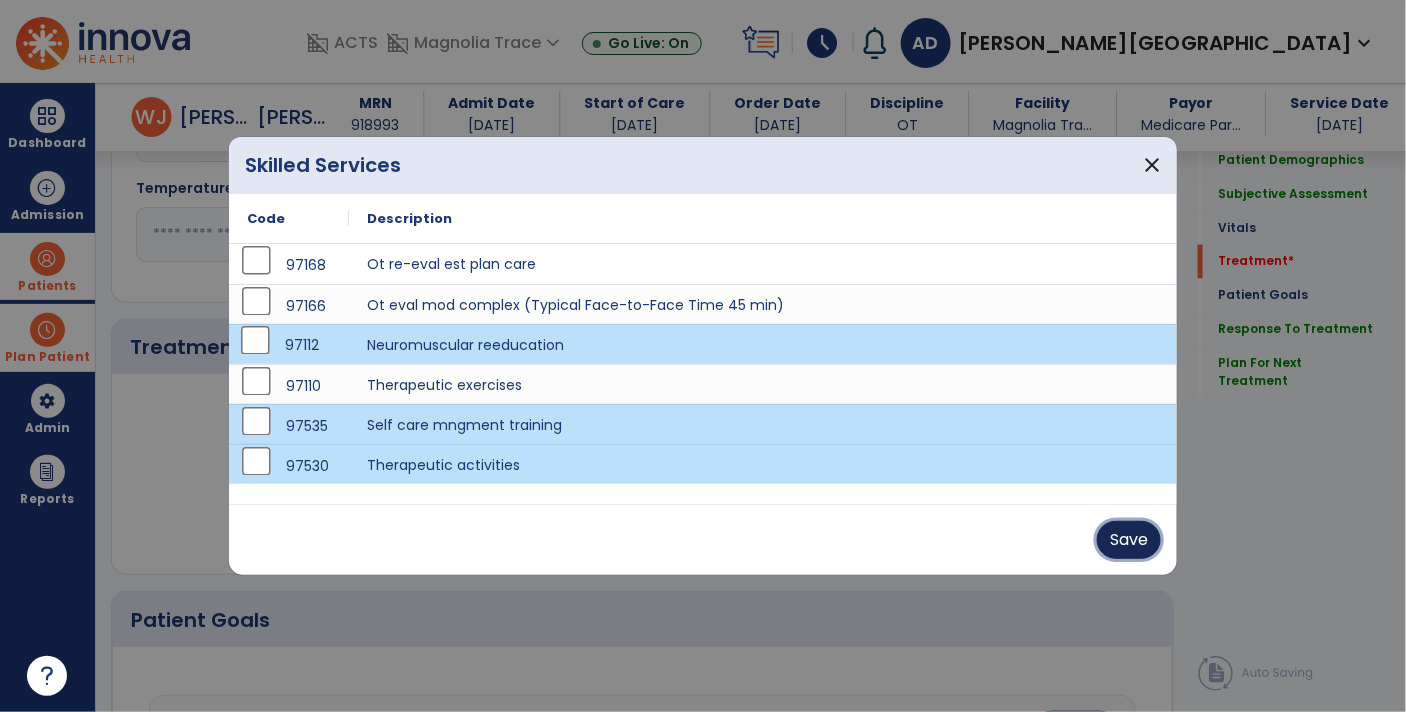 click on "Save" at bounding box center [1129, 540] 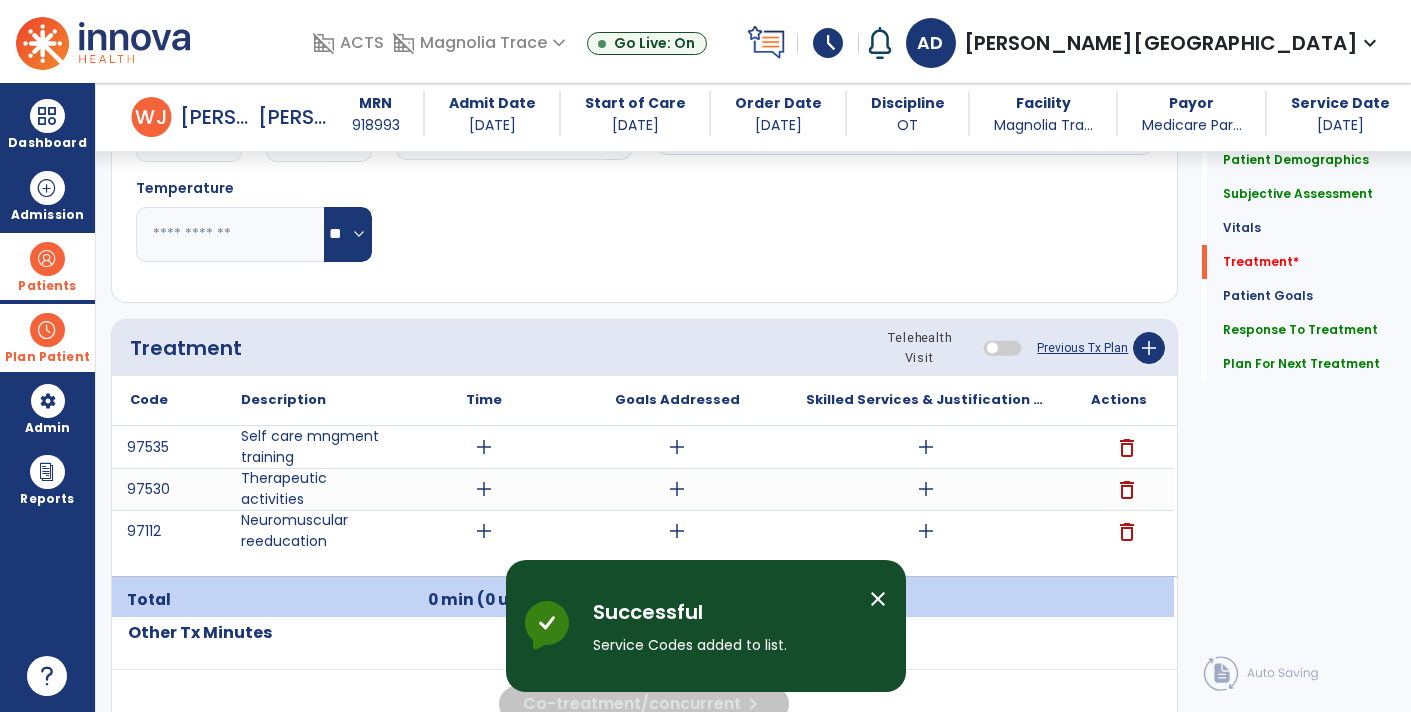 click on "add" at bounding box center [926, 447] 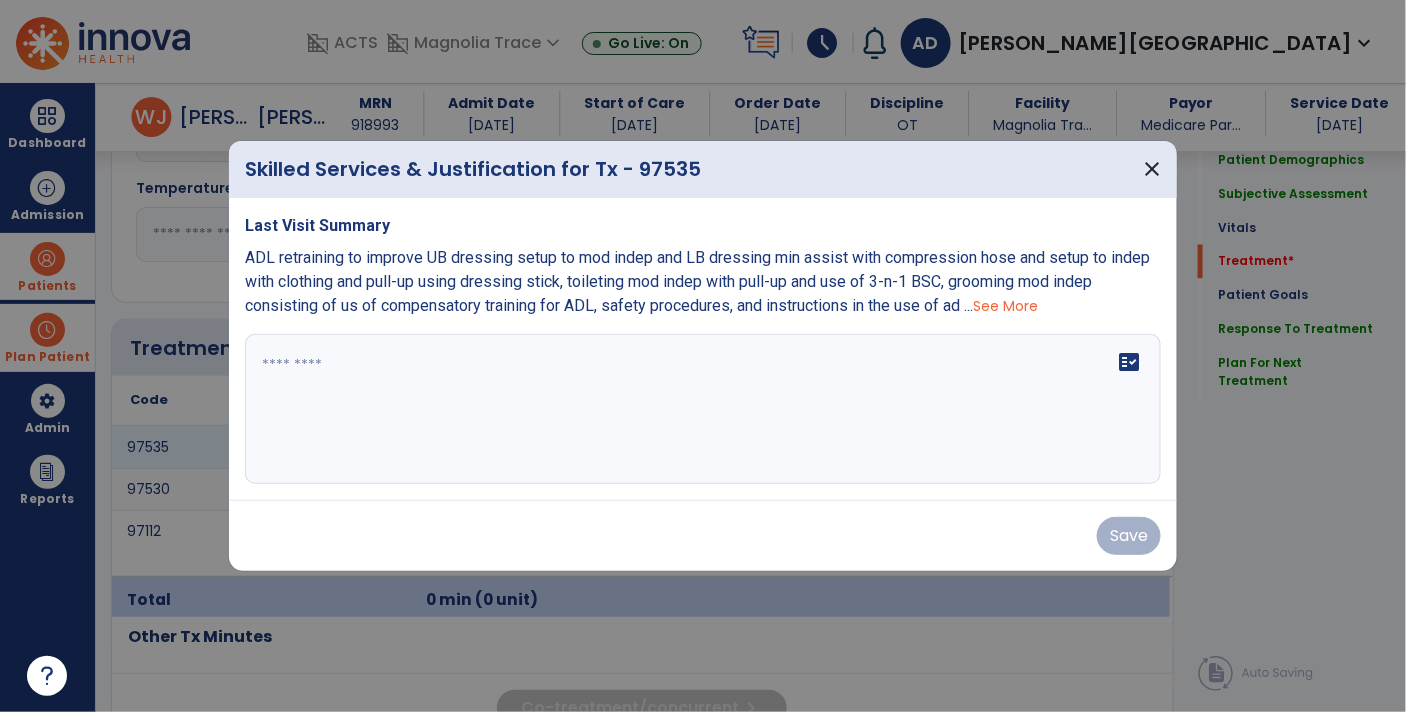 scroll, scrollTop: 1040, scrollLeft: 0, axis: vertical 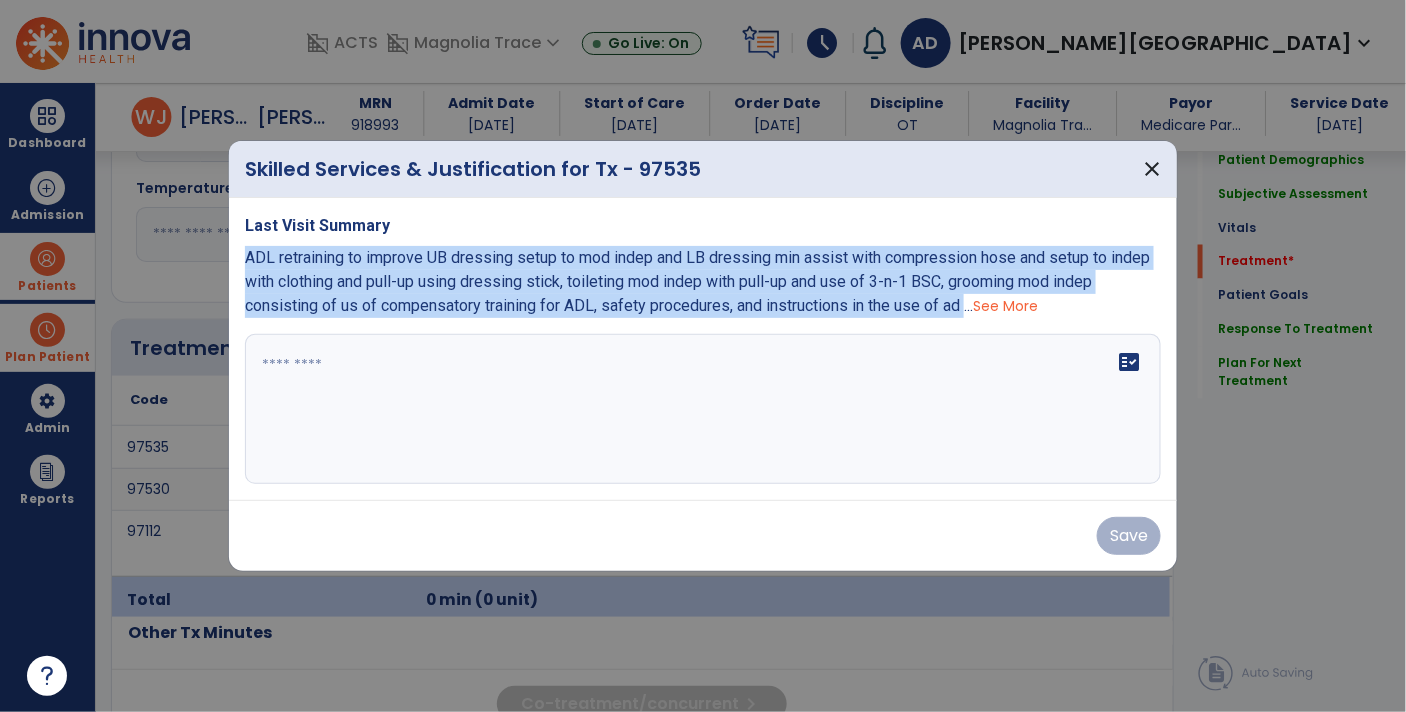 click on "See More" at bounding box center (1005, 306) 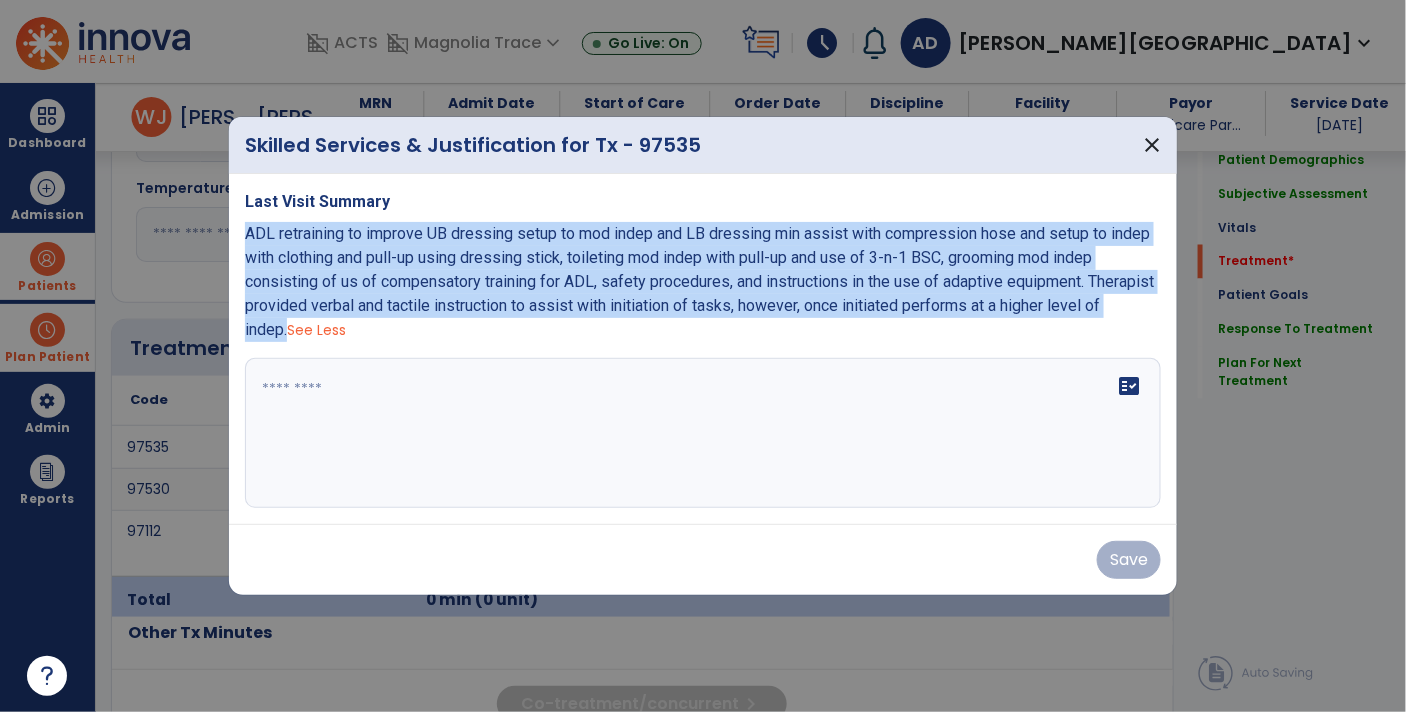 copy on "ADL retraining to improve UB dressing setup to mod indep and LB dressing min assist with compression hose and setup to indep with clothing and pull-up using dressing stick, toileting mod indep with pull-up and use of 3-n-1 BSC, grooming mod indep consisting of us of compensatory training for ADL, safety procedures, and instructions in the use of adaptive equipment.   Therapist provided verbal and tactile instruction to assist with initiation of tasks, however, once initiated performs at a higher level of indep." 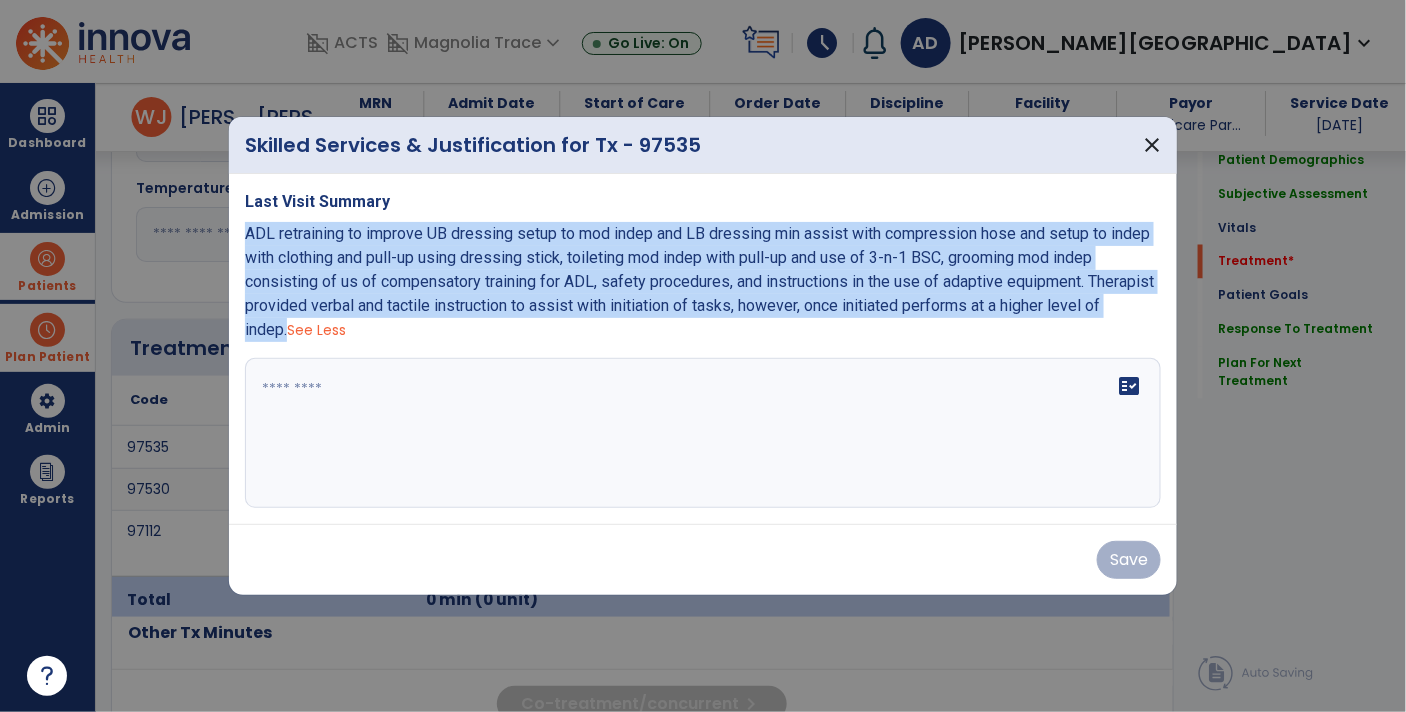 click at bounding box center (703, 433) 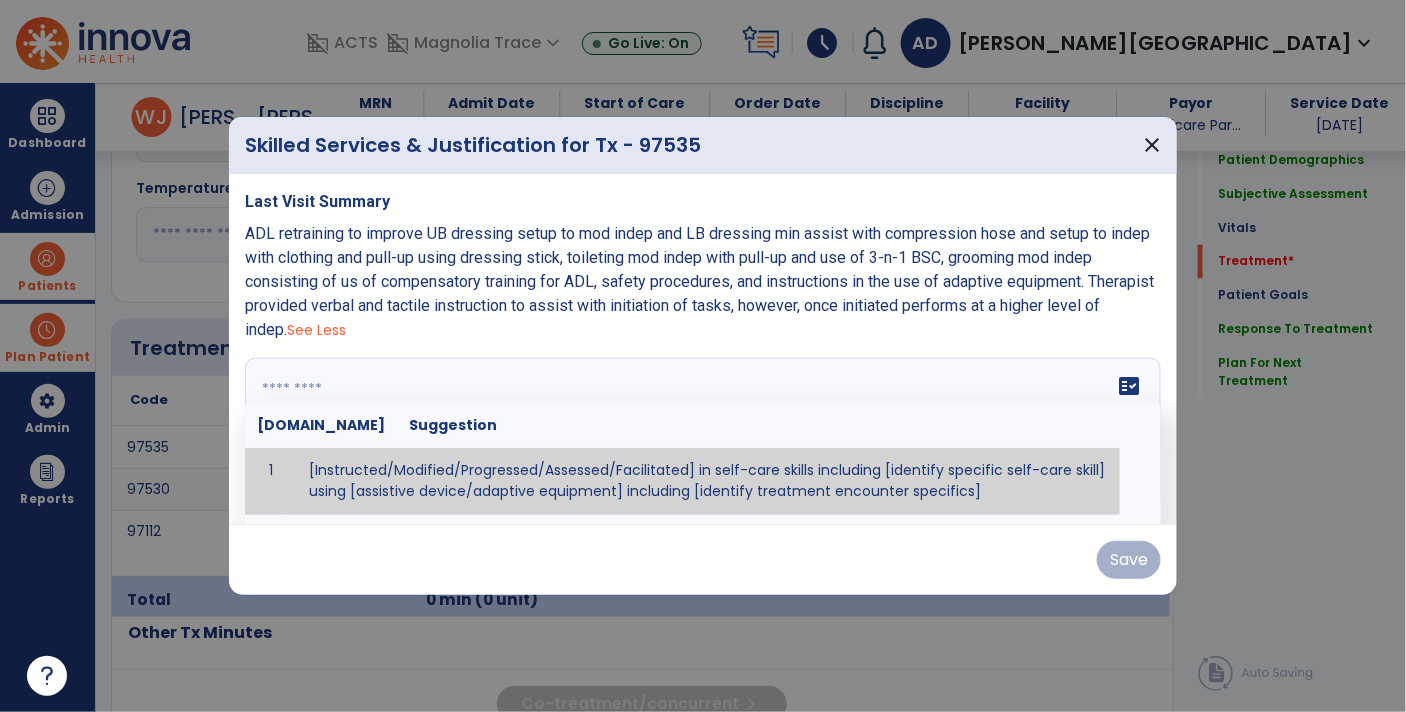 click at bounding box center (701, 433) 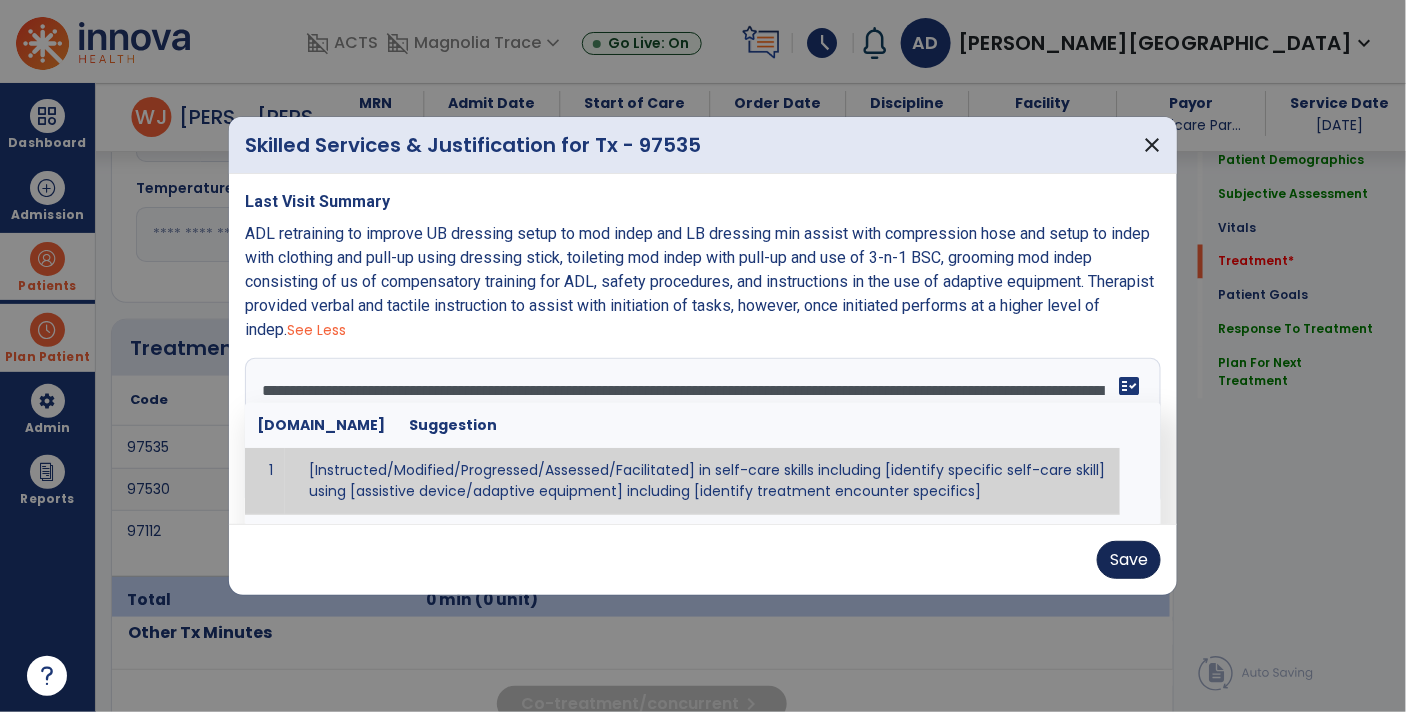 type on "**********" 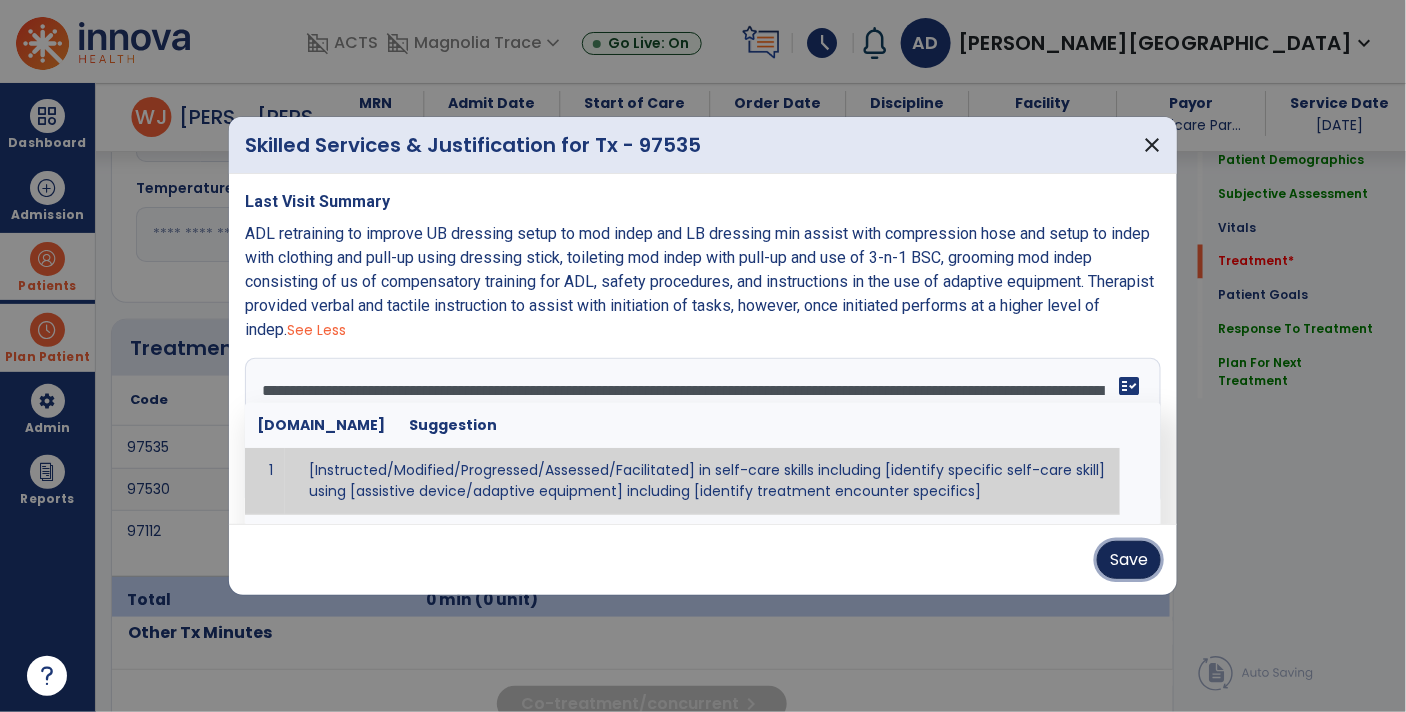 click on "Save" at bounding box center (1129, 560) 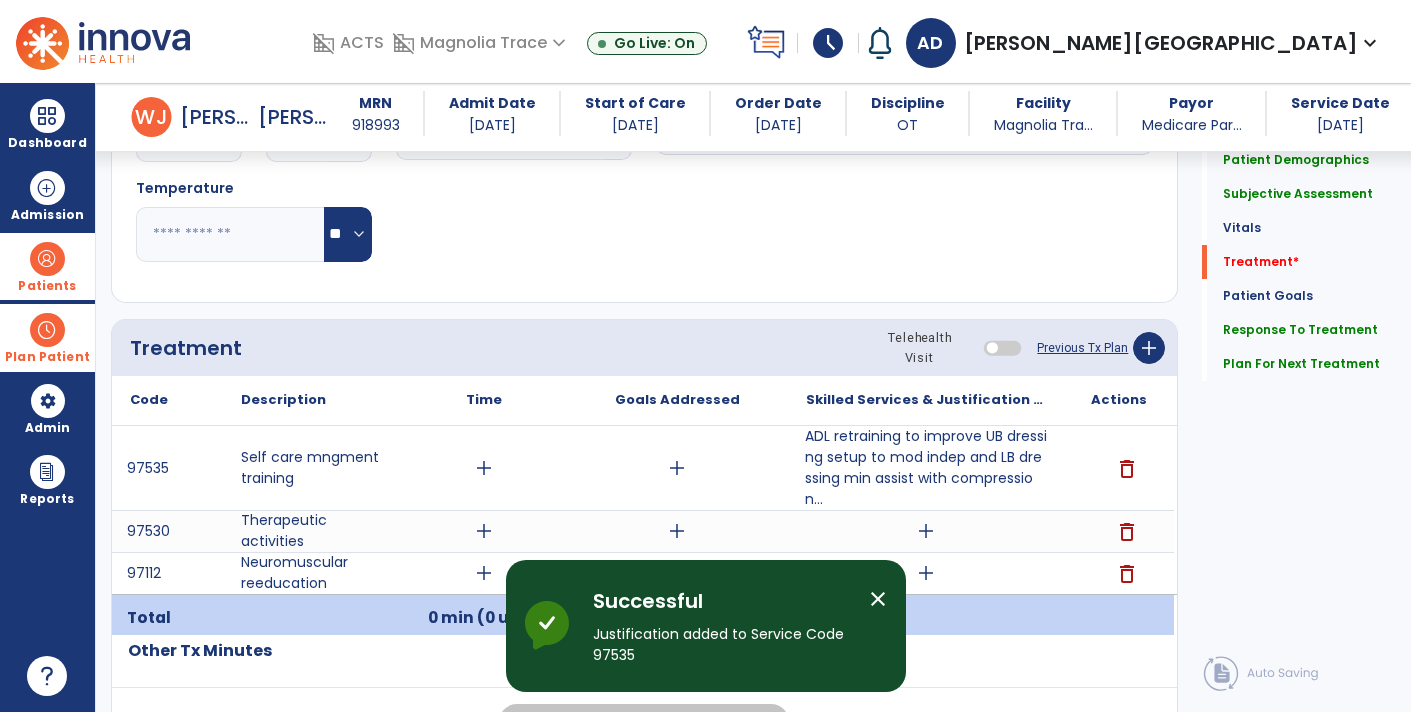 click on "add" at bounding box center (926, 531) 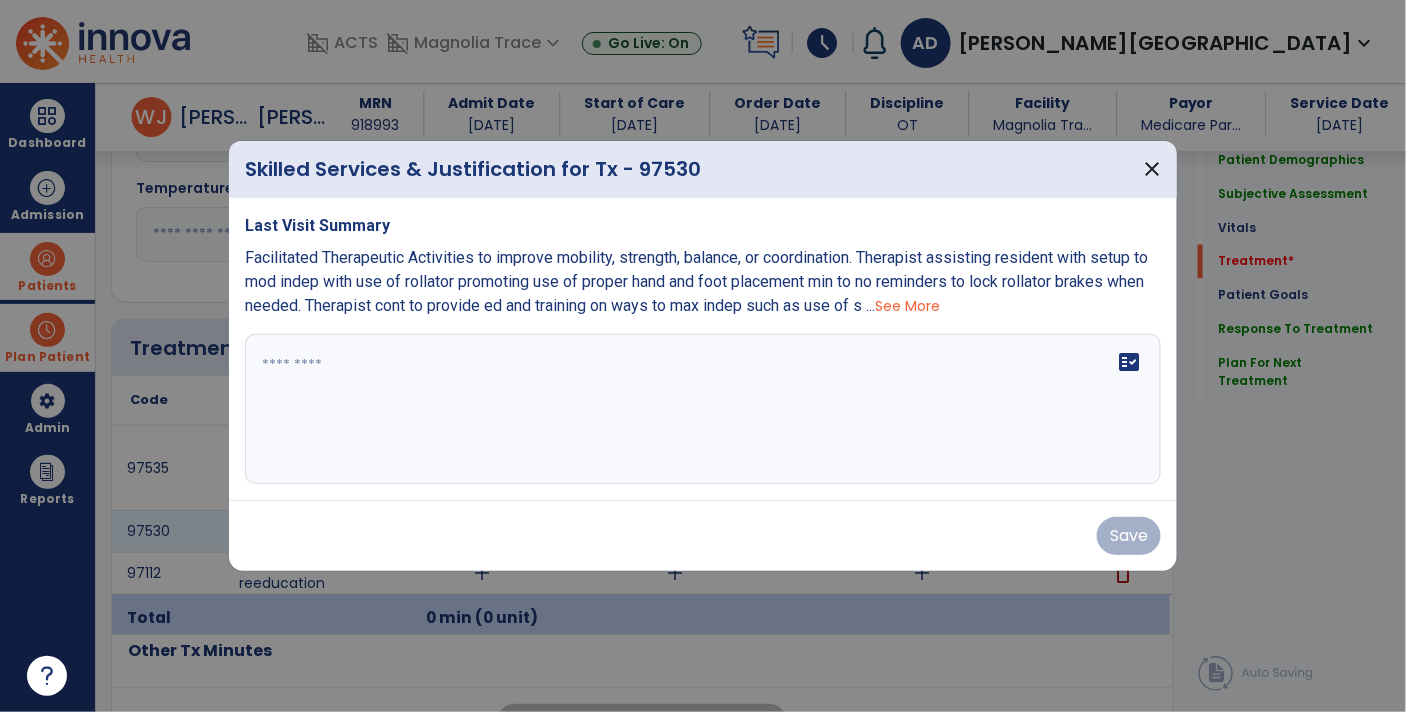 scroll, scrollTop: 1040, scrollLeft: 0, axis: vertical 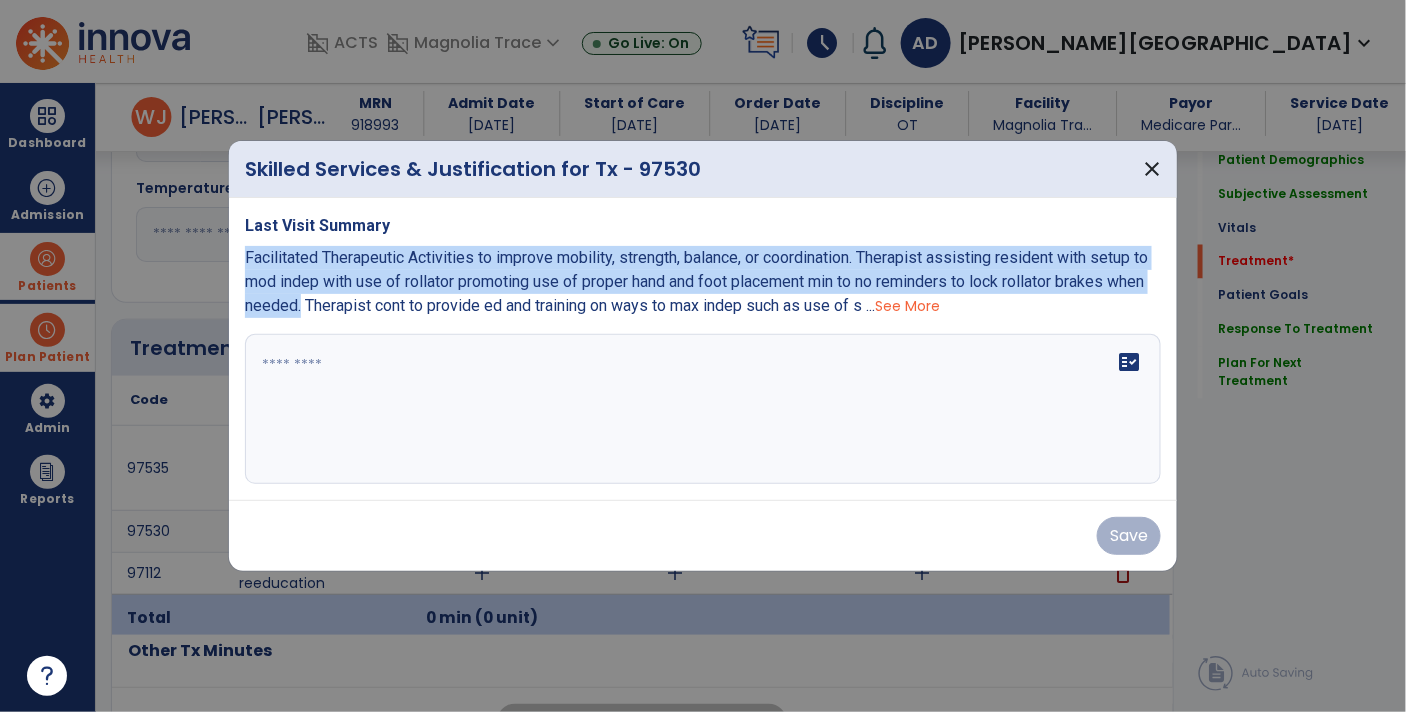 copy on "Facilitated Therapeutic Activities to improve mobility, strength, balance, or coordination. Therapist assisting resident with setup to mod indep with use of rollator promoting use of proper hand and foot placement min to no reminders to lock rollator brakes when needed." 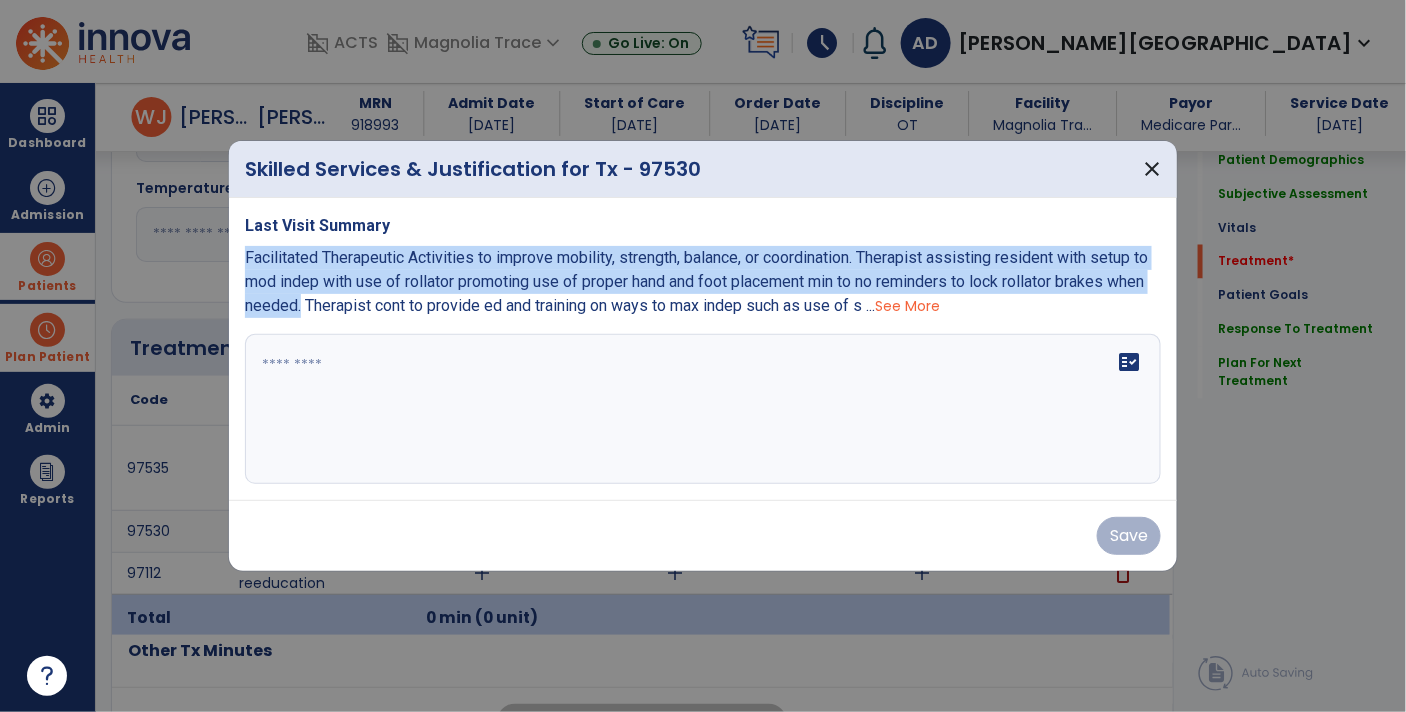 click at bounding box center (703, 409) 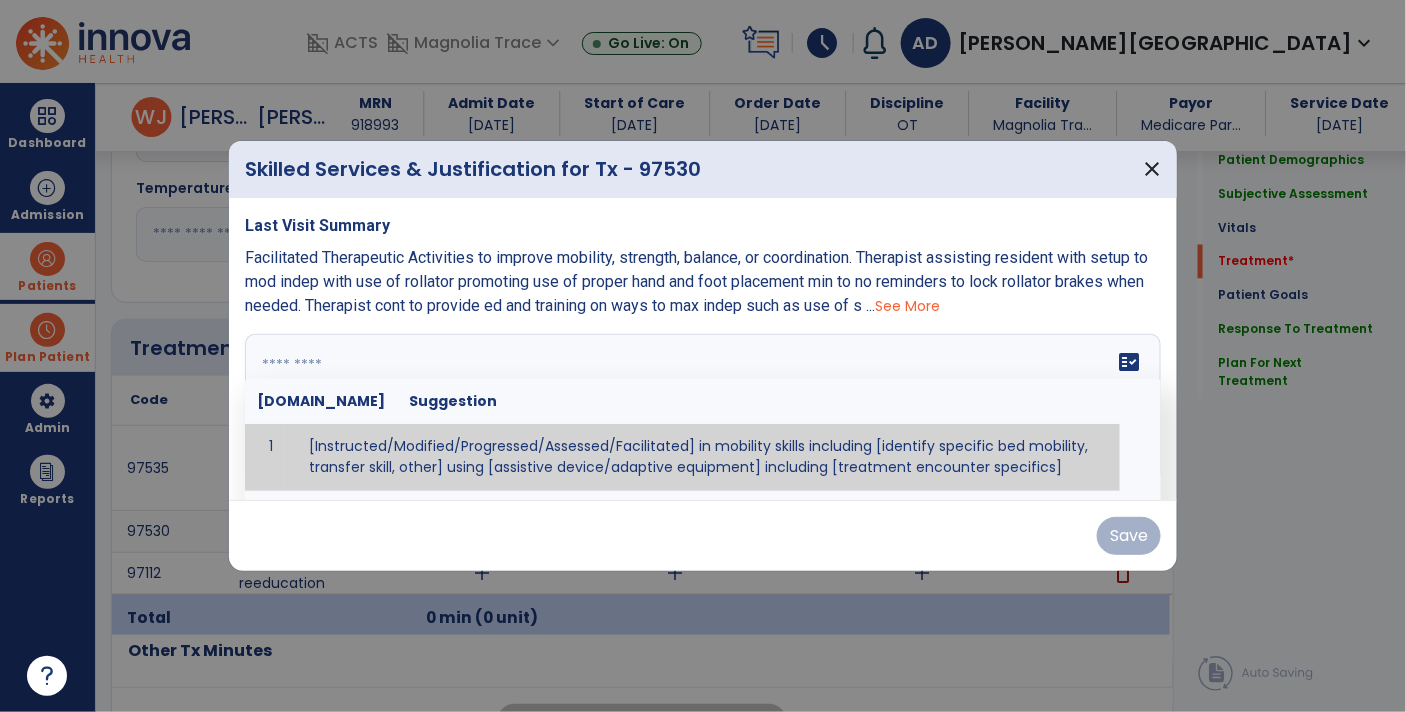 click at bounding box center (701, 409) 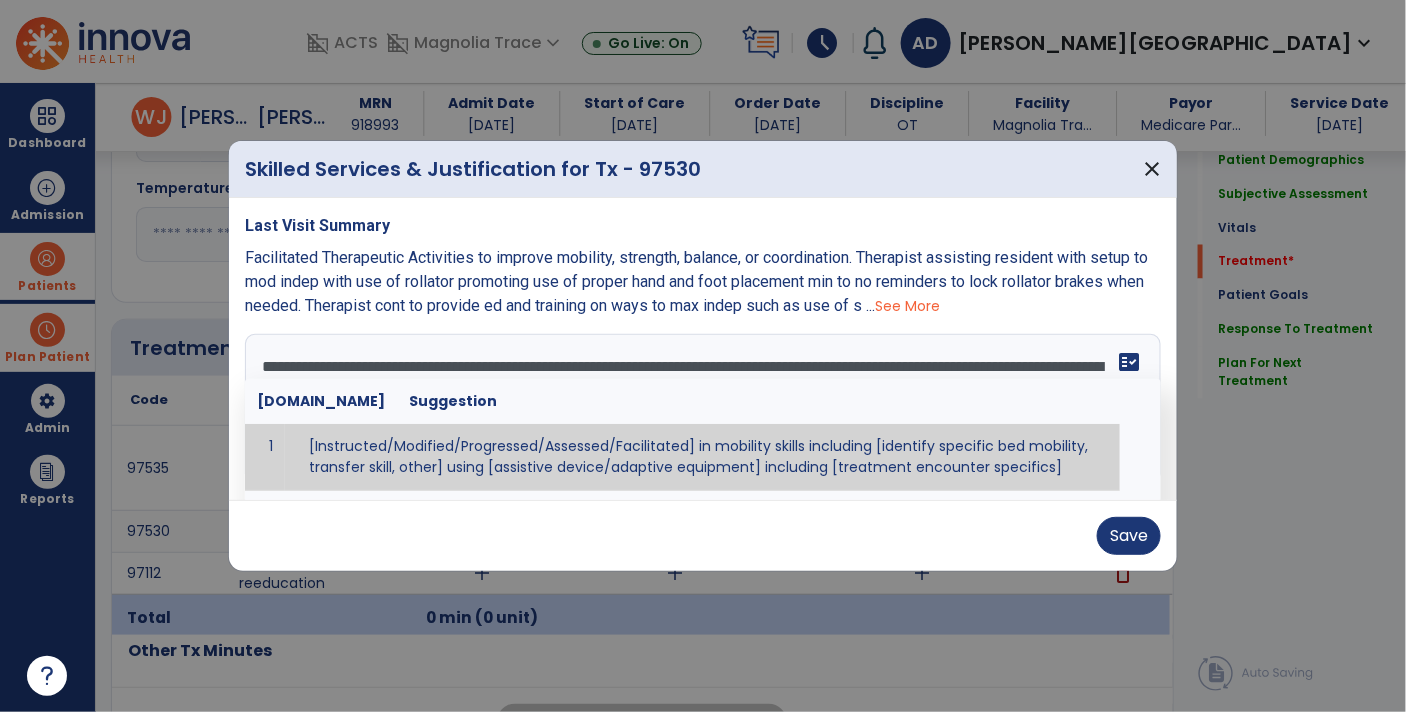 click on "fact_check" at bounding box center [1129, 362] 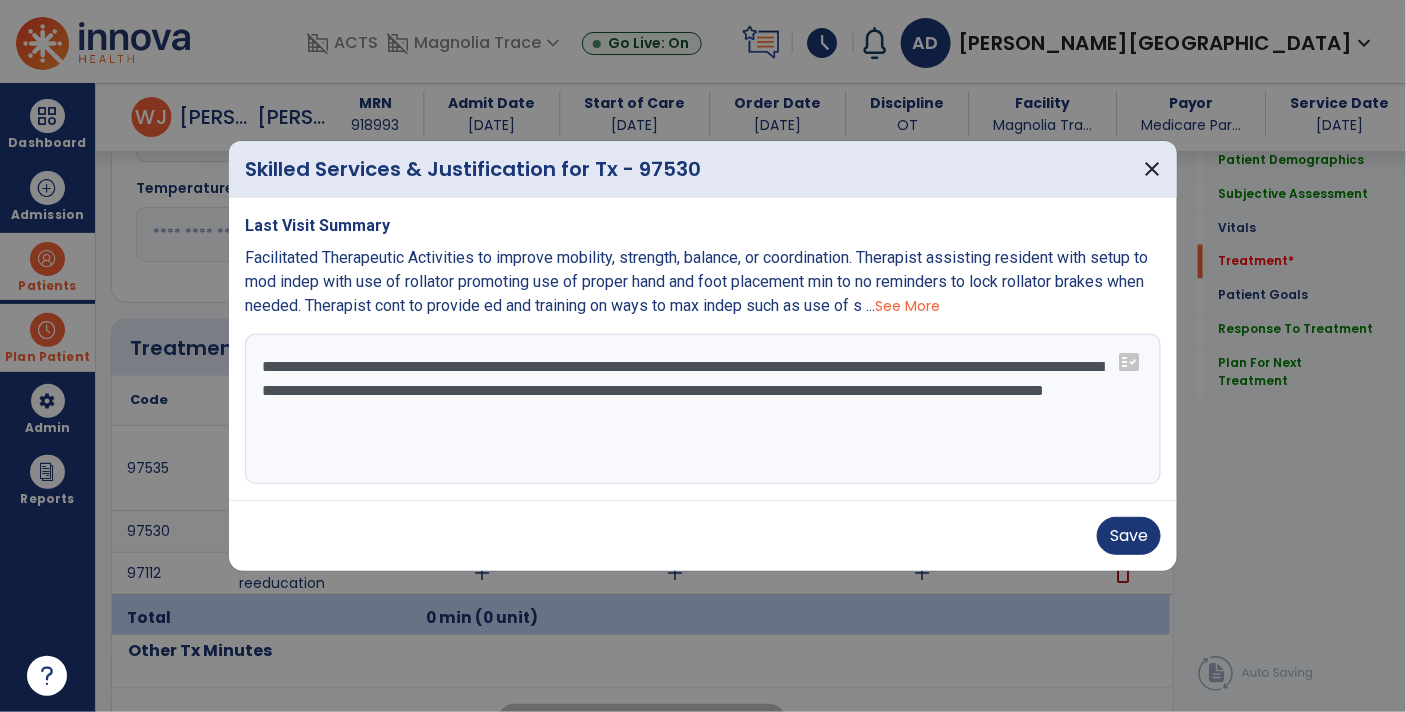 click on "**********" at bounding box center (703, 409) 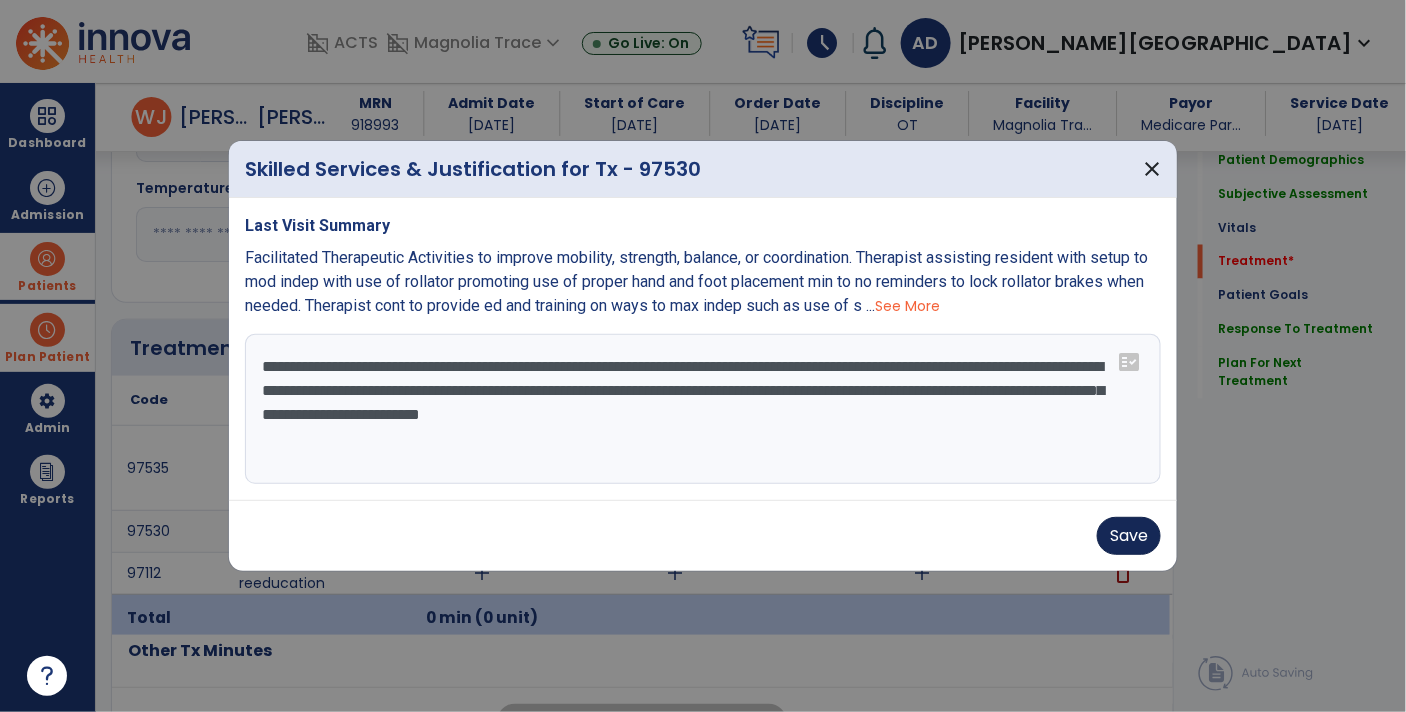 type on "**********" 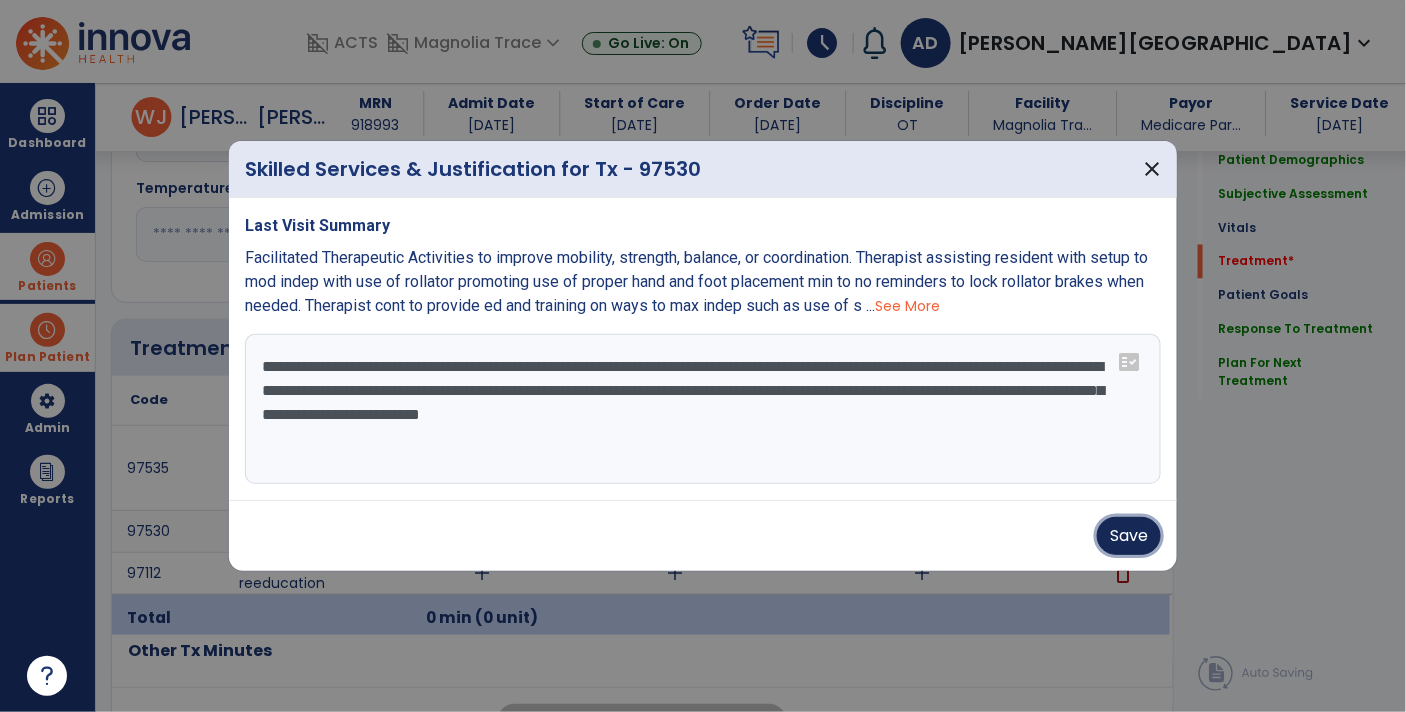 click on "Save" at bounding box center [1129, 536] 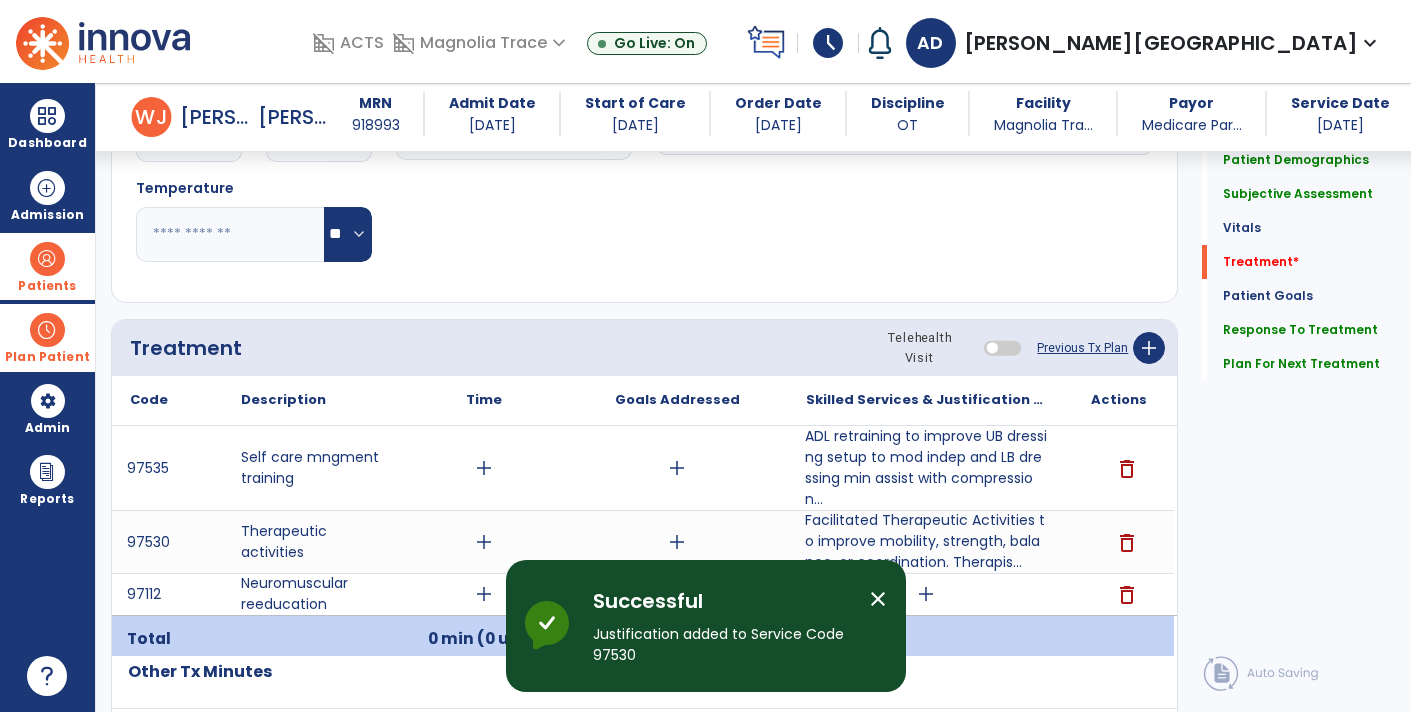click on "ADL retraining to improve UB dressing setup to mod indep and LB dressing min assist with compression..." at bounding box center [926, 468] 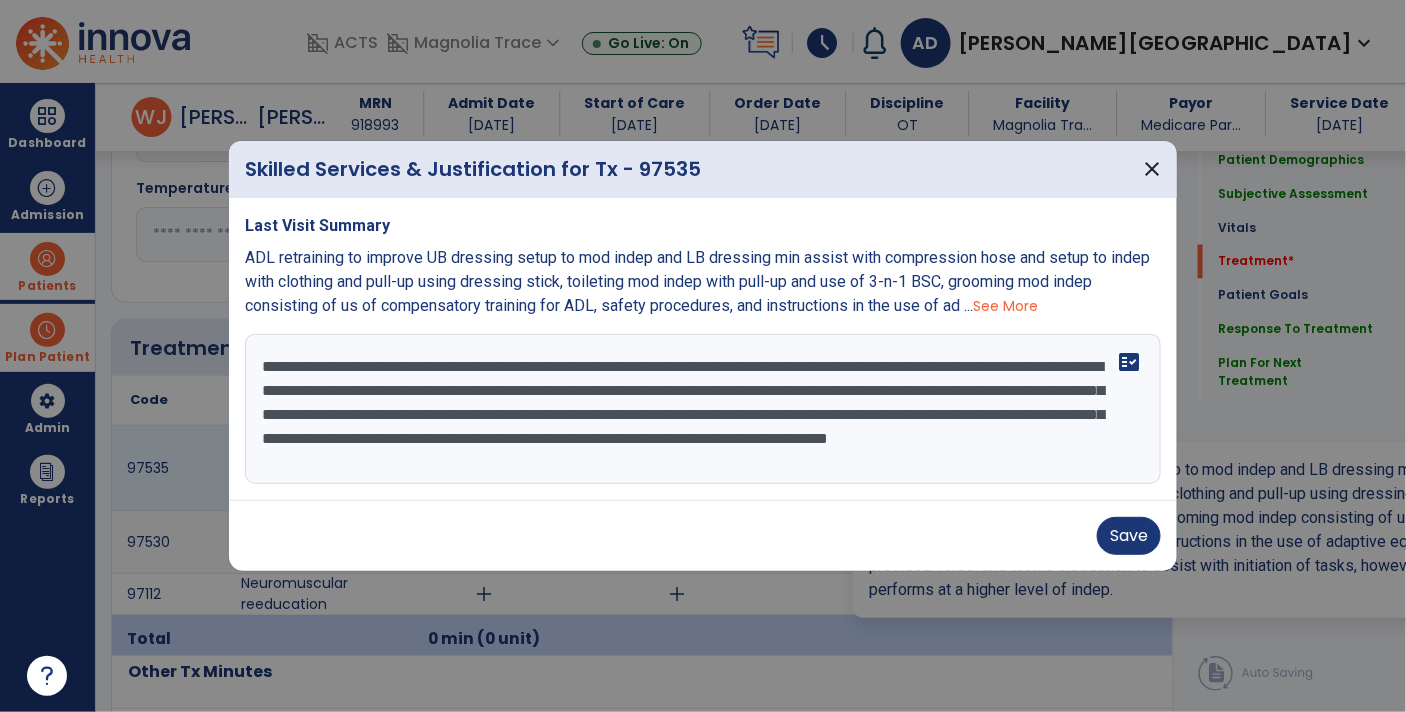 scroll, scrollTop: 1040, scrollLeft: 0, axis: vertical 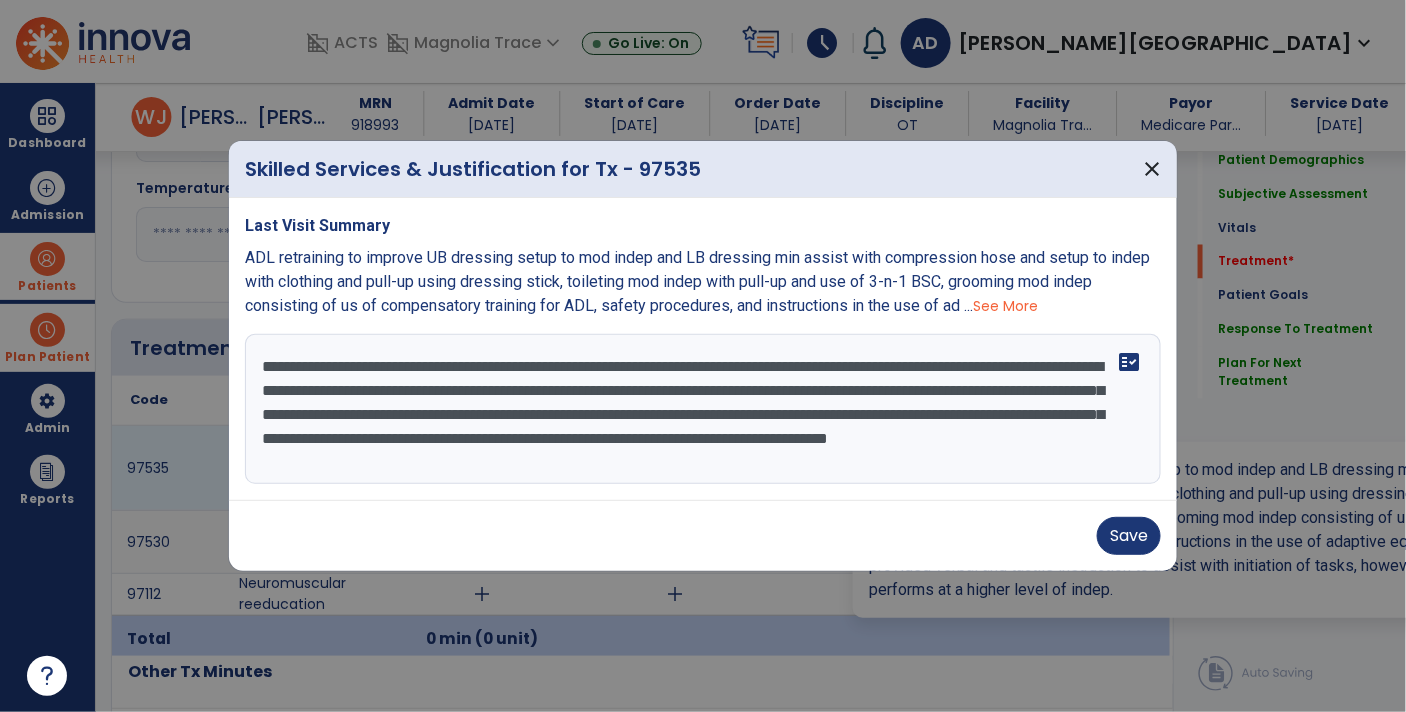 click on "**********" at bounding box center (703, 409) 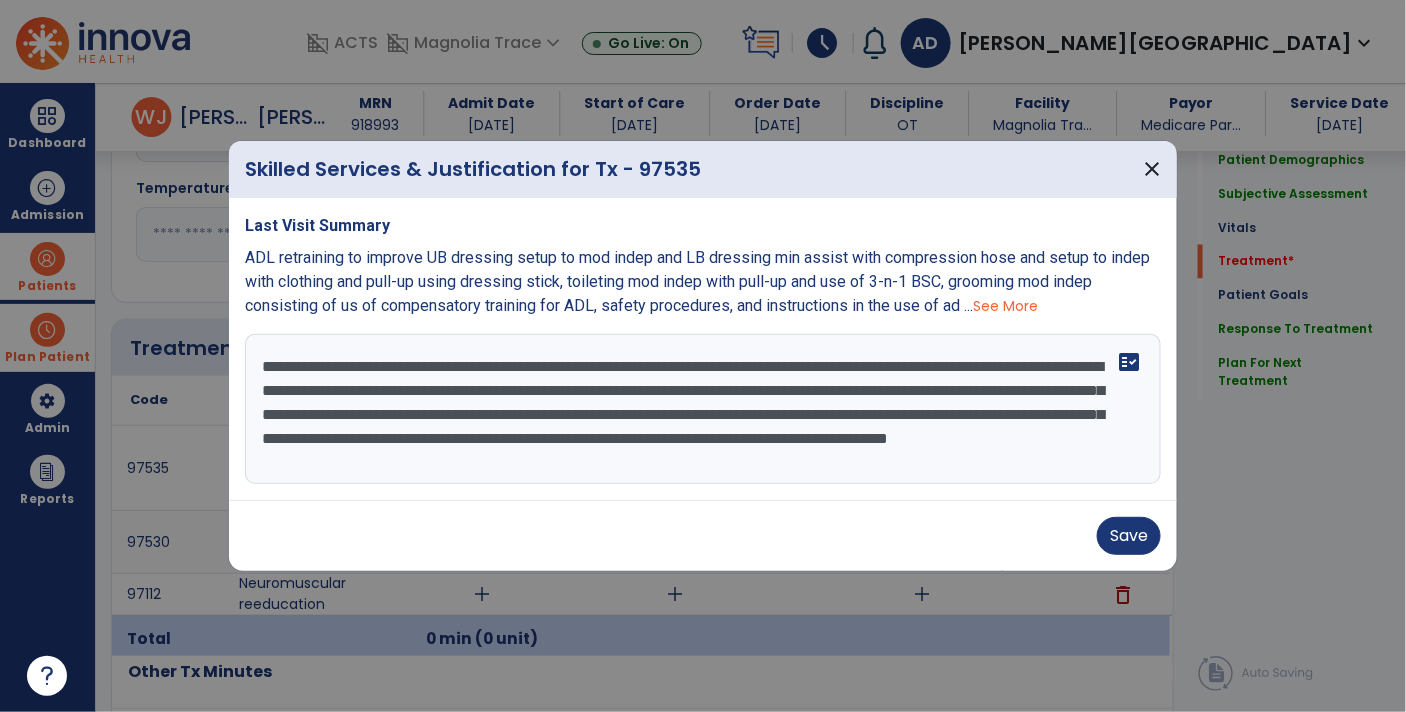 scroll, scrollTop: 14, scrollLeft: 0, axis: vertical 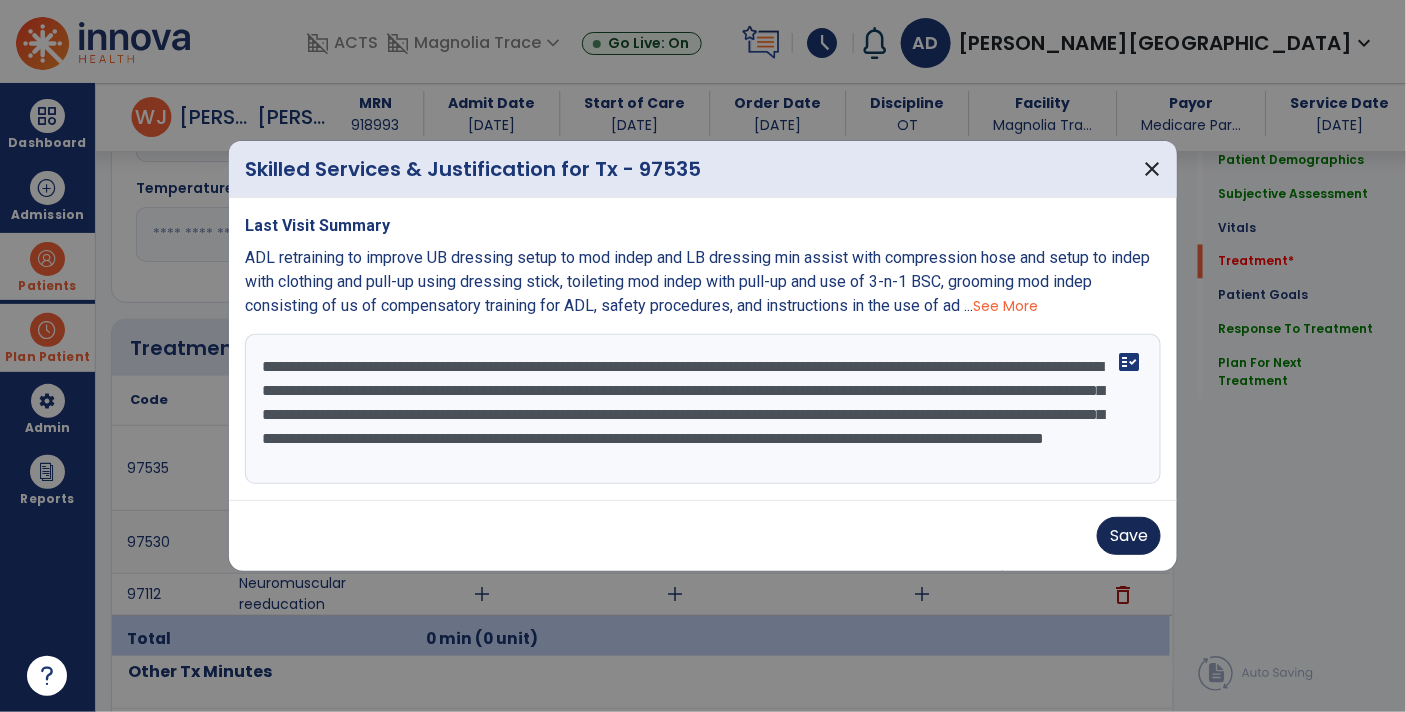 type on "**********" 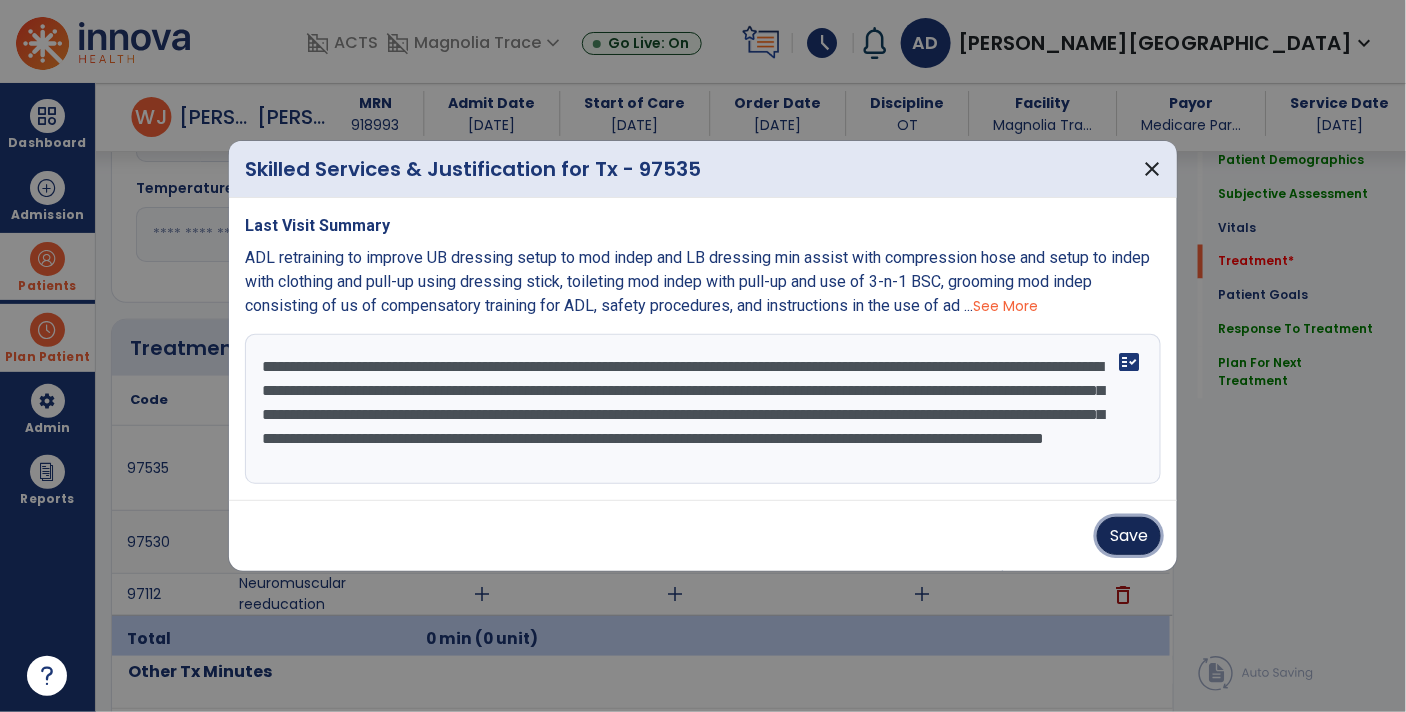 click on "Save" at bounding box center [1129, 536] 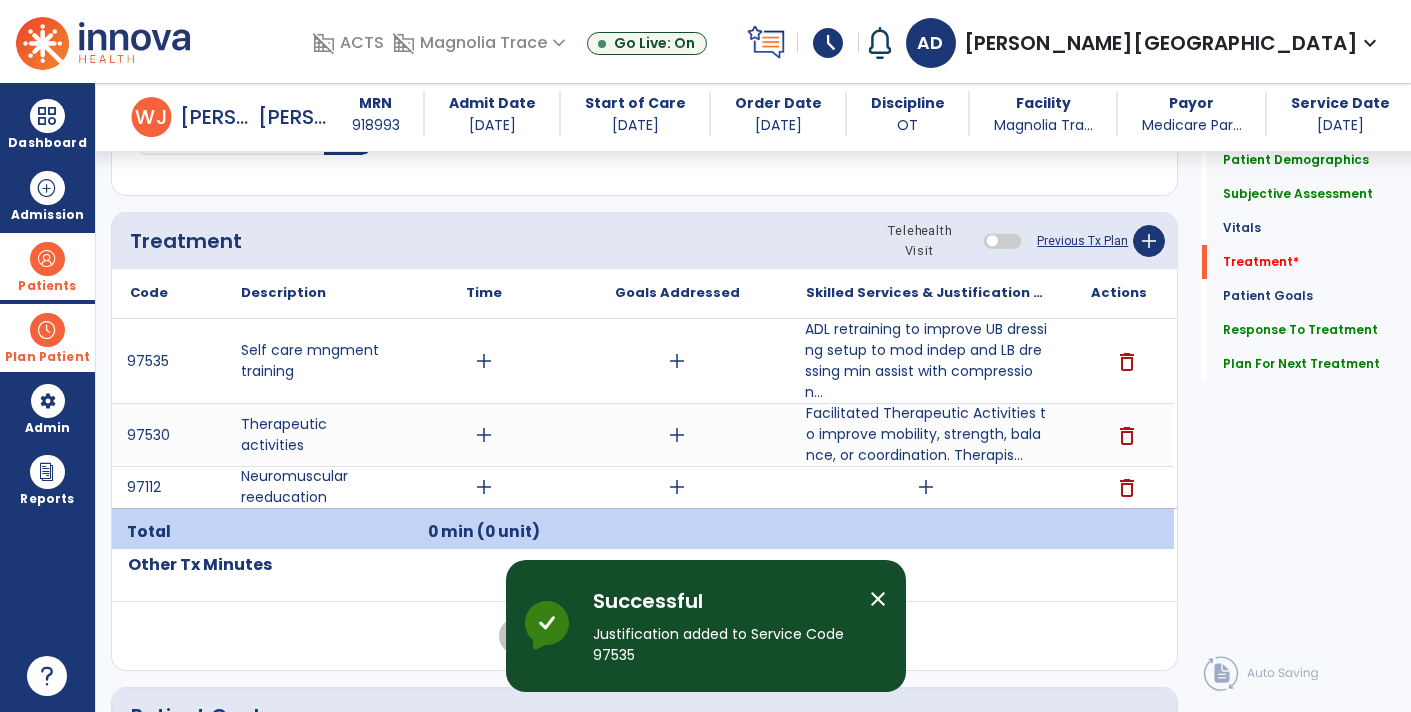 click on "add" at bounding box center [926, 487] 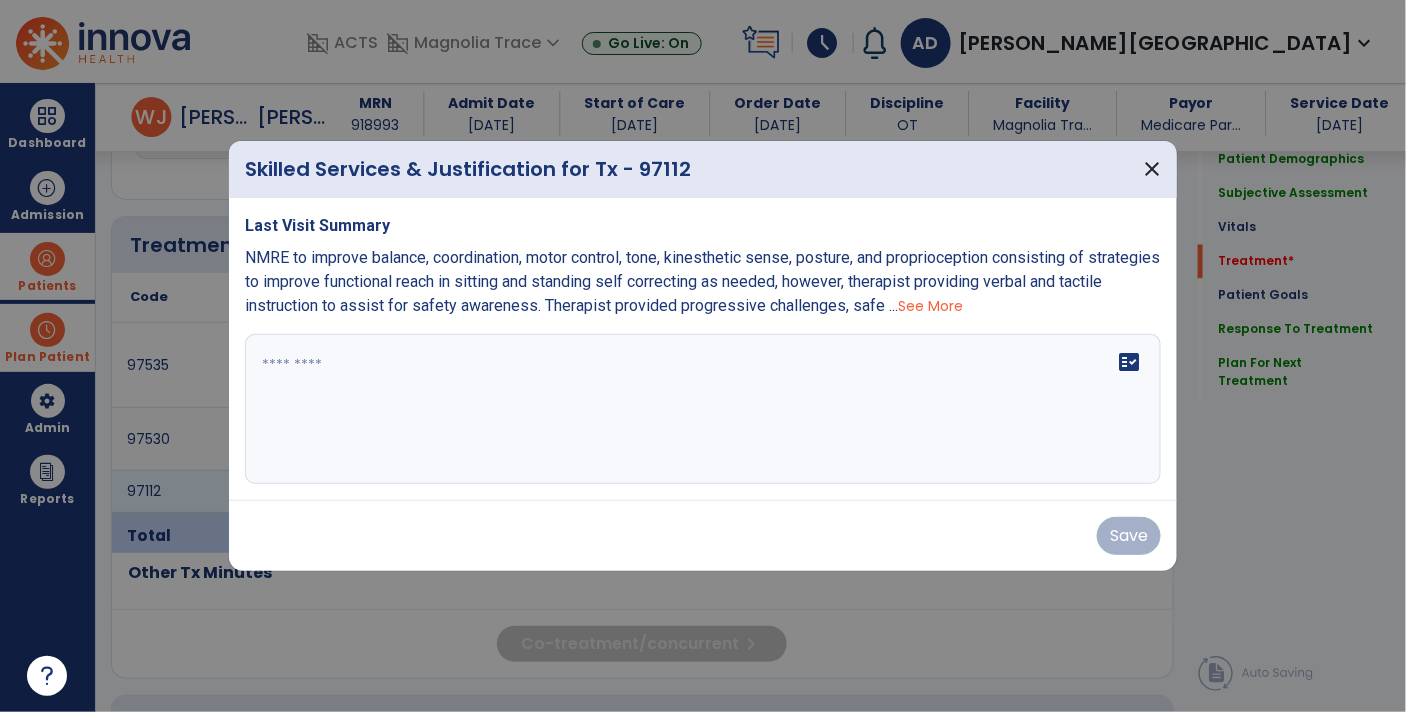 scroll, scrollTop: 1147, scrollLeft: 0, axis: vertical 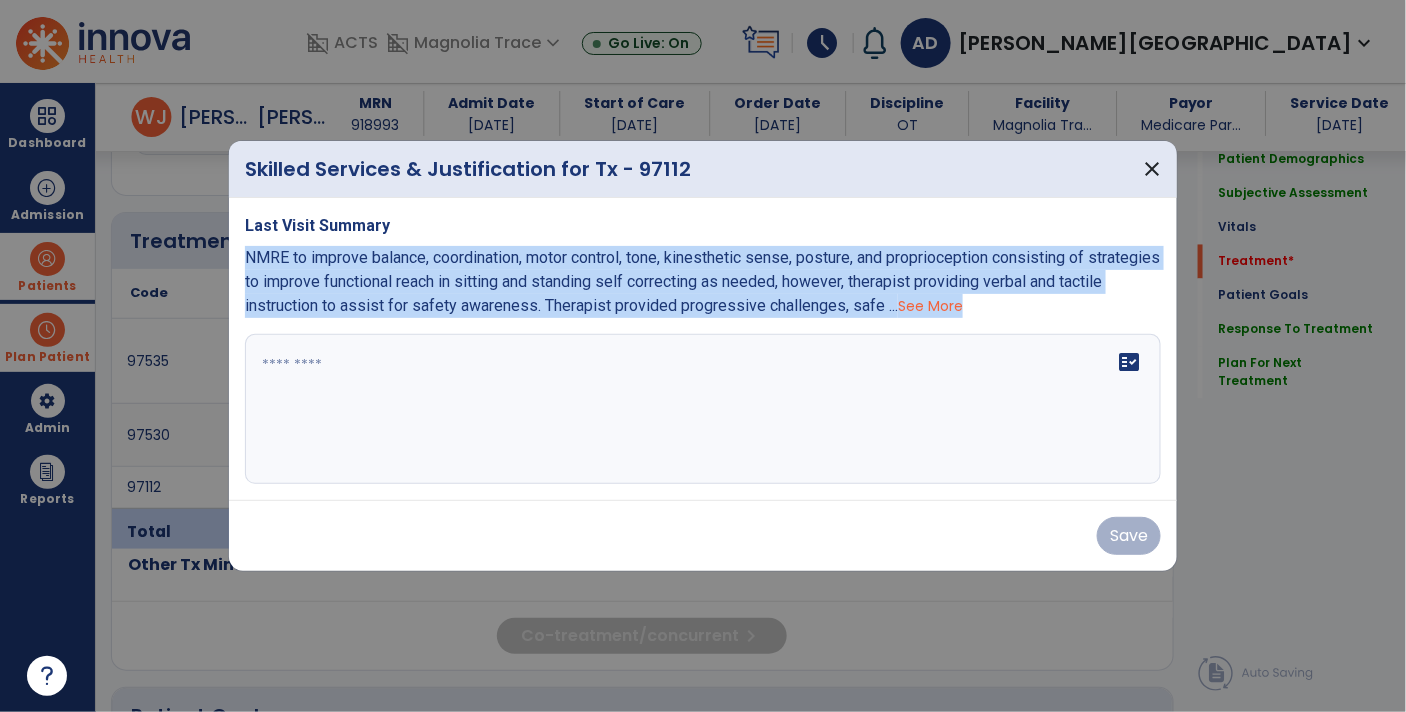 click on "See More" at bounding box center [930, 306] 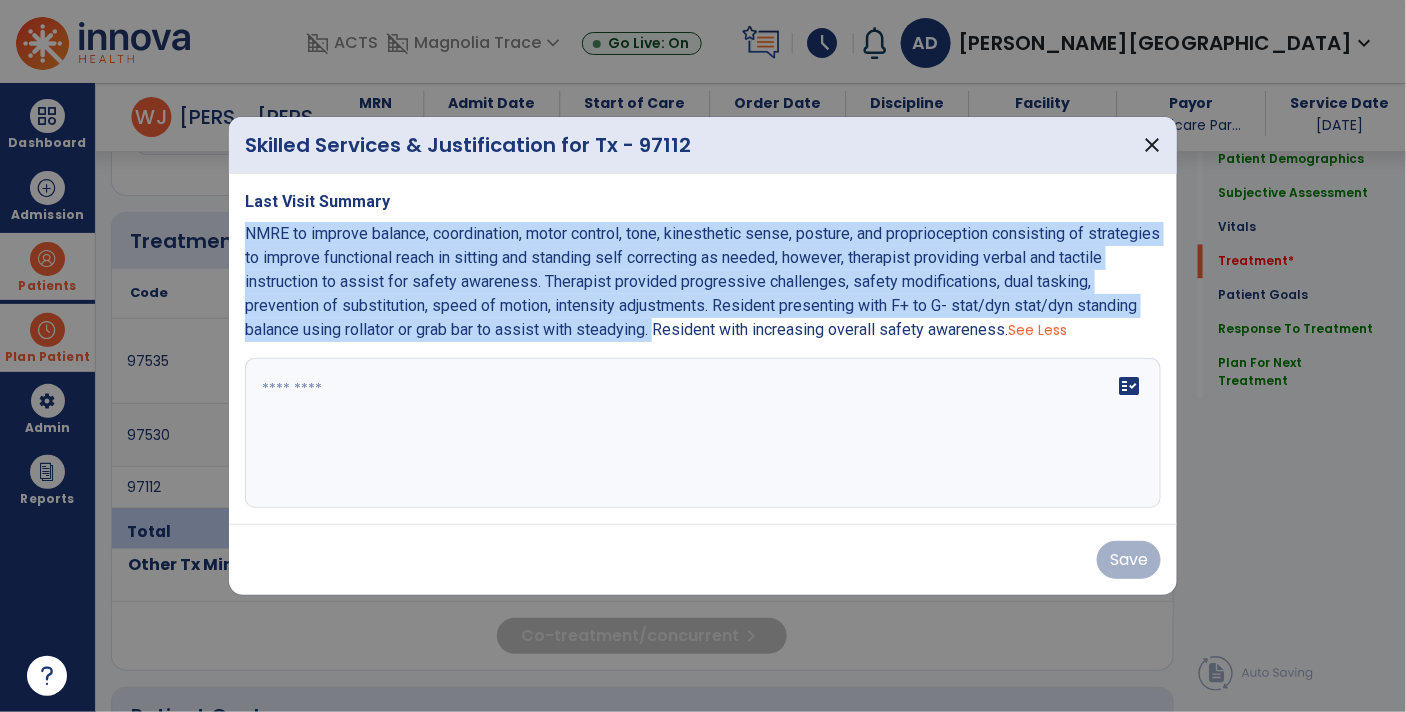 click at bounding box center (703, 433) 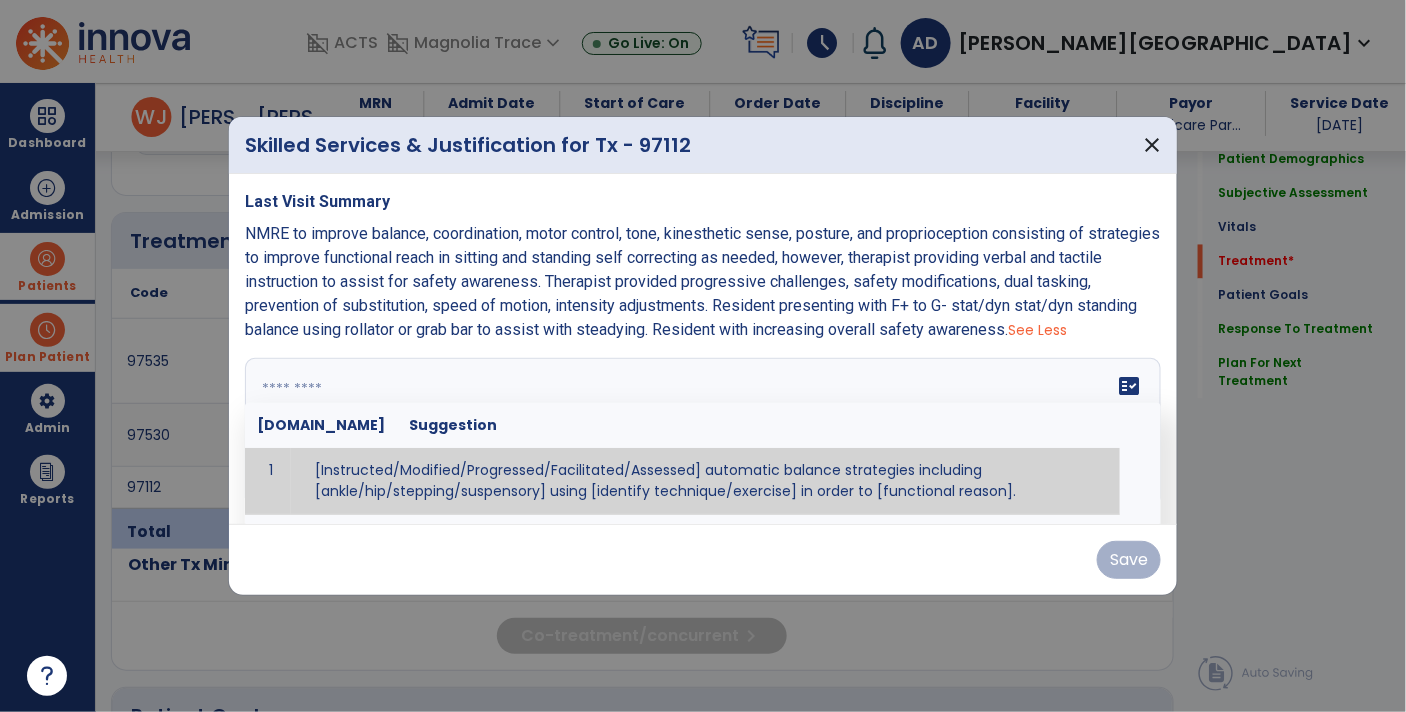click at bounding box center [701, 433] 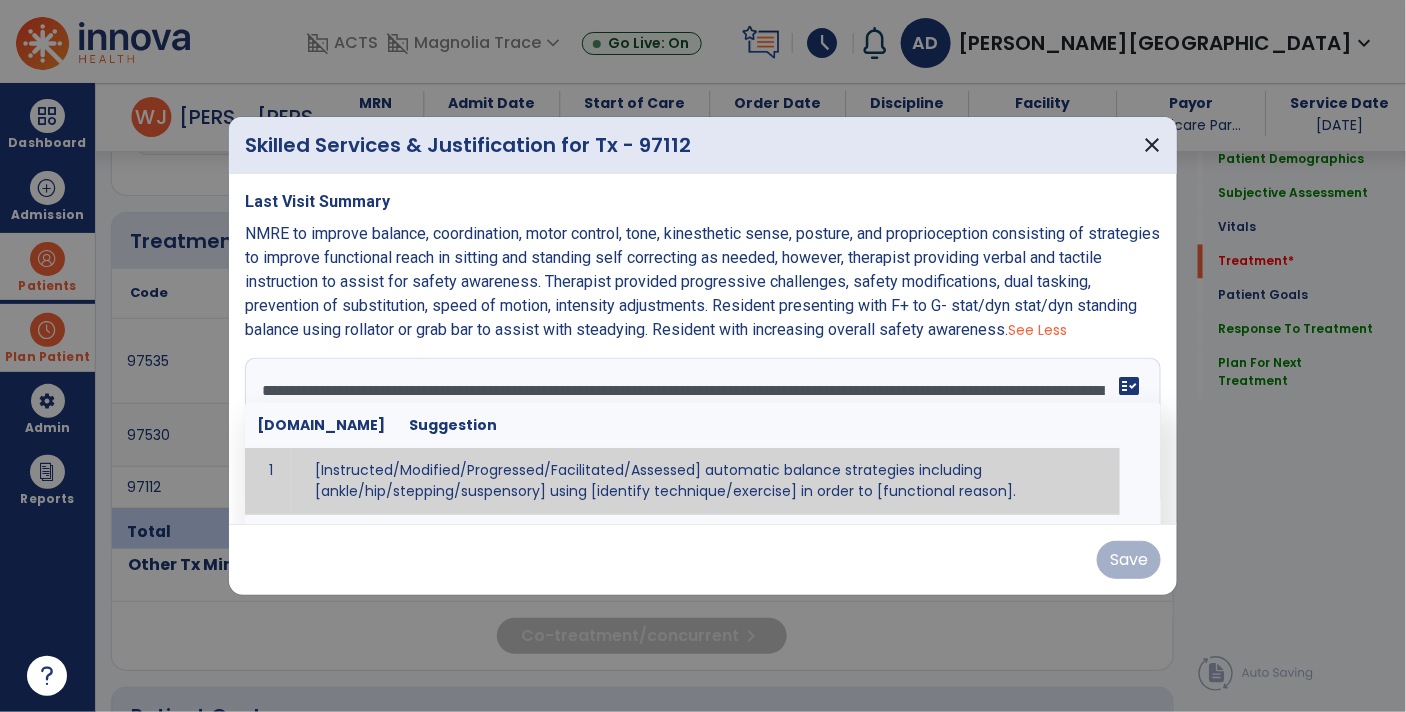 scroll, scrollTop: 15, scrollLeft: 0, axis: vertical 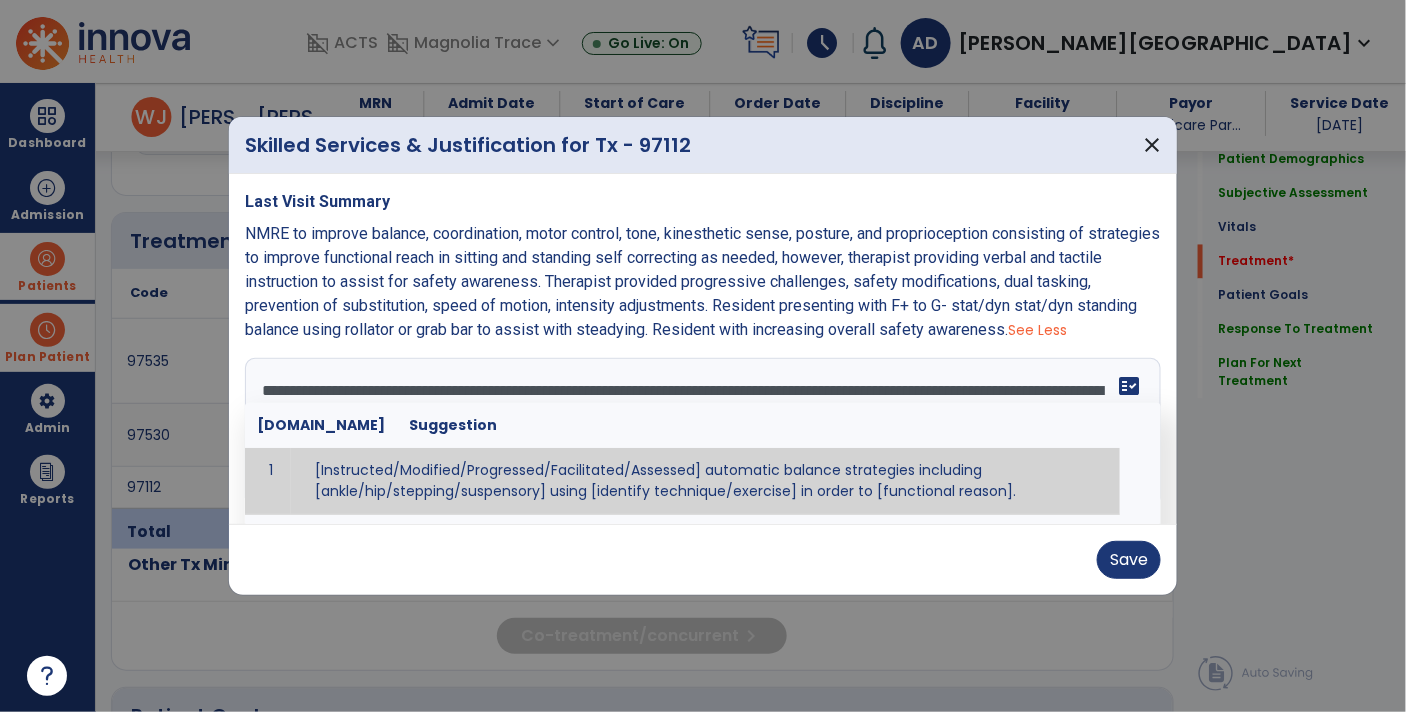 click on "fact_check" at bounding box center (1129, 386) 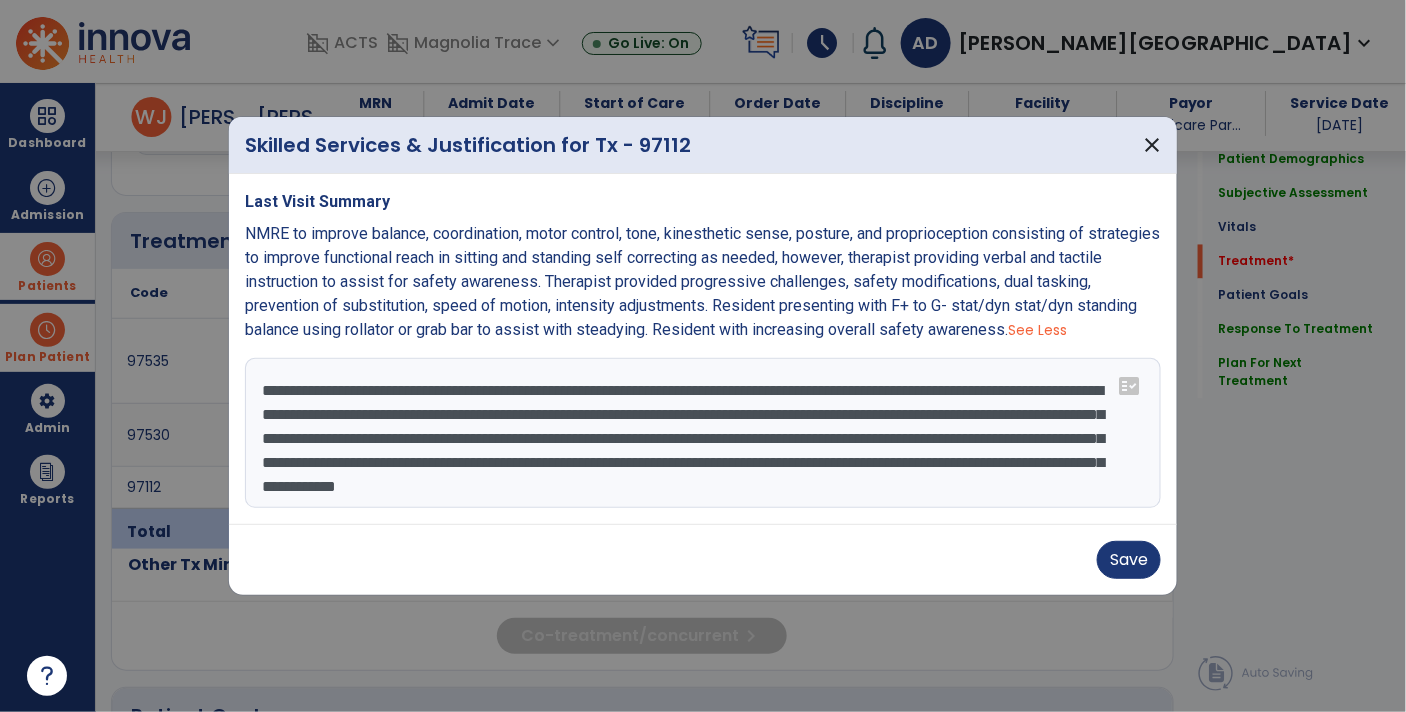 click on "**********" at bounding box center (703, 433) 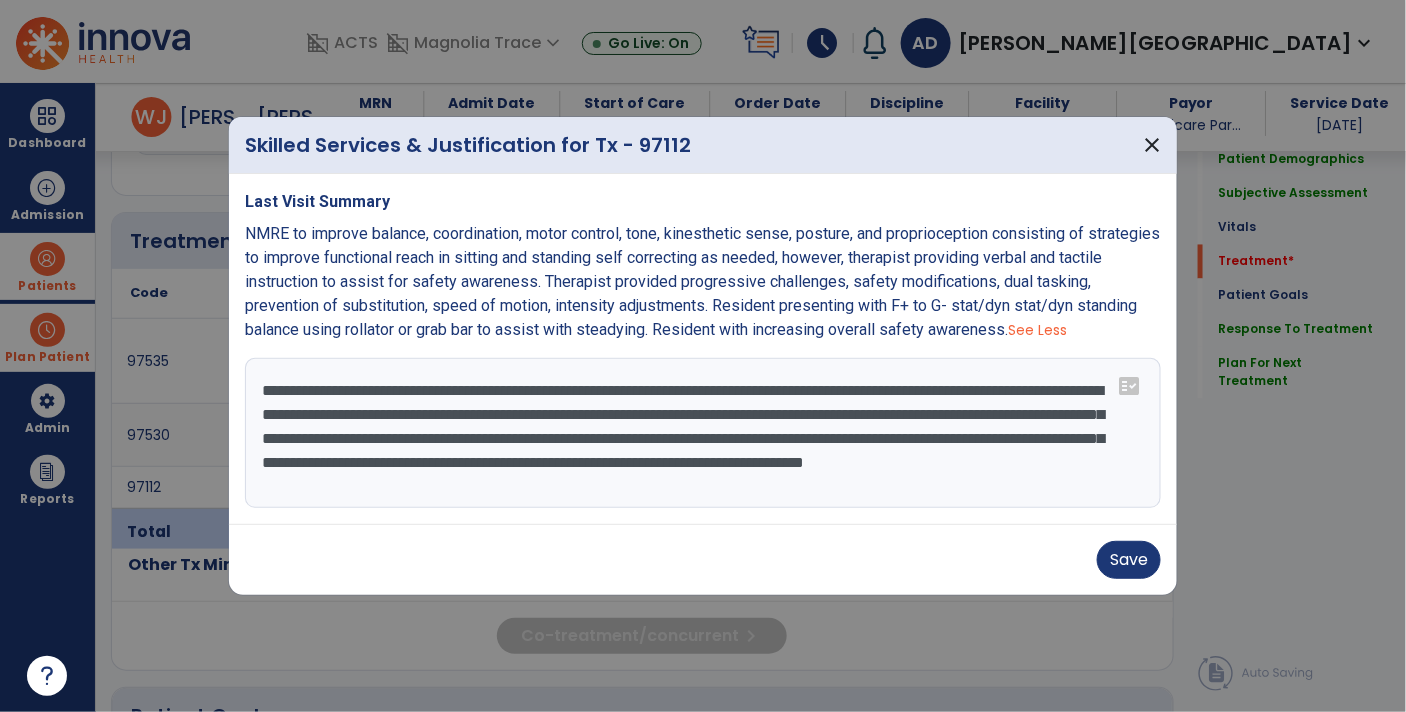 scroll, scrollTop: 0, scrollLeft: 0, axis: both 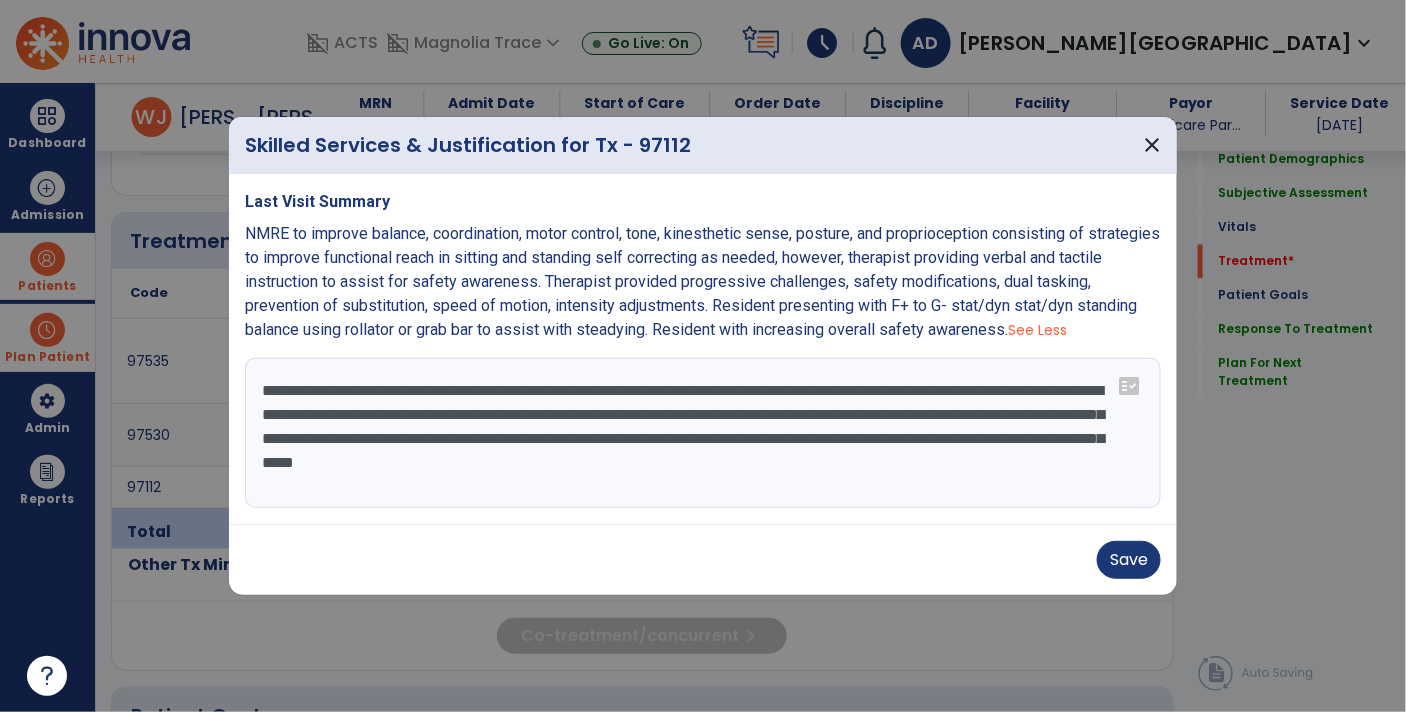 click on "**********" at bounding box center (703, 433) 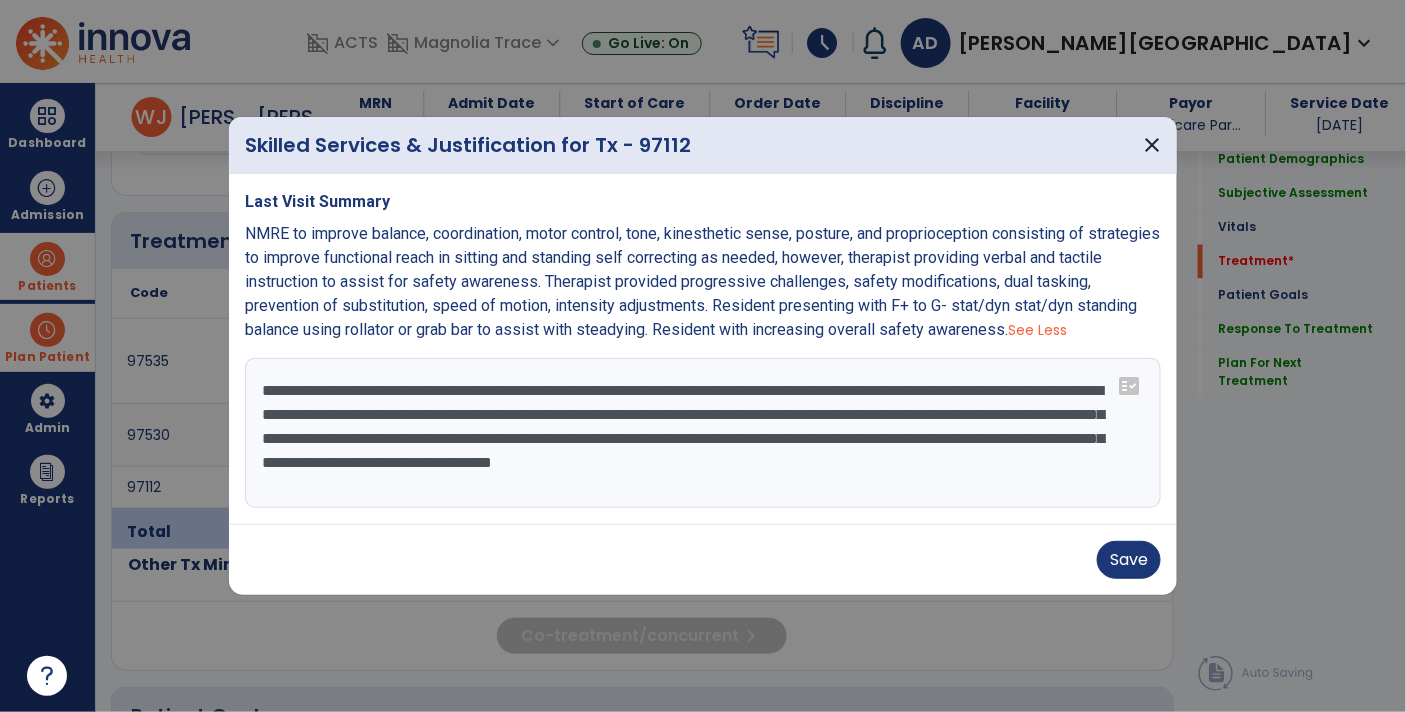 type on "**********" 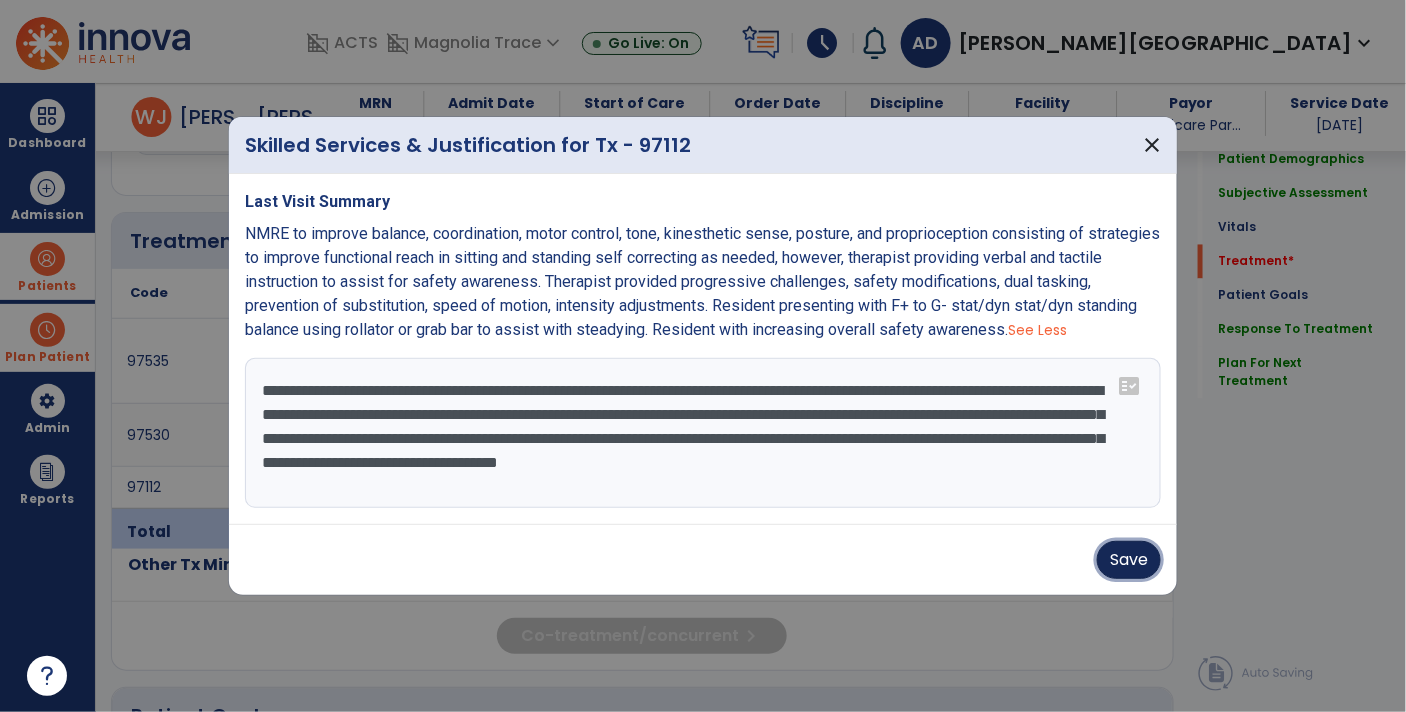 click on "Save" at bounding box center [1129, 560] 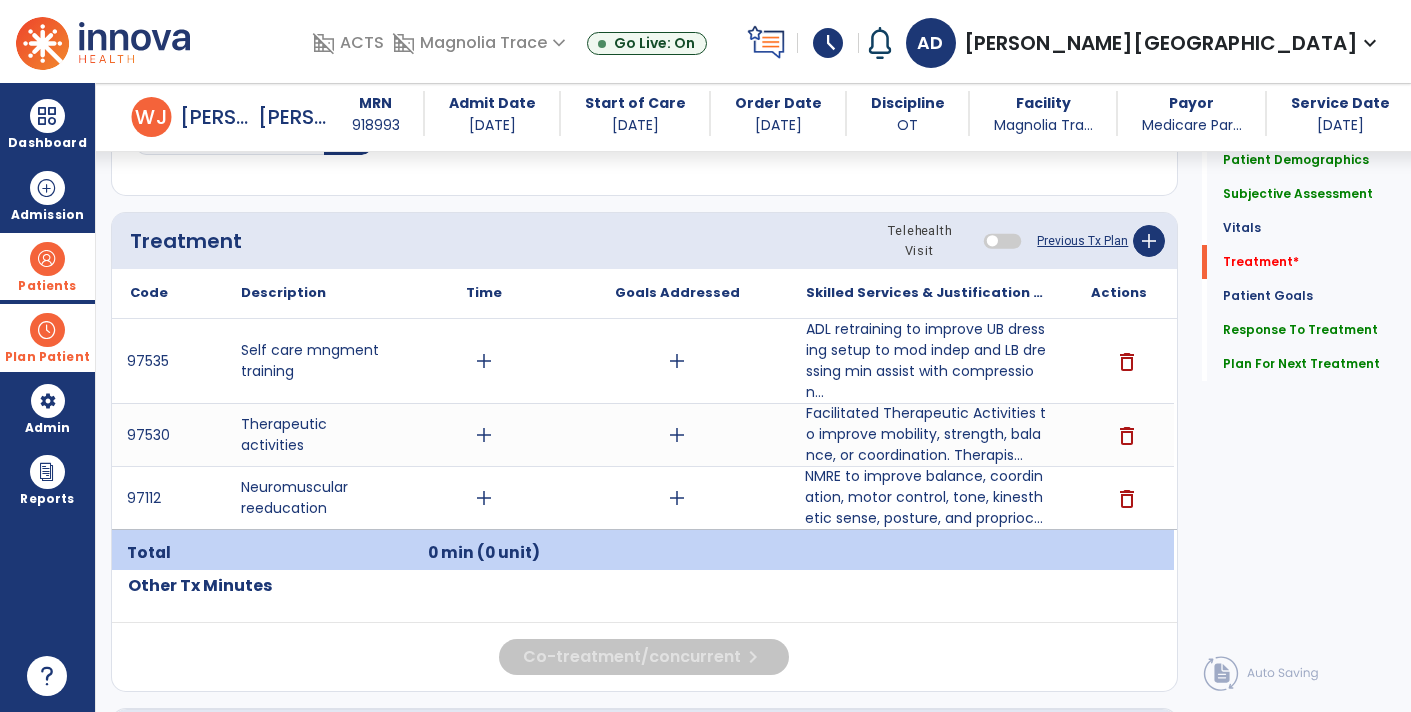click on "NMRE to improve balance, coordination, motor control, tone, kinesthetic sense, posture, and proprioc..." at bounding box center [926, 497] 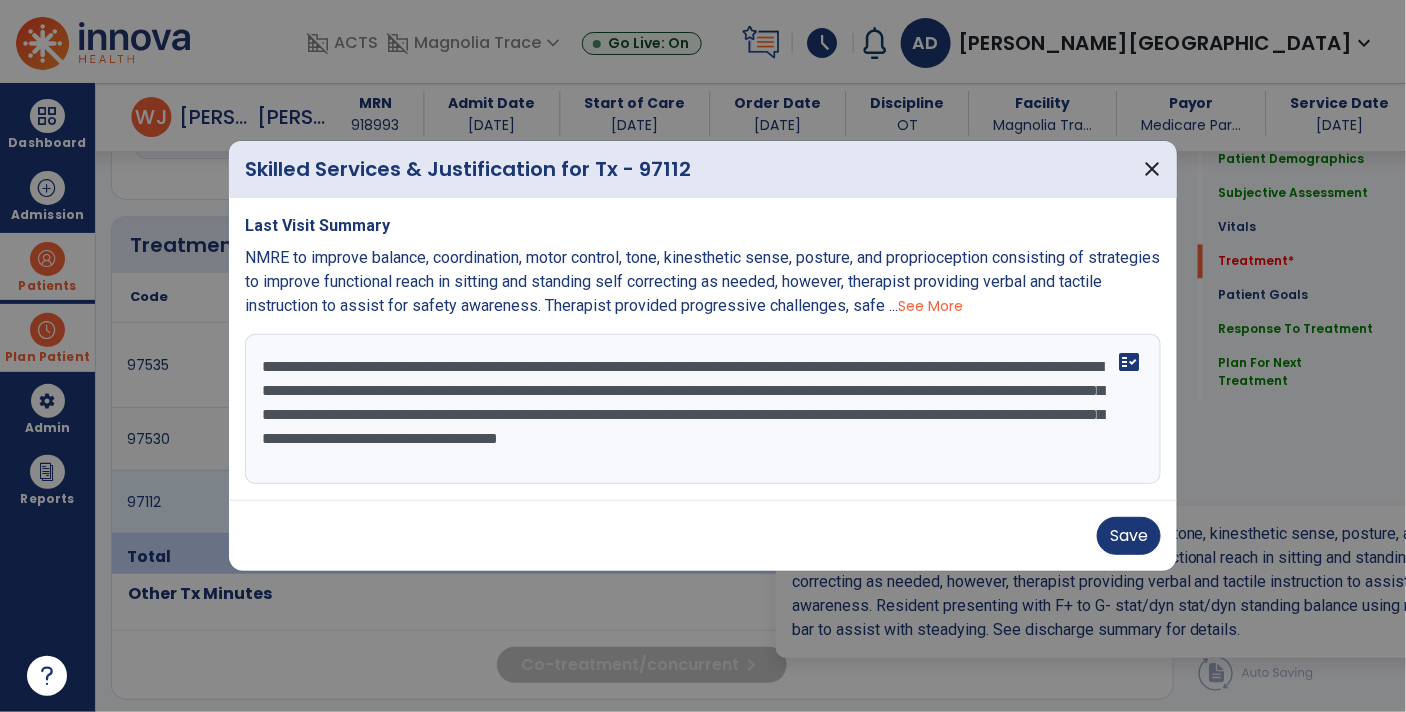 scroll, scrollTop: 1147, scrollLeft: 0, axis: vertical 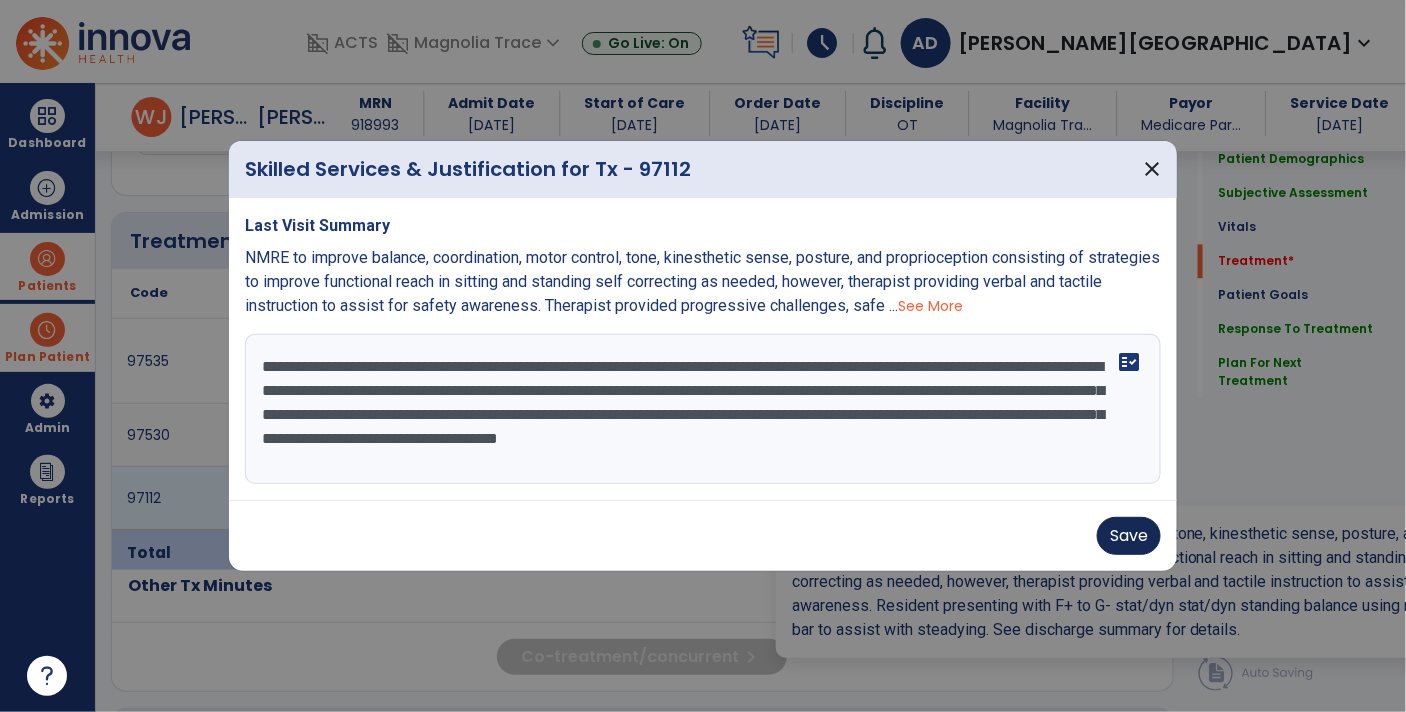 click on "Save" at bounding box center (1129, 536) 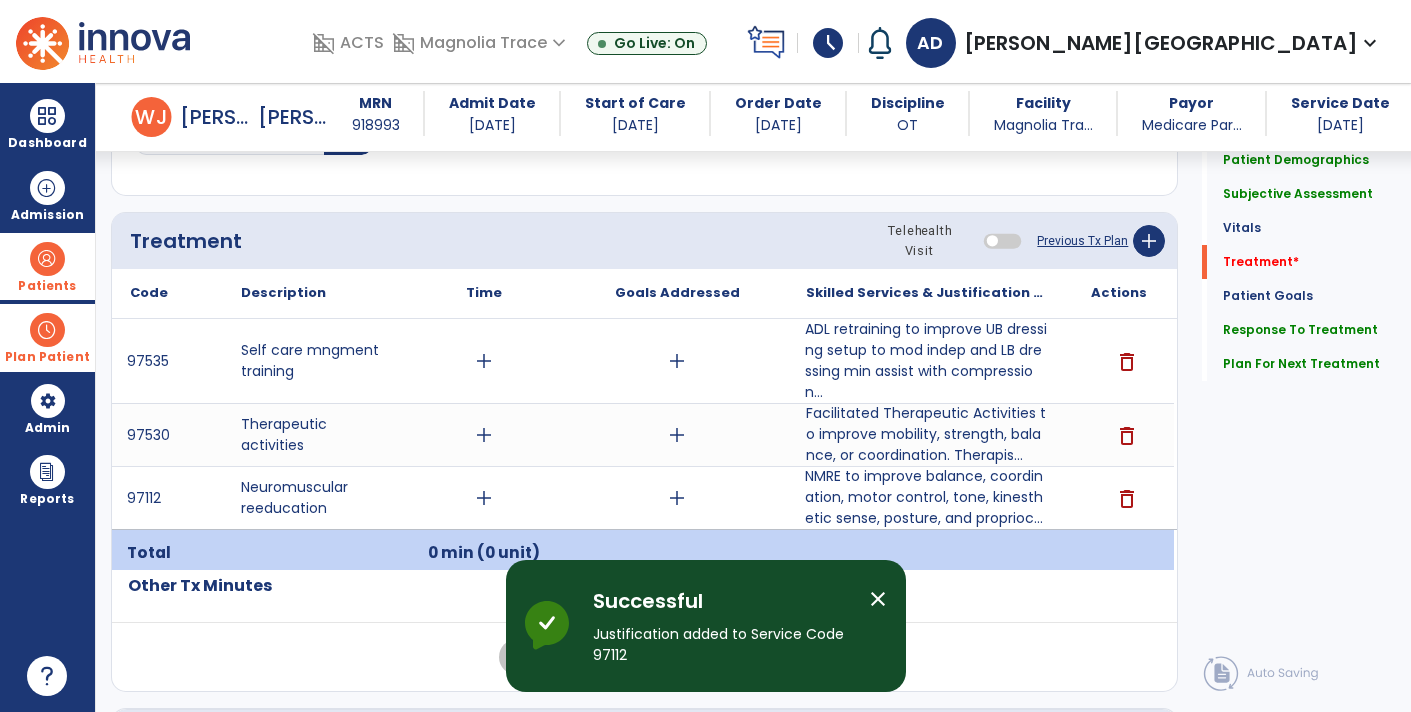 click on "ADL retraining to improve UB dressing setup to mod indep and LB dressing min assist with compression..." at bounding box center [926, 361] 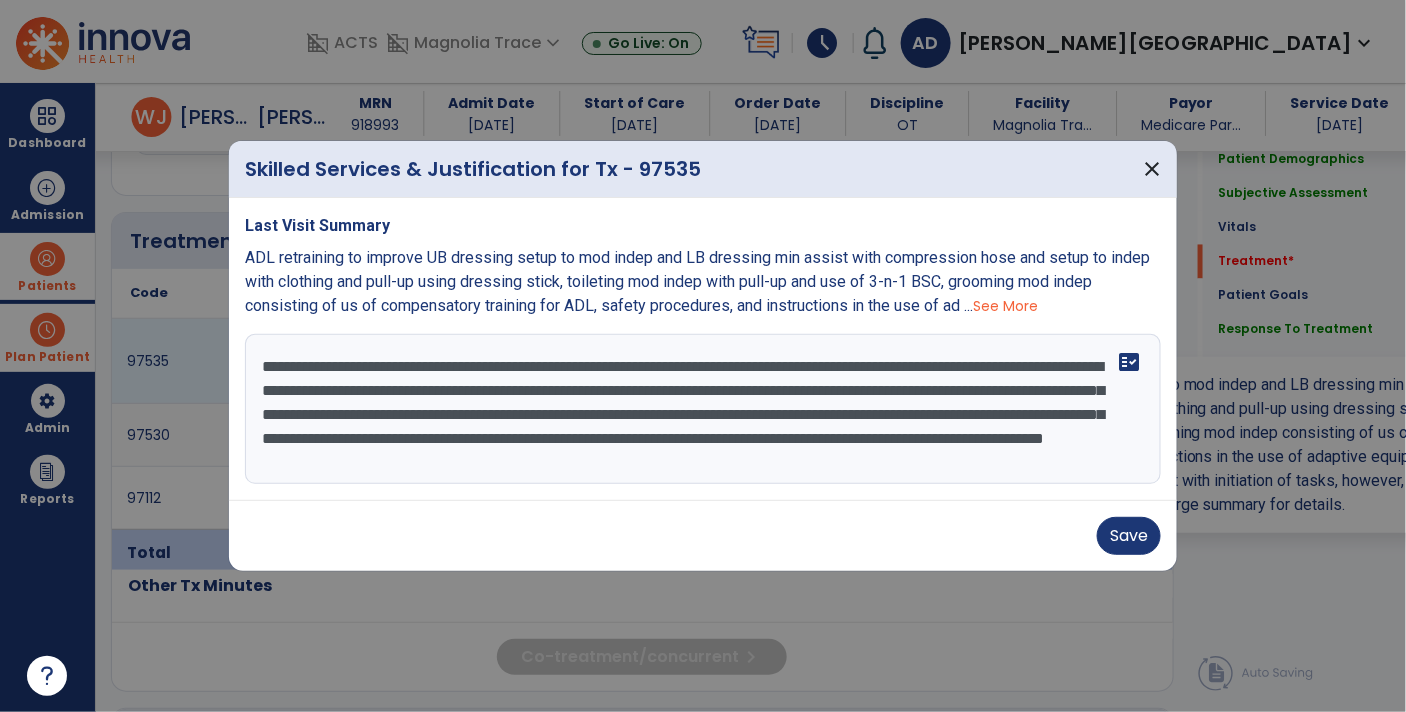 scroll, scrollTop: 1147, scrollLeft: 0, axis: vertical 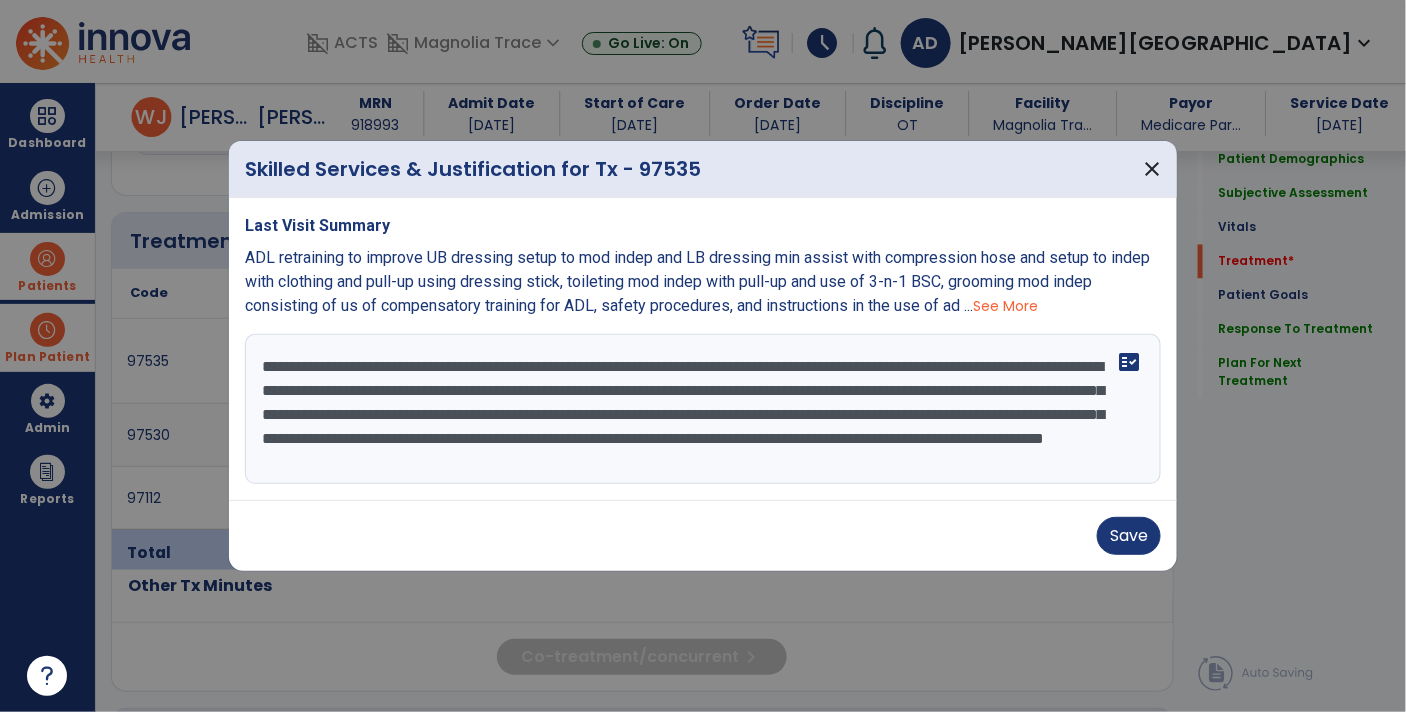 click at bounding box center (703, 356) 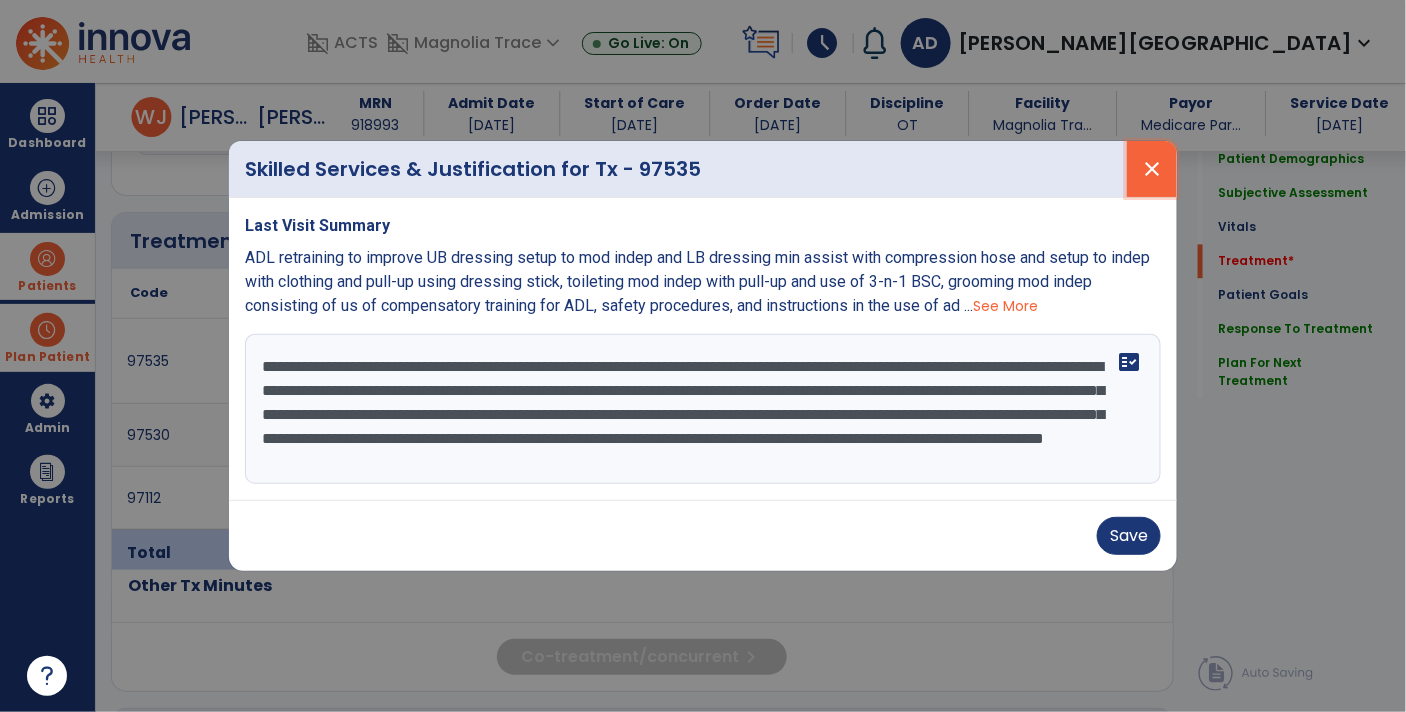 click on "close" at bounding box center [1152, 169] 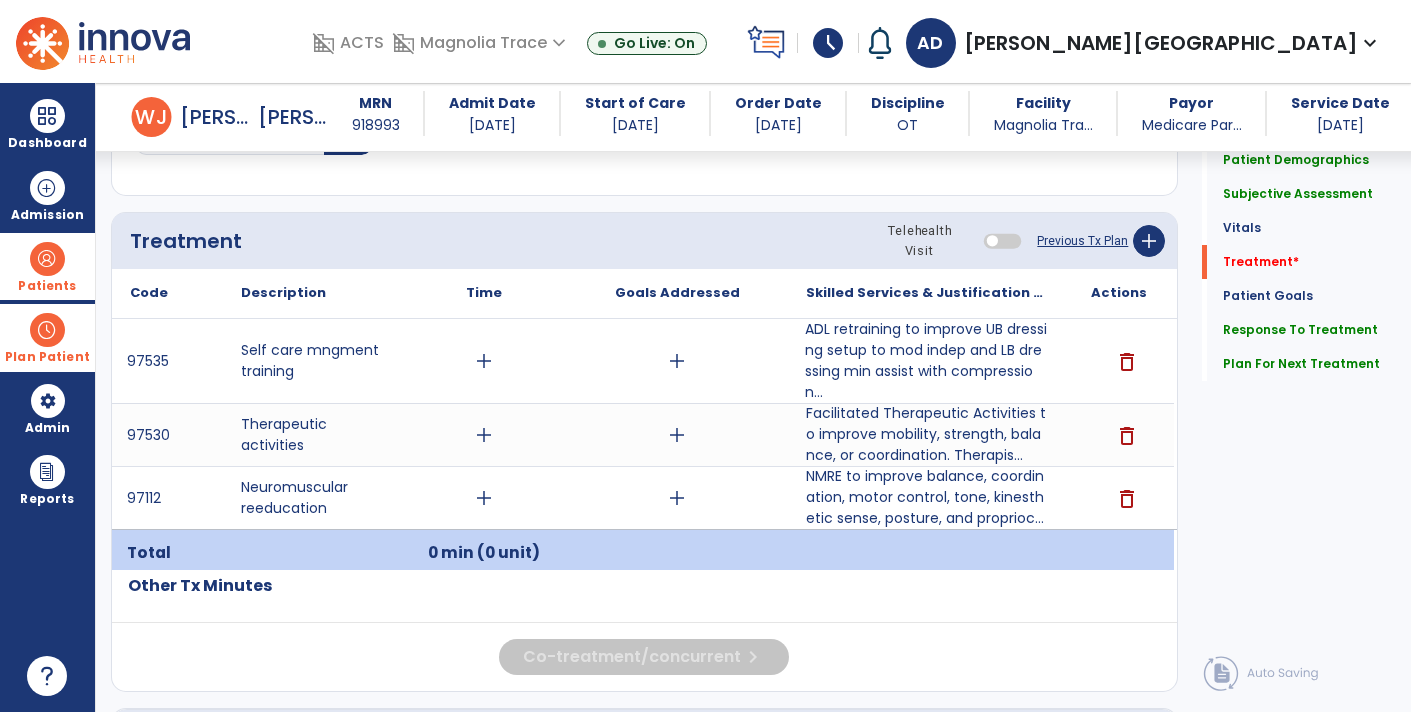 click at bounding box center (47, 330) 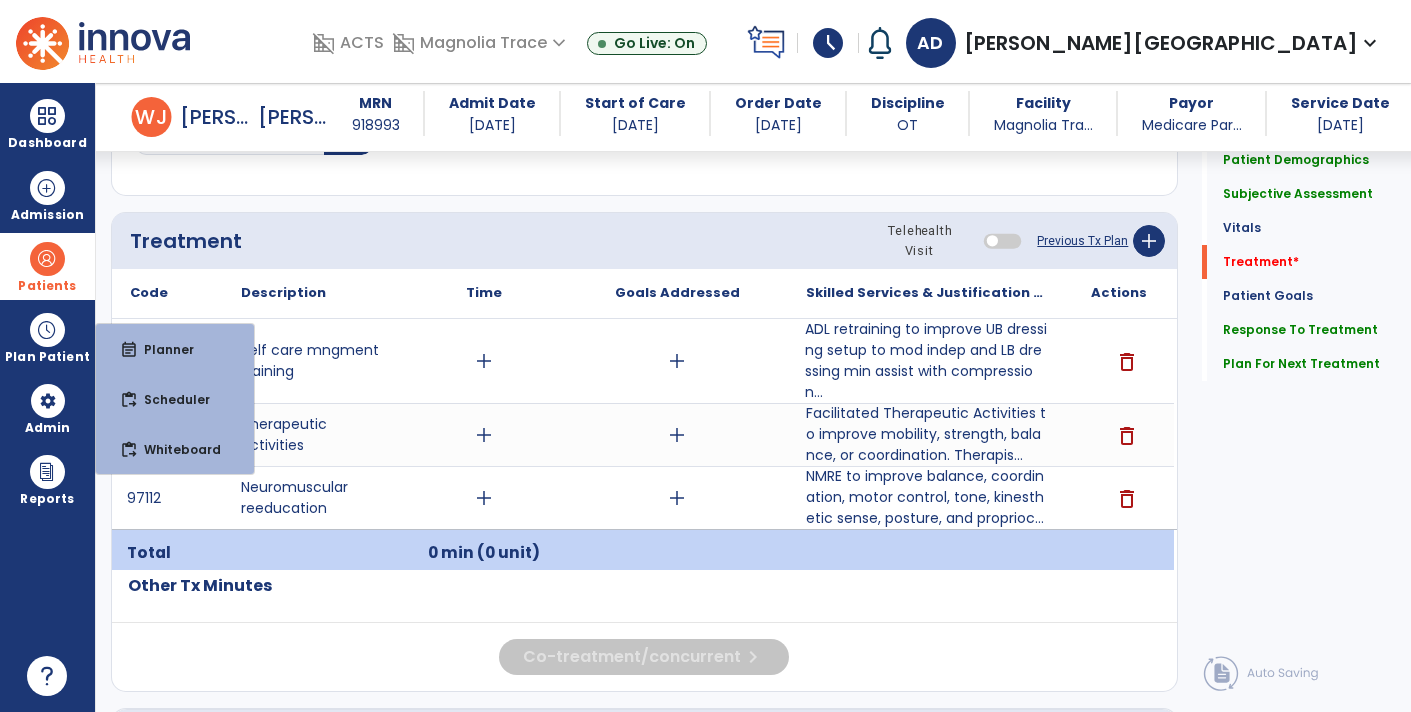 click on "Patients" at bounding box center [47, 286] 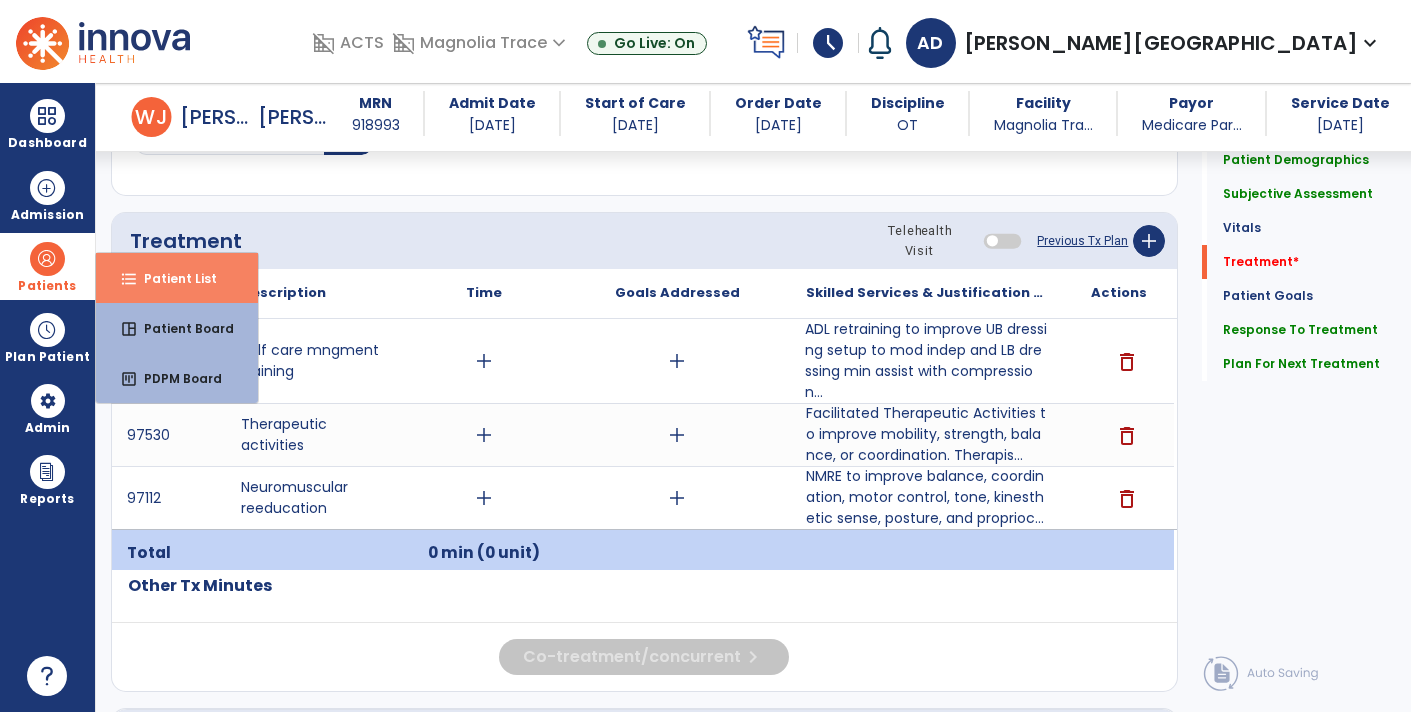 click on "Patient List" at bounding box center [172, 278] 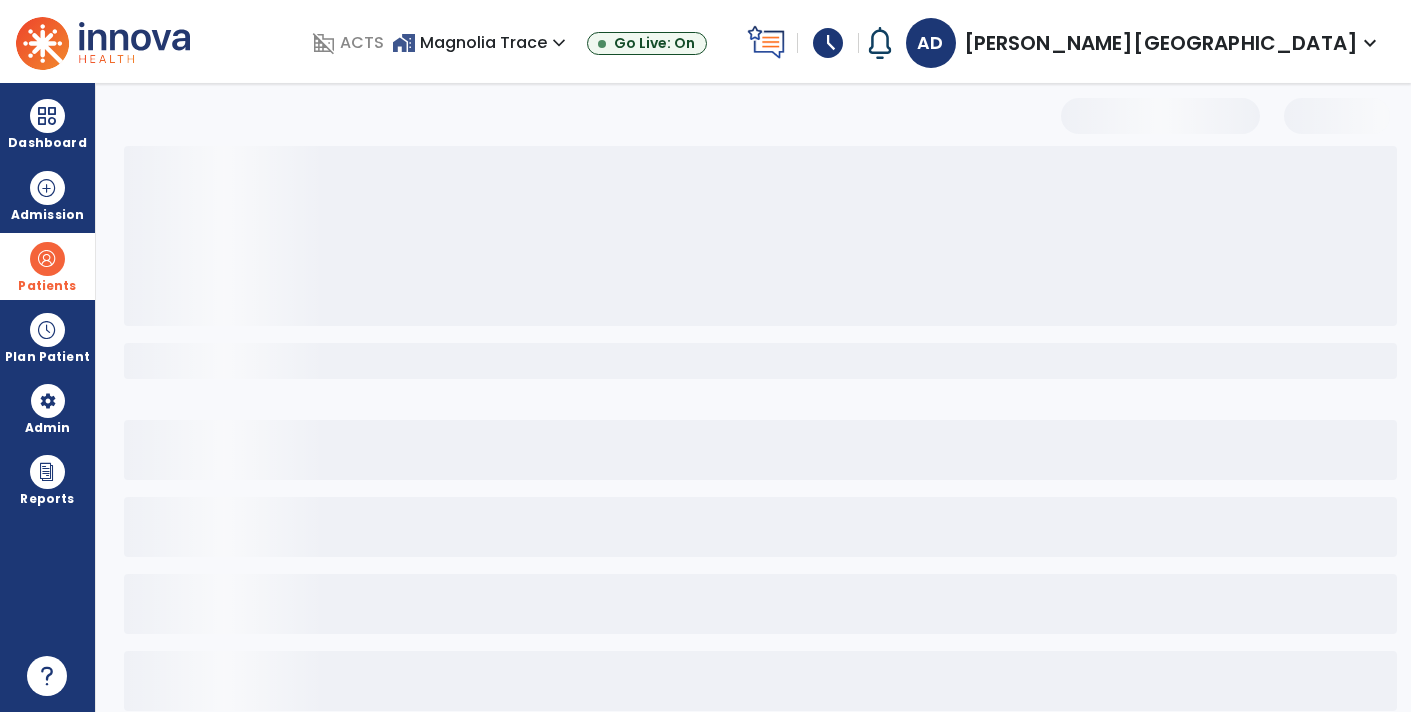 scroll, scrollTop: 30, scrollLeft: 0, axis: vertical 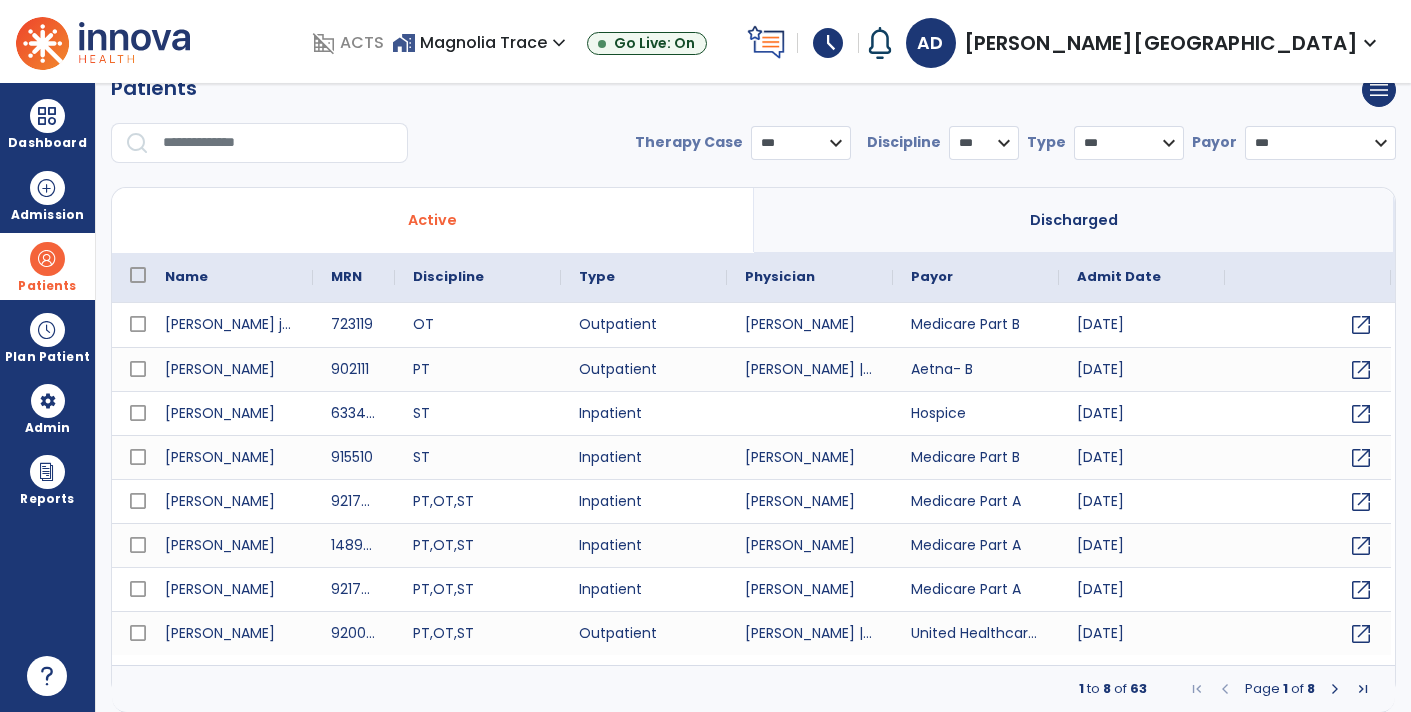 click at bounding box center (278, 143) 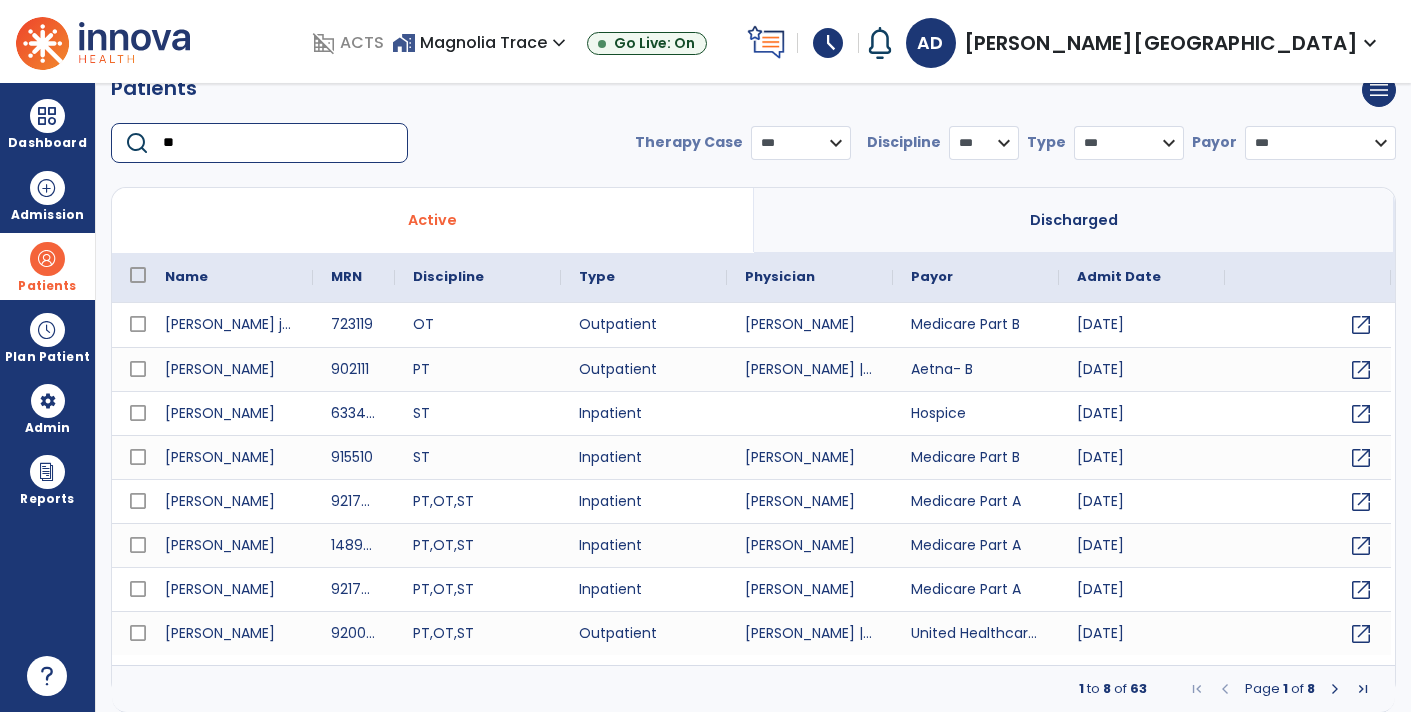 type on "*" 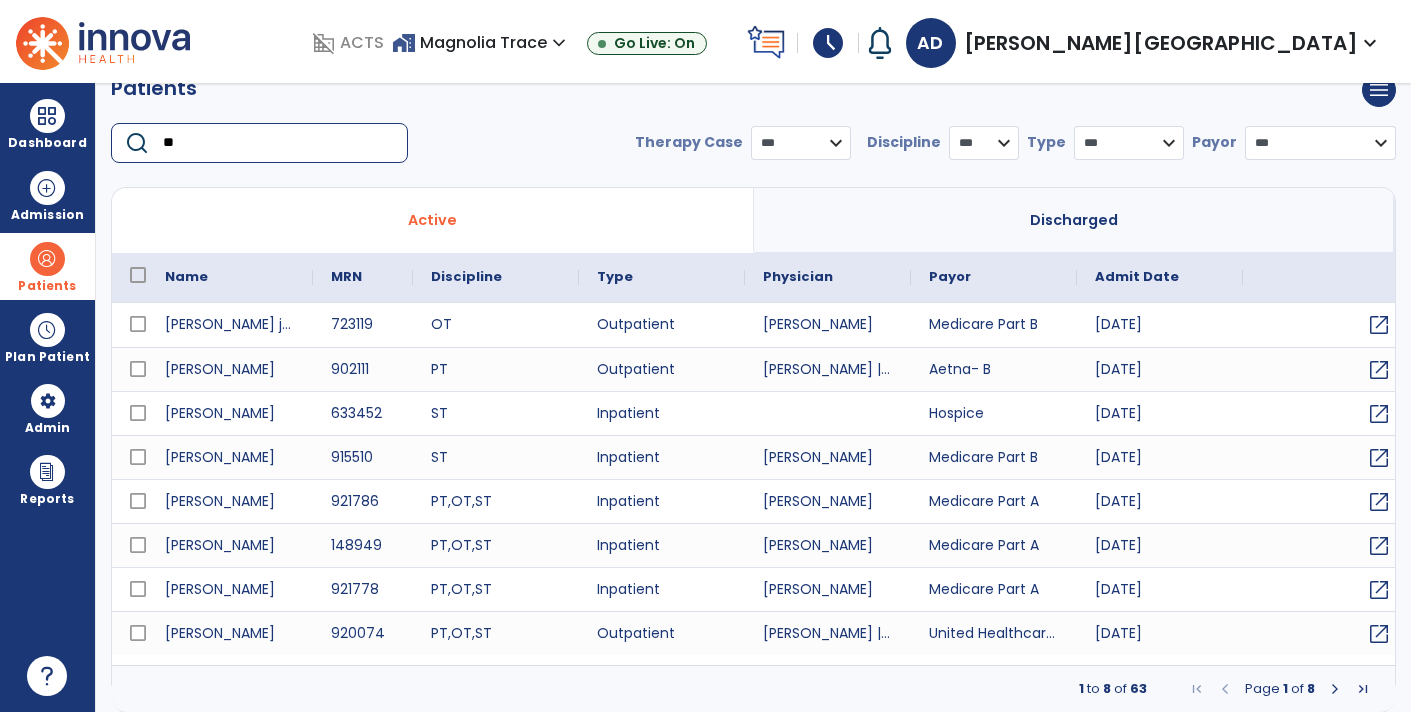 type on "*" 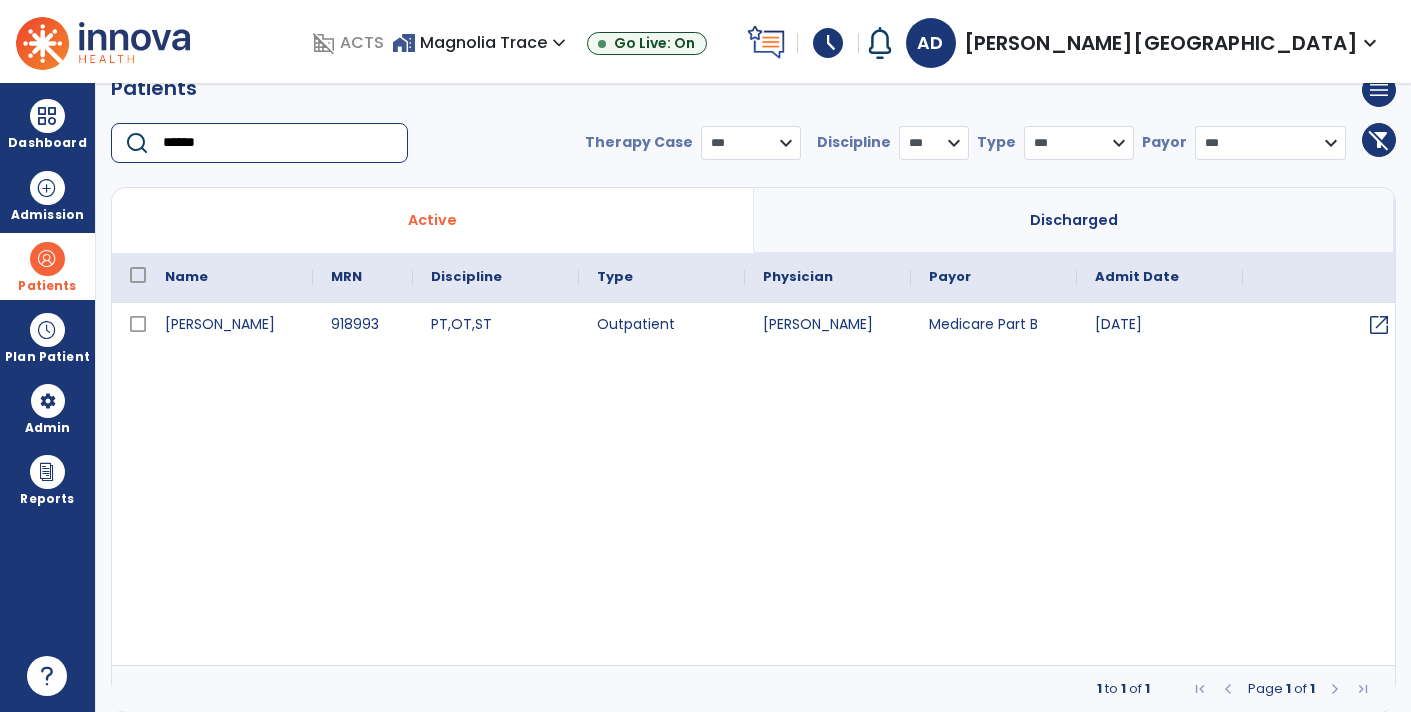 type on "******" 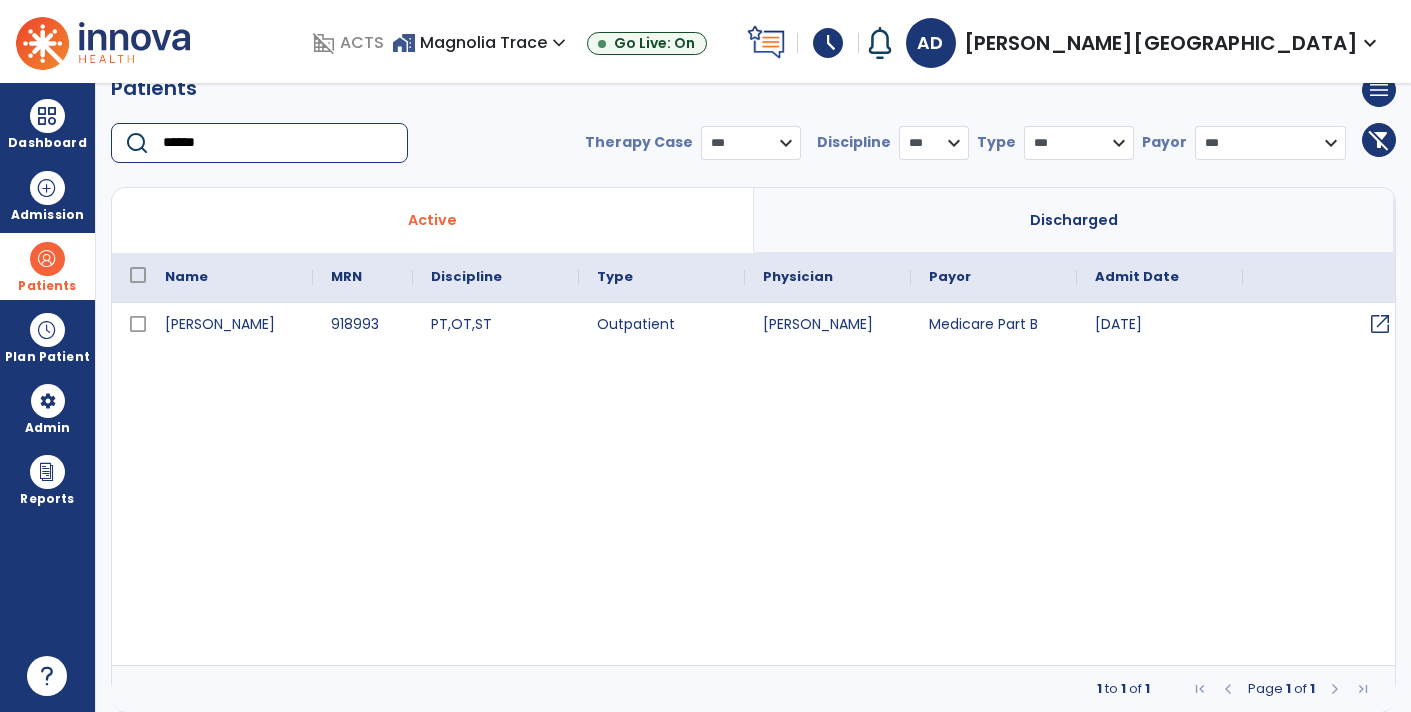 click on "open_in_new" at bounding box center [1380, 324] 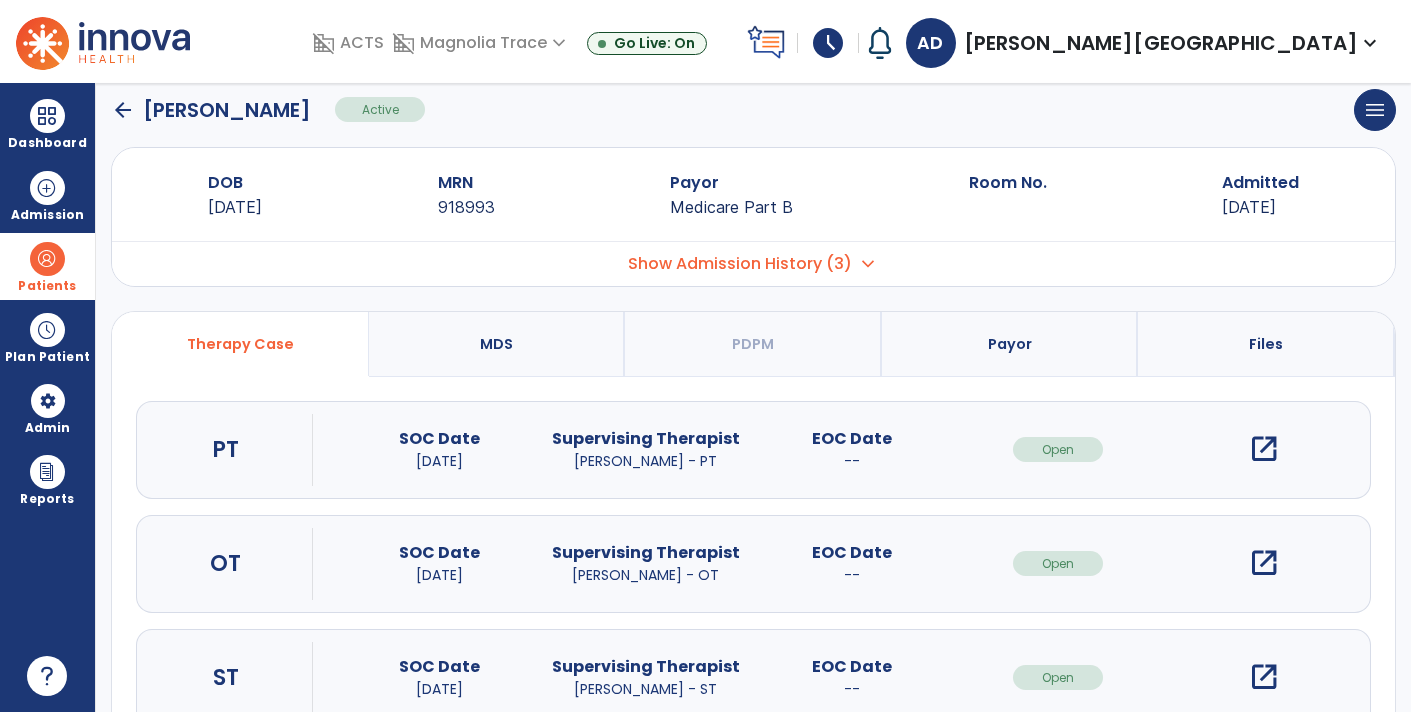 scroll, scrollTop: 0, scrollLeft: 0, axis: both 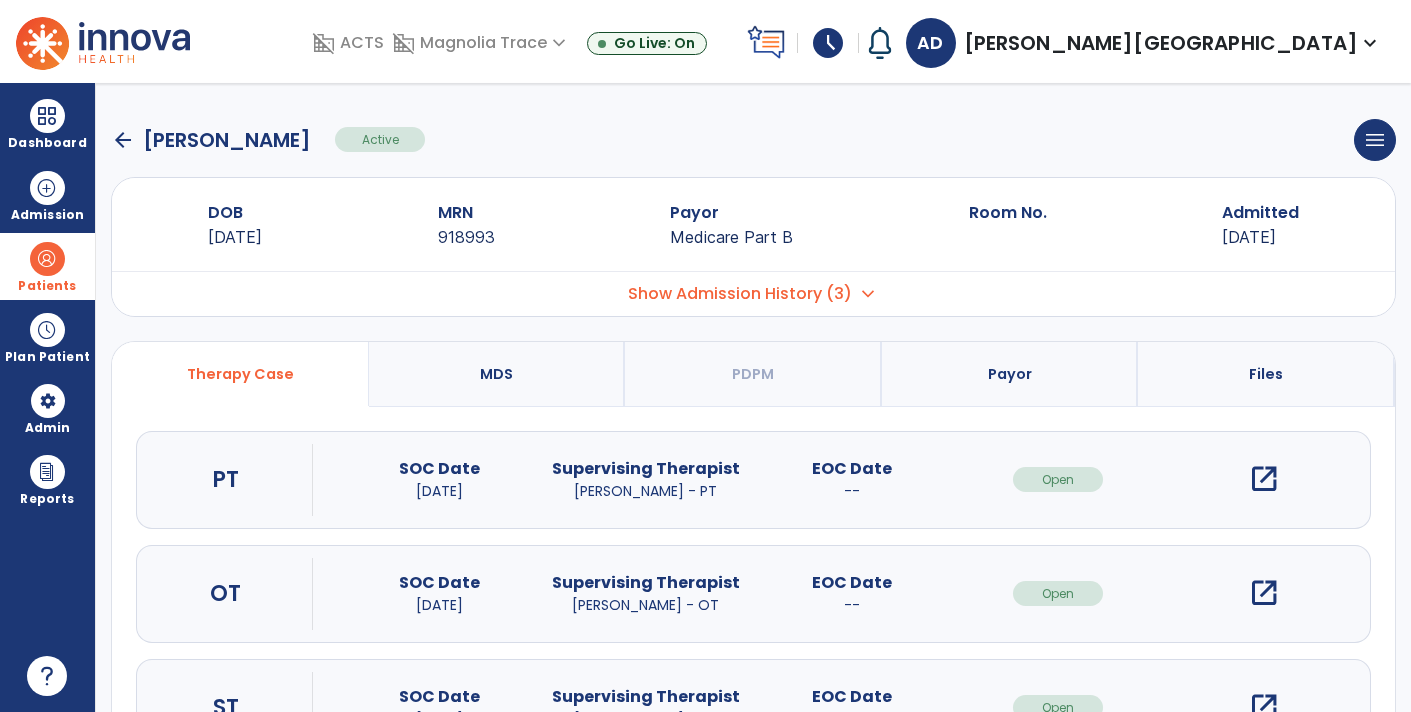 click on "open_in_new" at bounding box center (1264, 593) 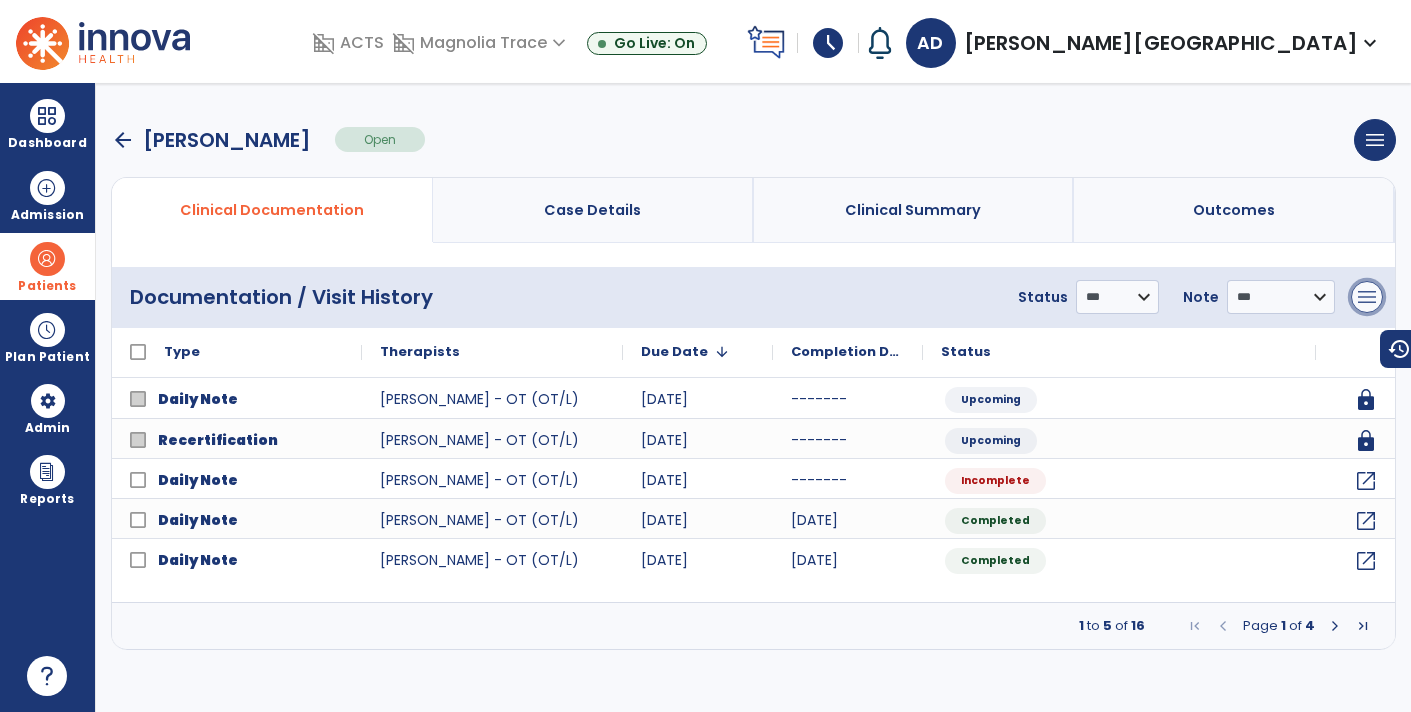 click on "menu" at bounding box center [1367, 297] 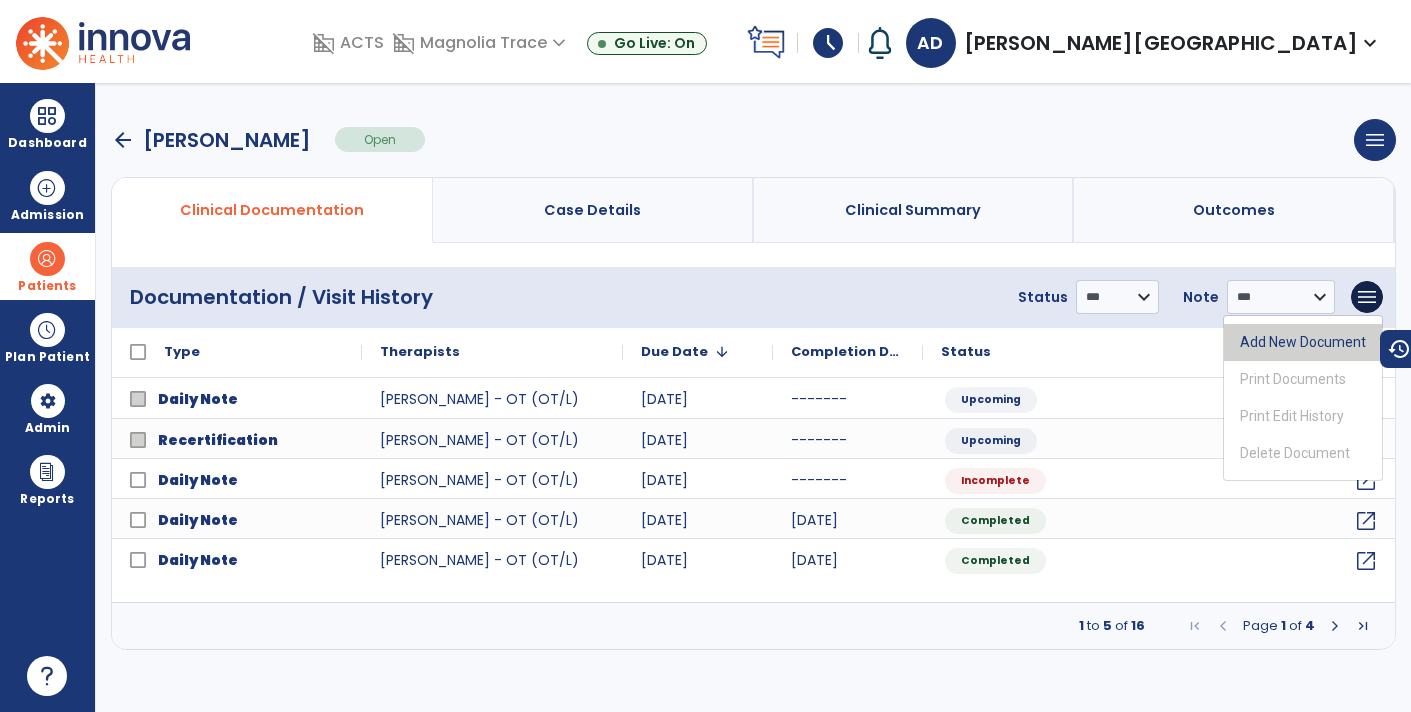 click on "Add New Document" at bounding box center [1303, 342] 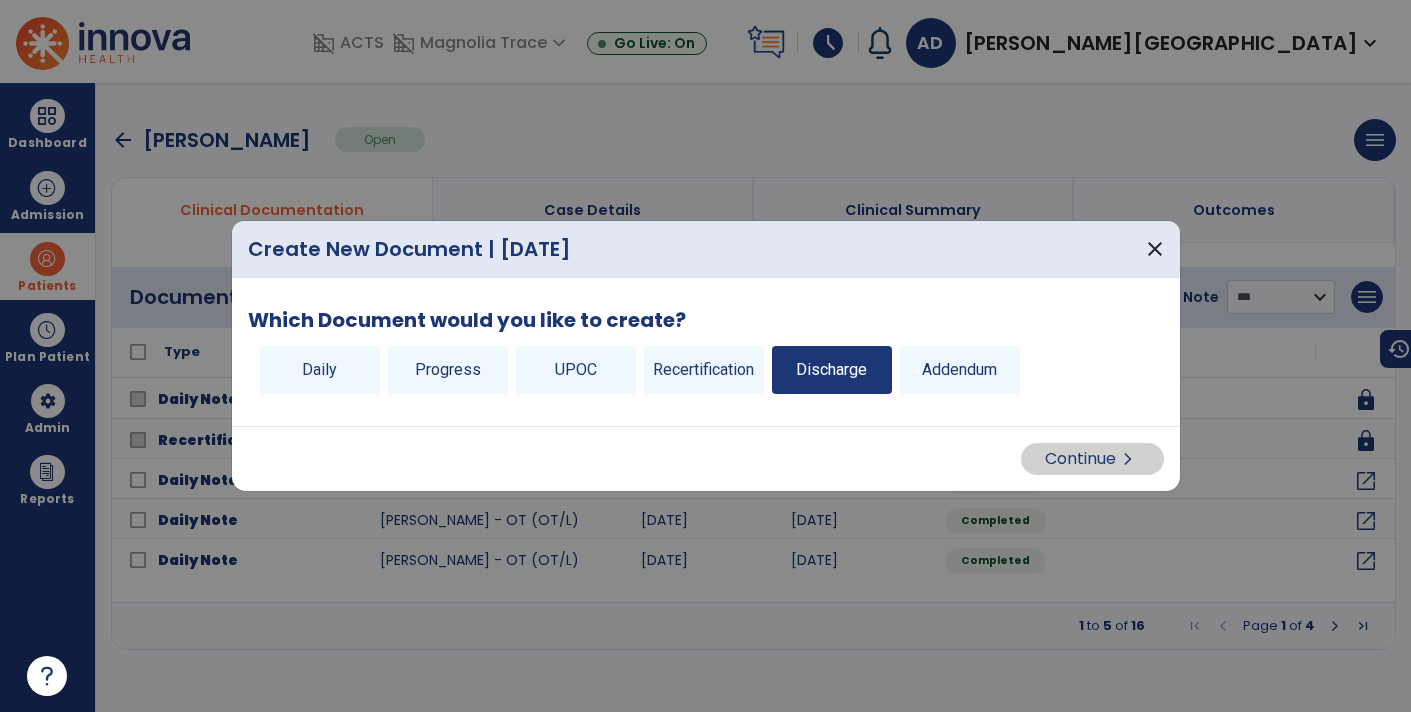 click on "Discharge" at bounding box center (832, 370) 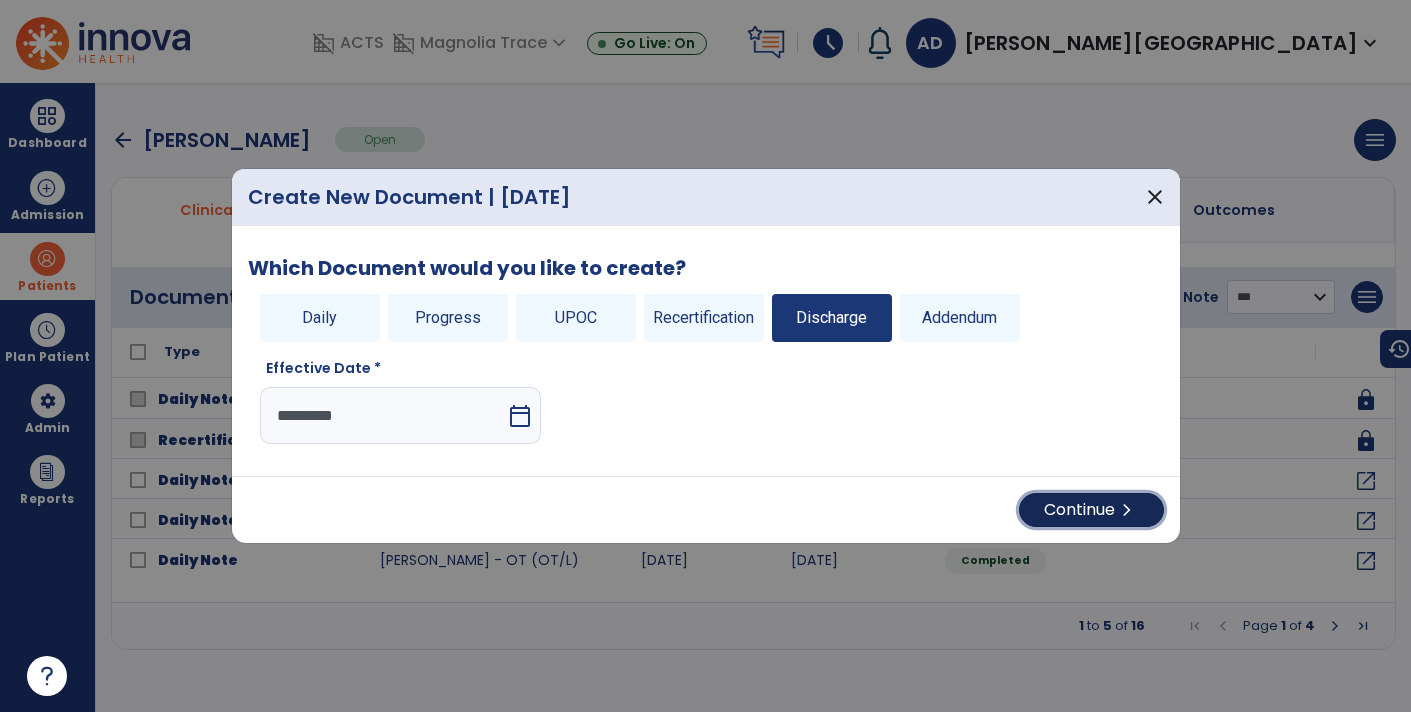 click on "Continue   chevron_right" at bounding box center (1091, 510) 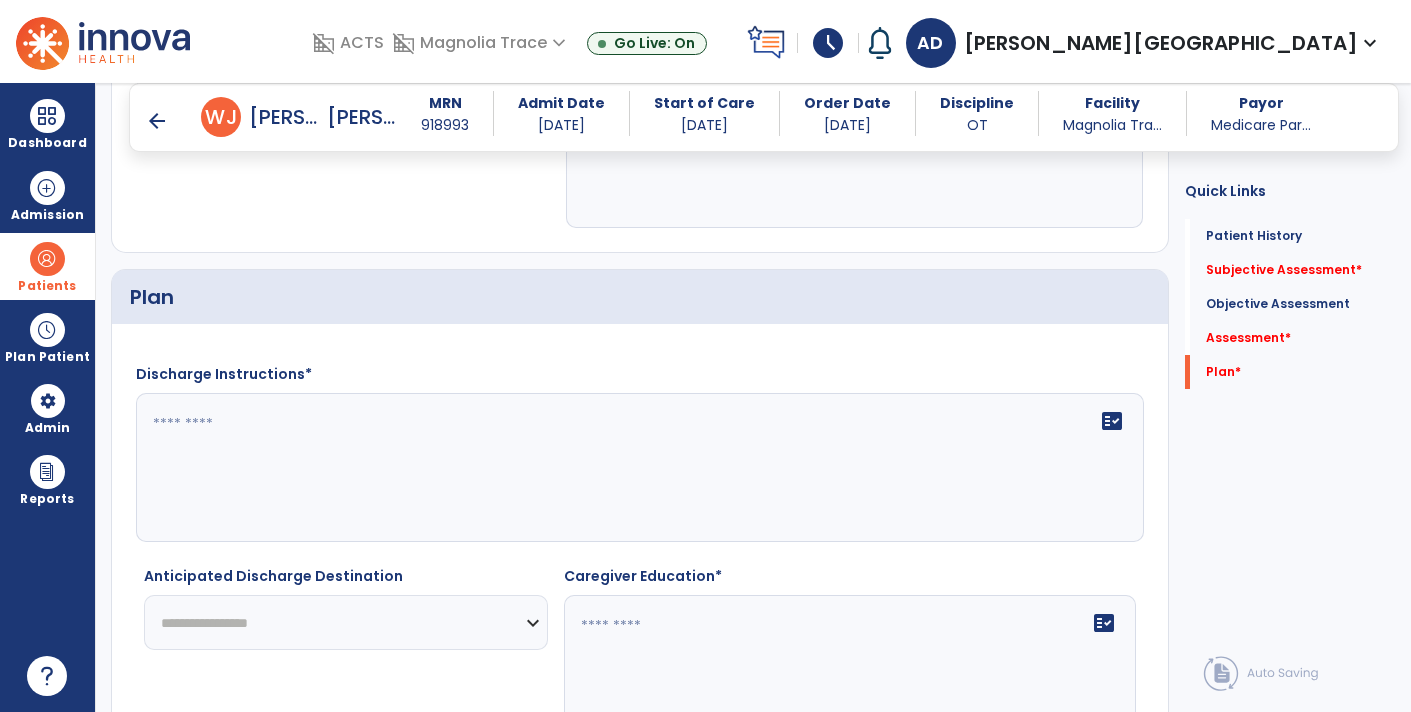 scroll, scrollTop: 2500, scrollLeft: 0, axis: vertical 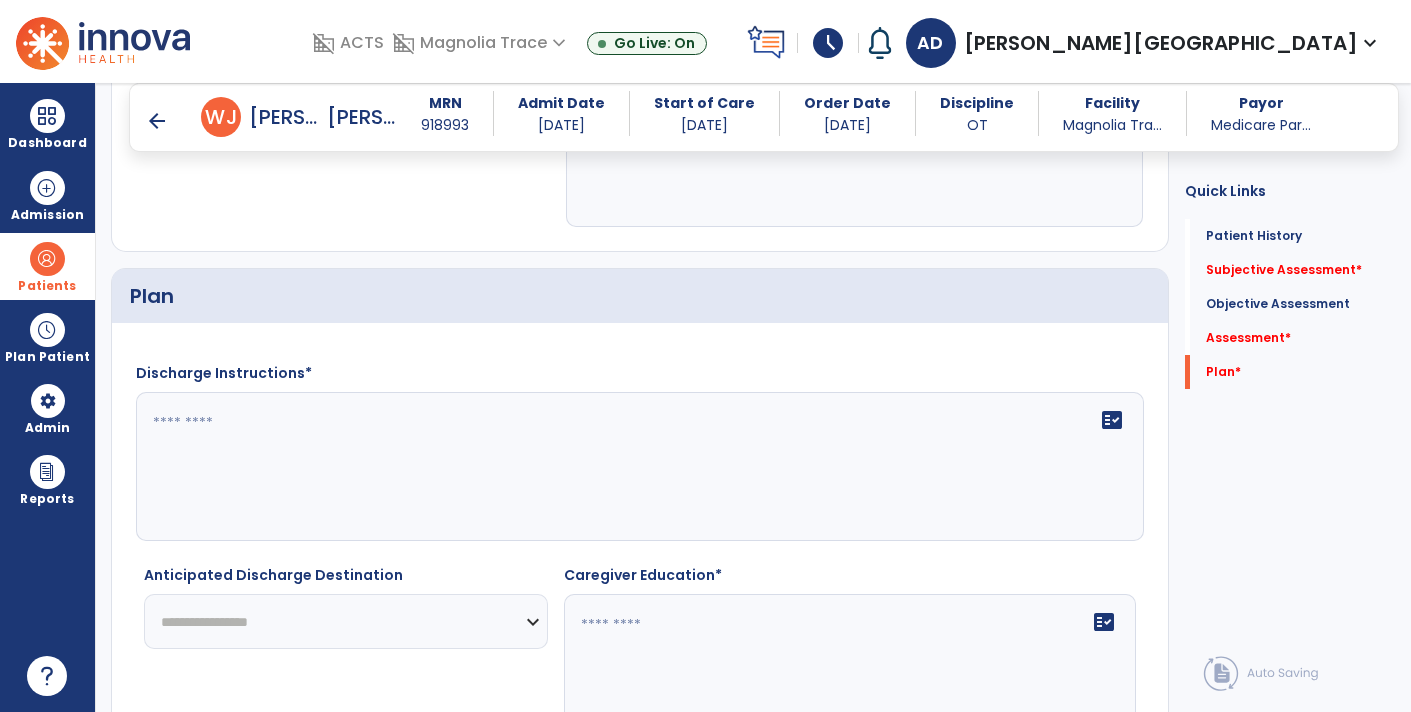 click 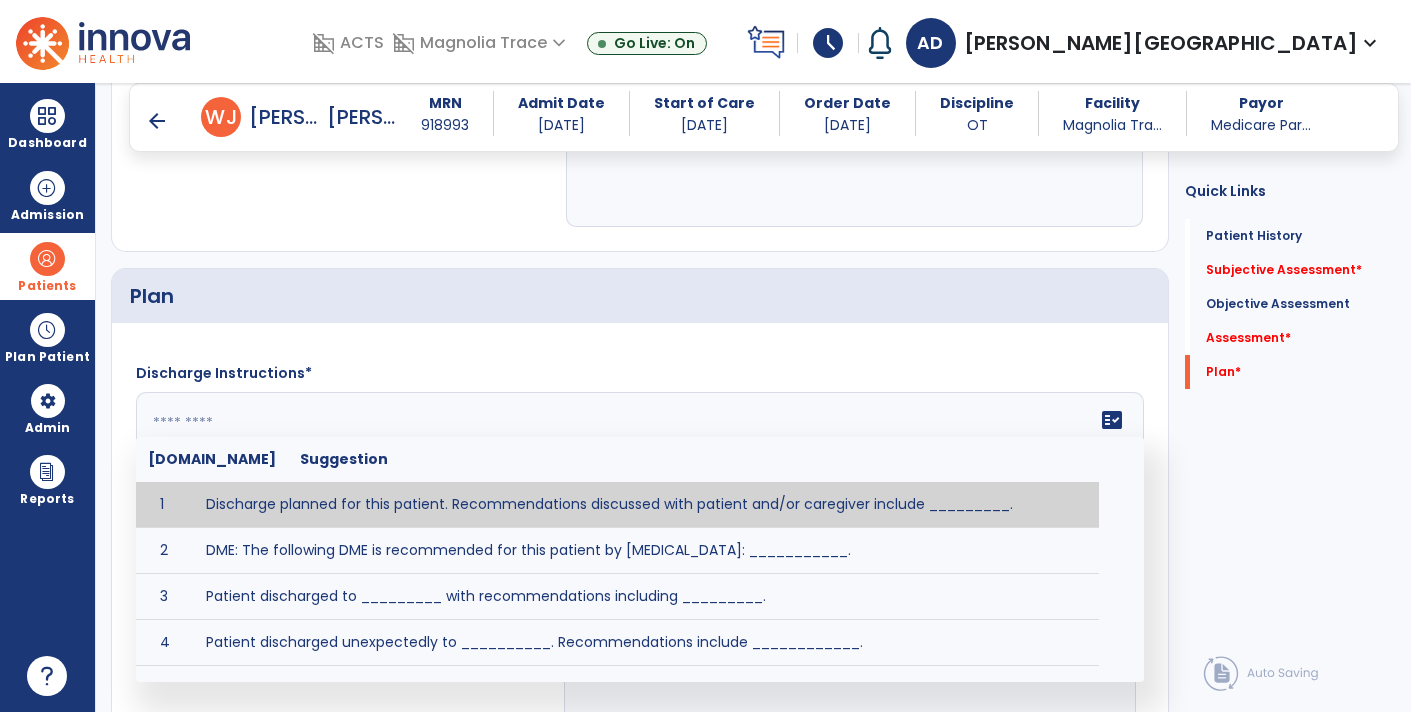 click 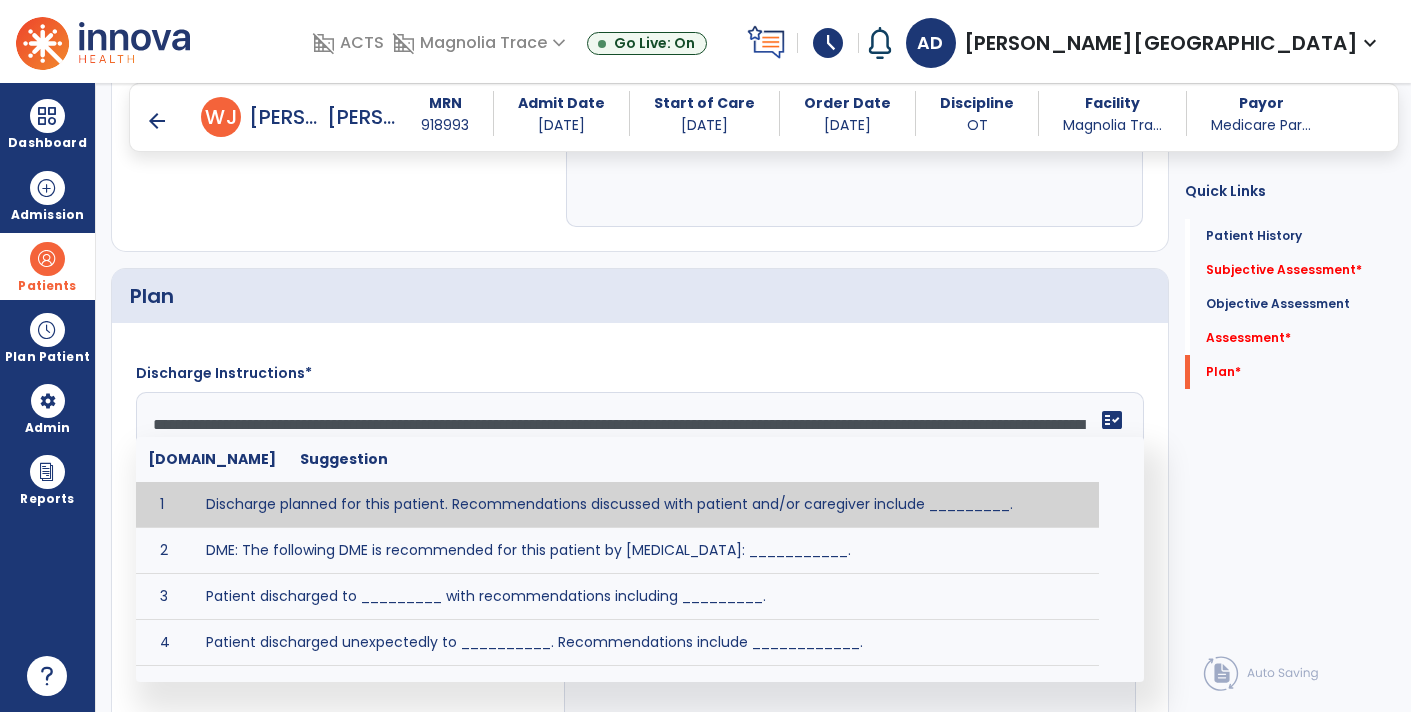 type on "**********" 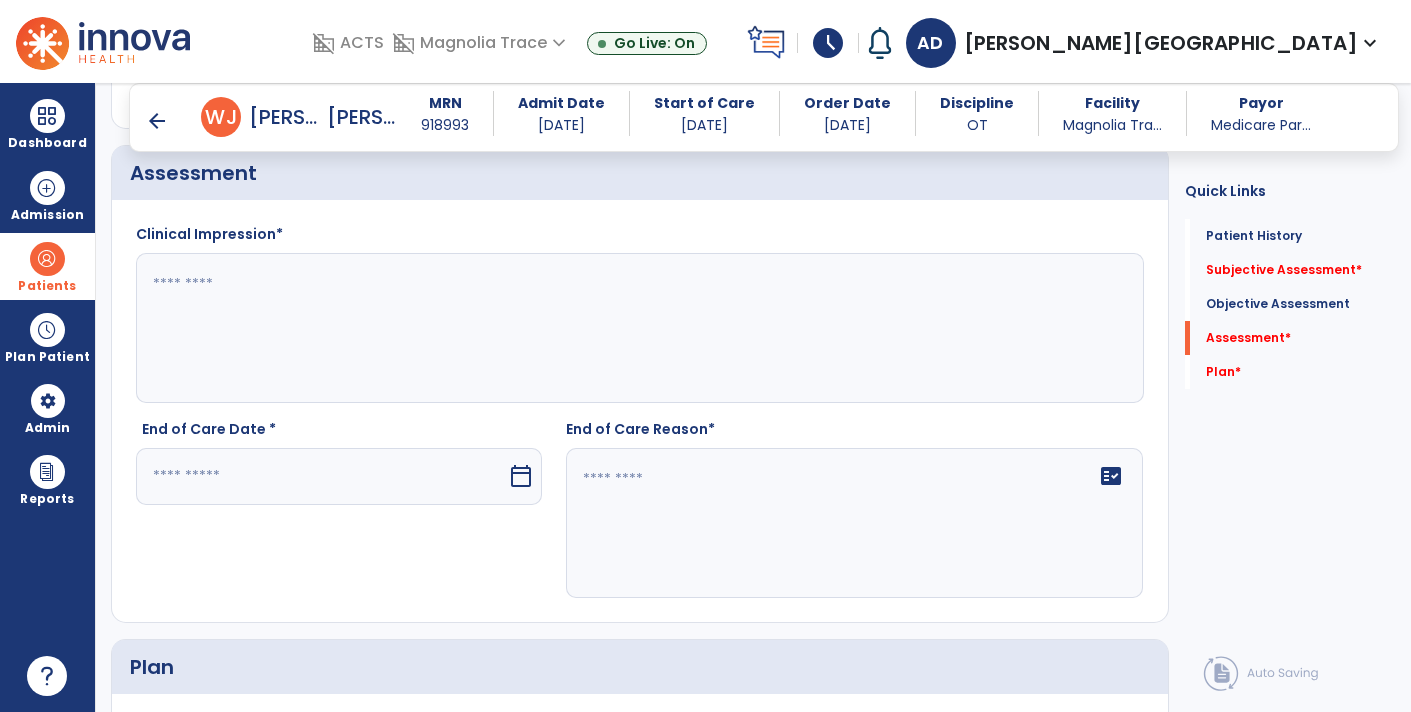 scroll, scrollTop: 2137, scrollLeft: 0, axis: vertical 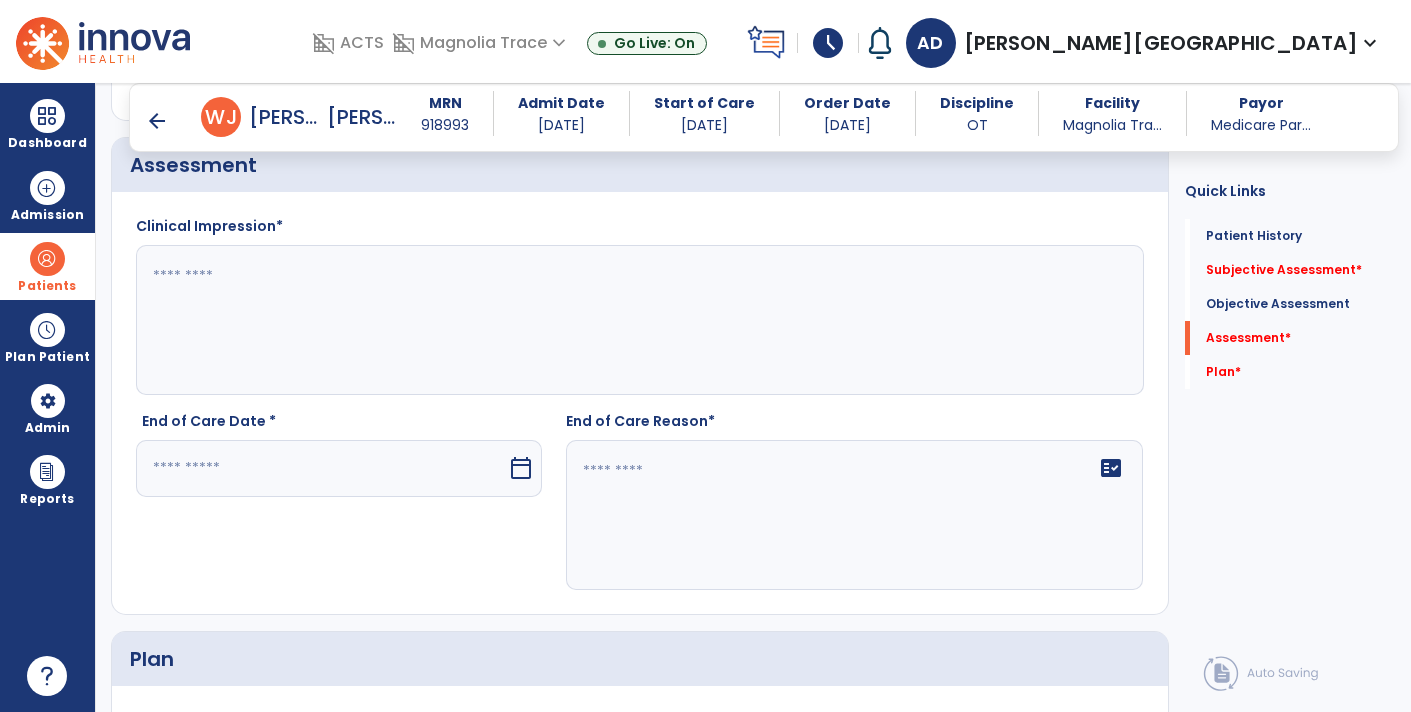 click 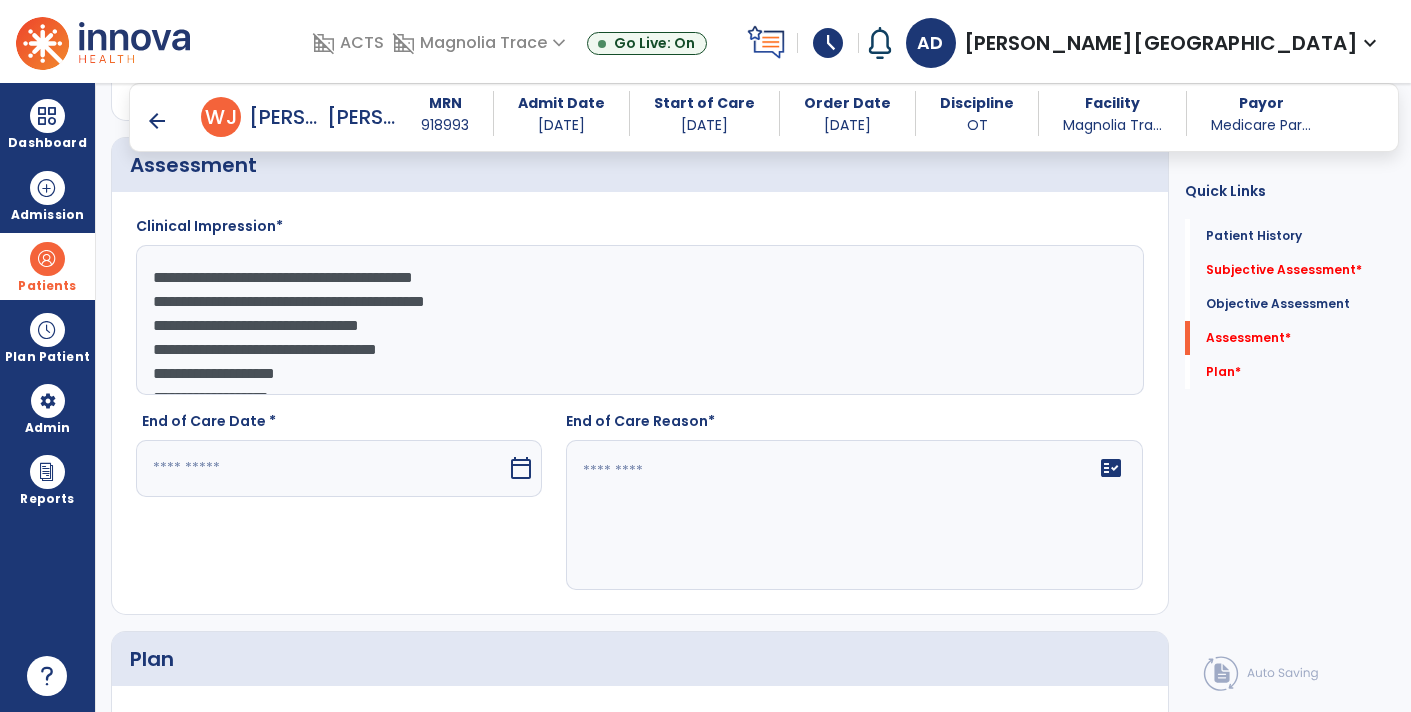 scroll, scrollTop: 38, scrollLeft: 0, axis: vertical 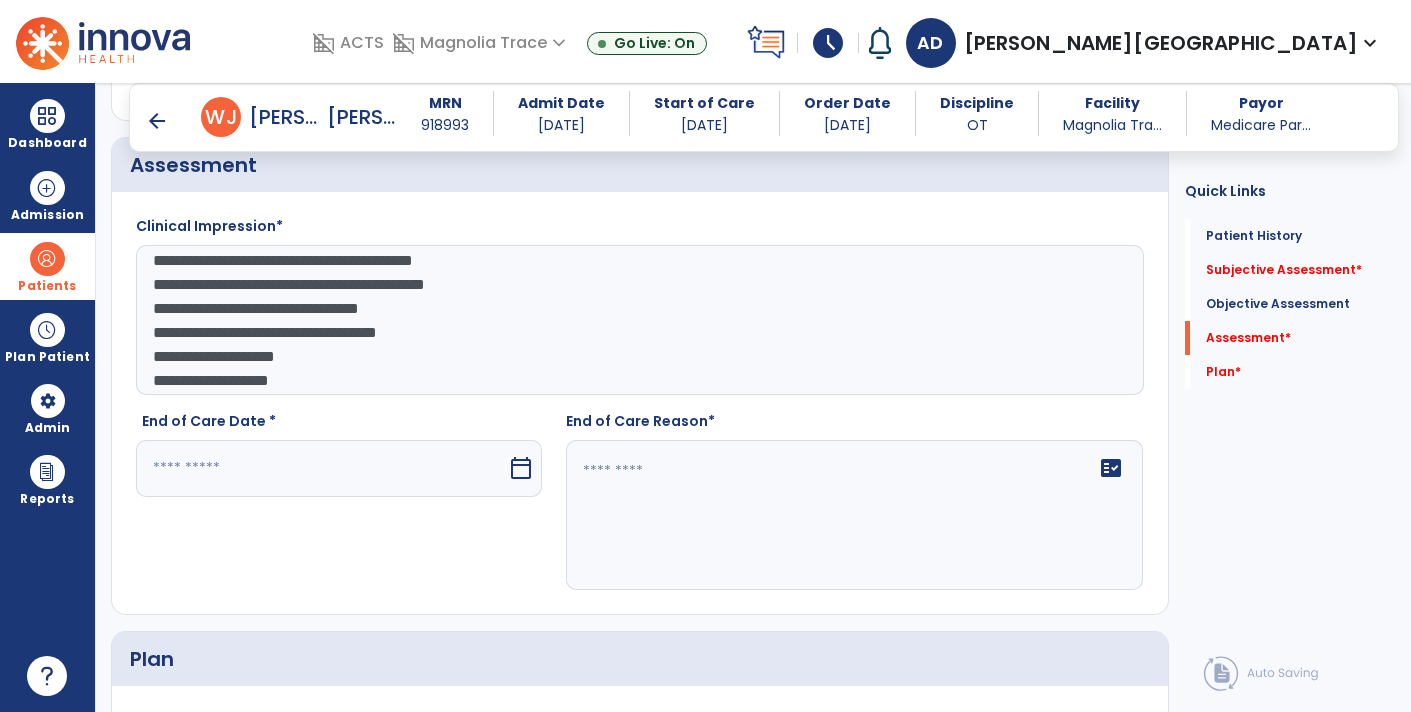 click on "**********" 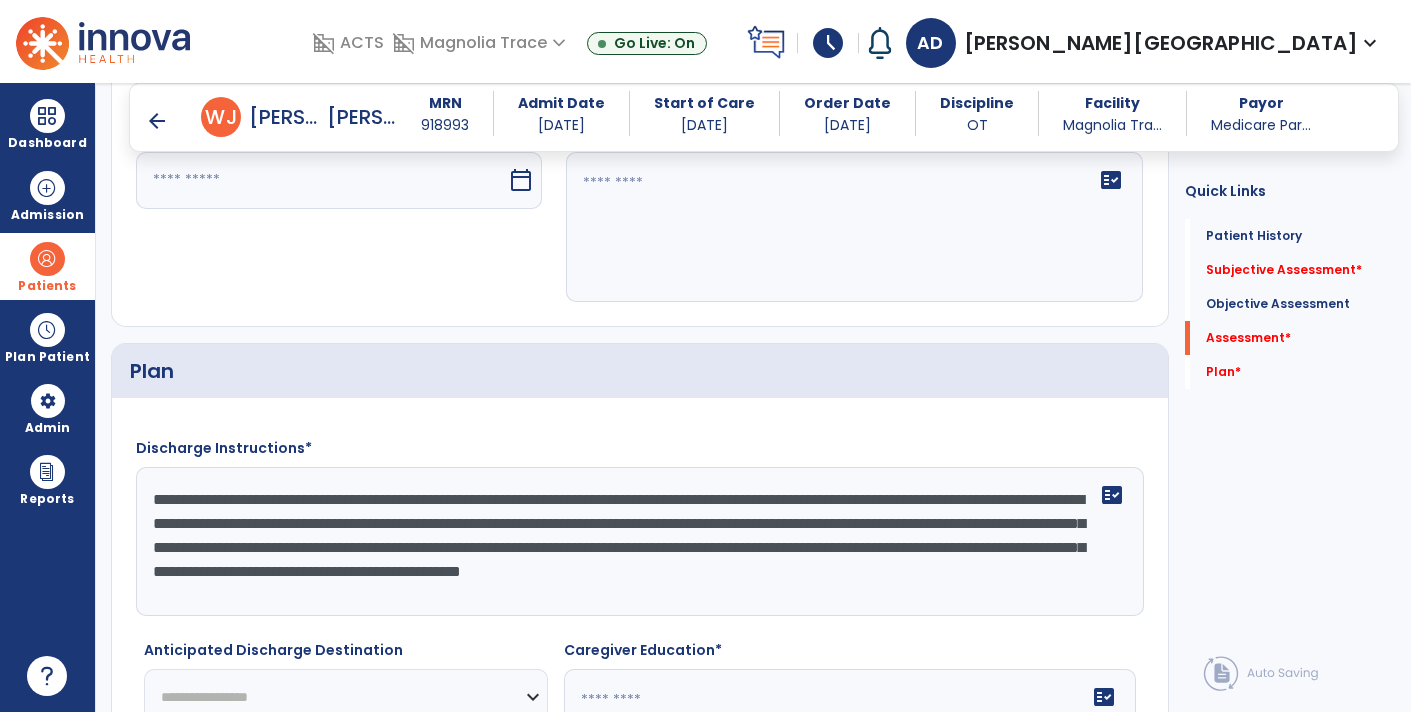 scroll, scrollTop: 2423, scrollLeft: 0, axis: vertical 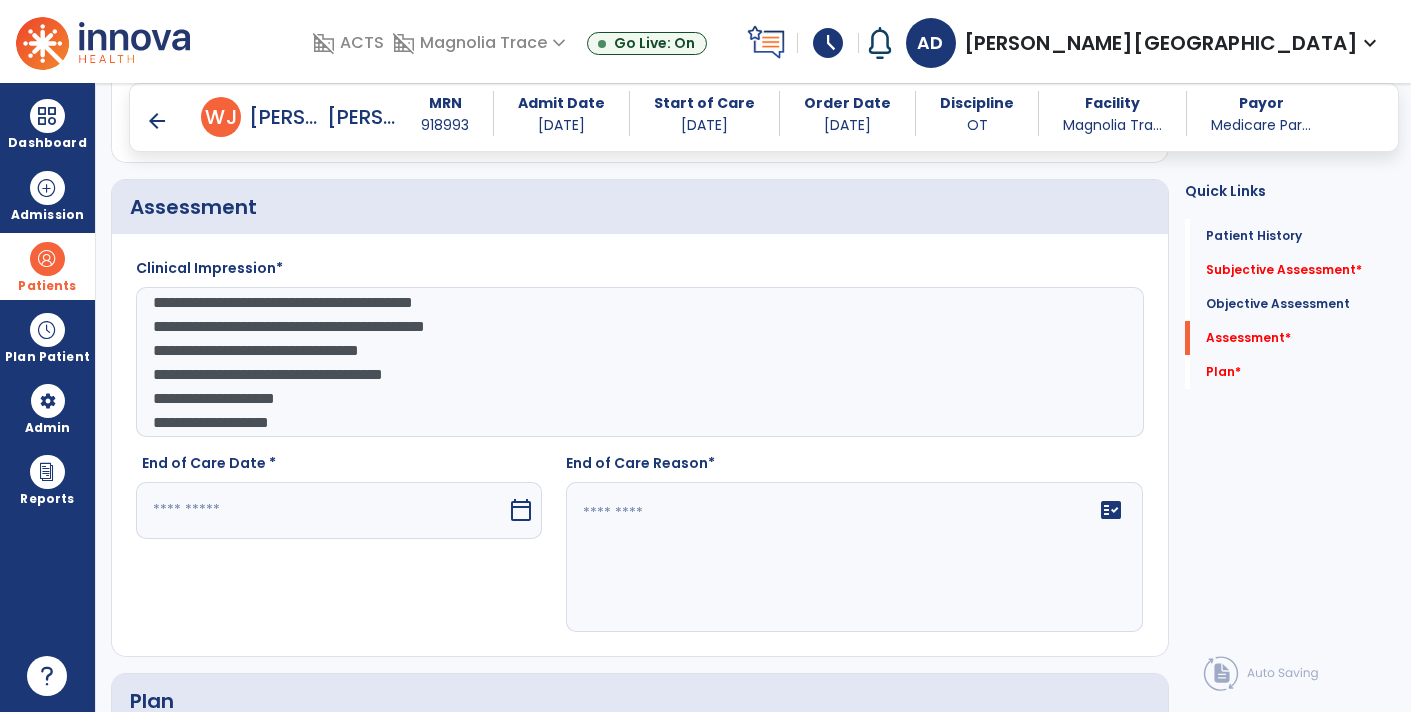 click on "**********" 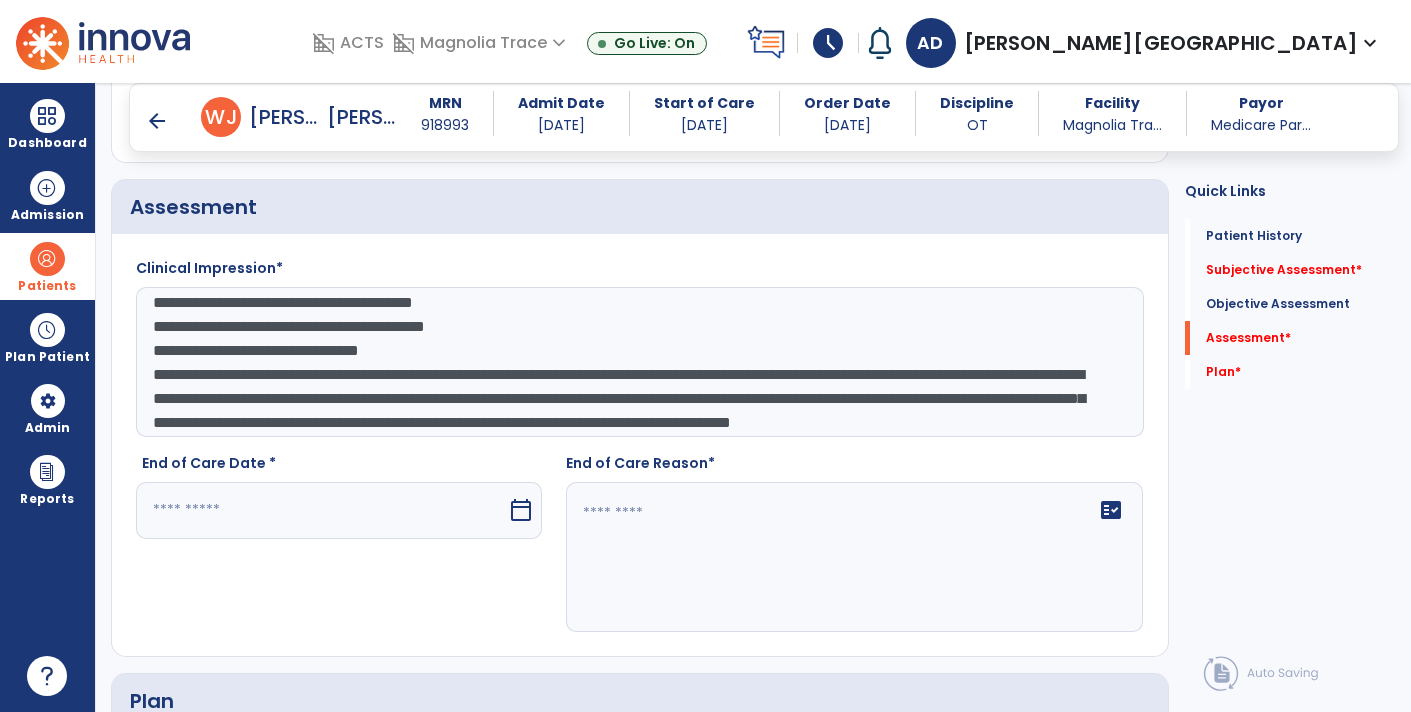 scroll, scrollTop: 38, scrollLeft: 0, axis: vertical 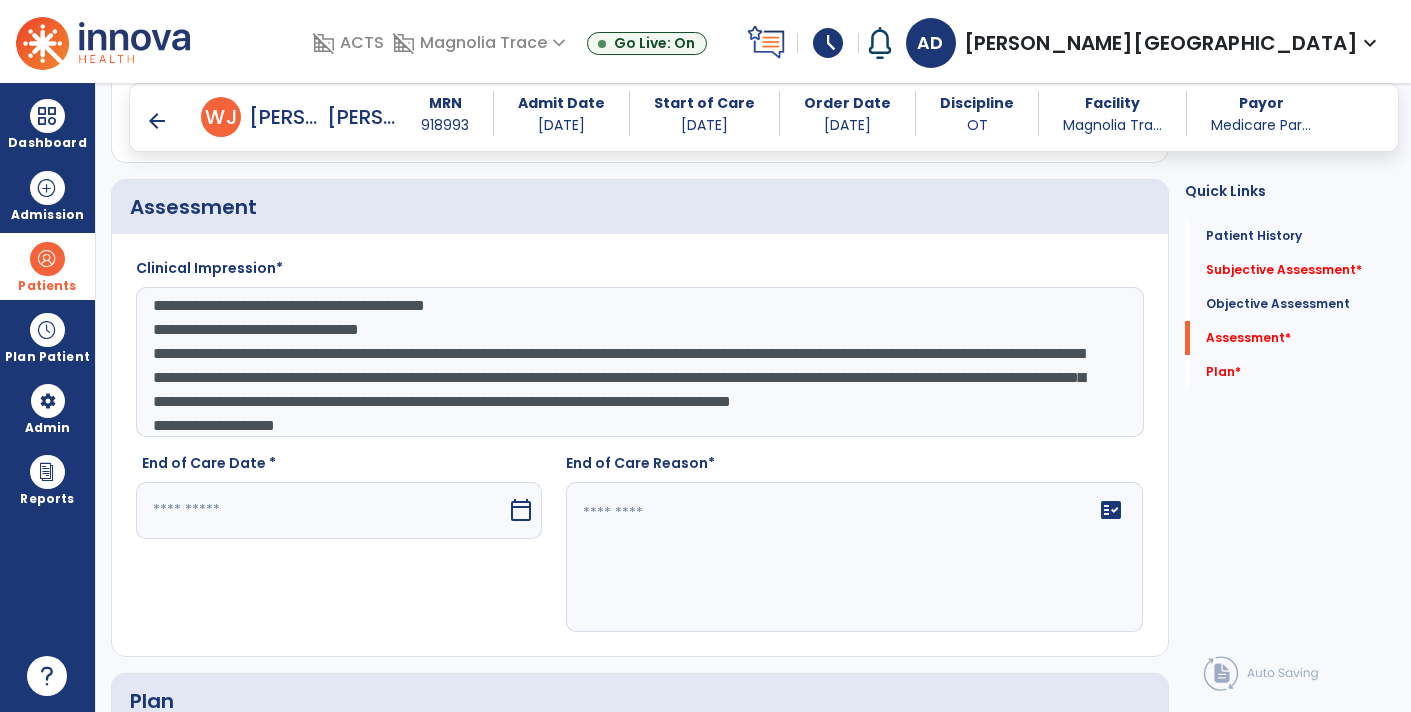 click on "**********" 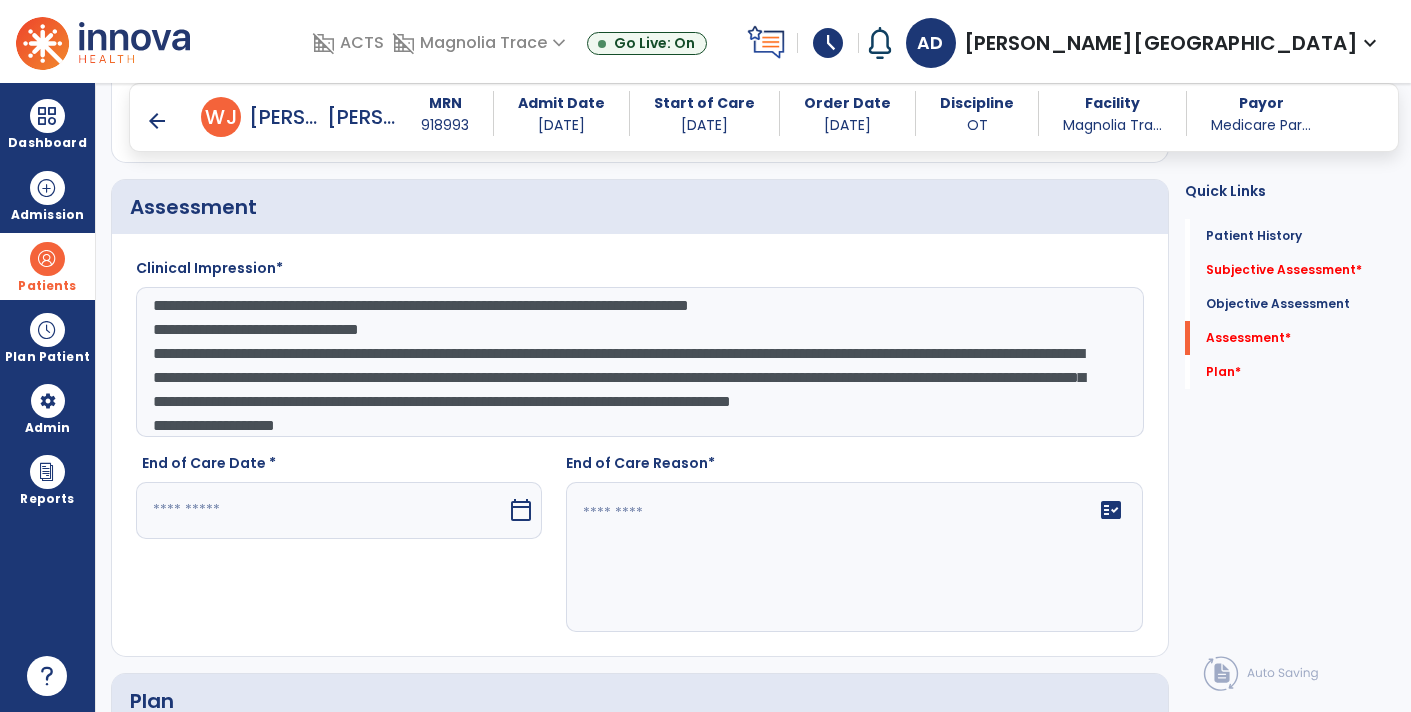 click on "**********" 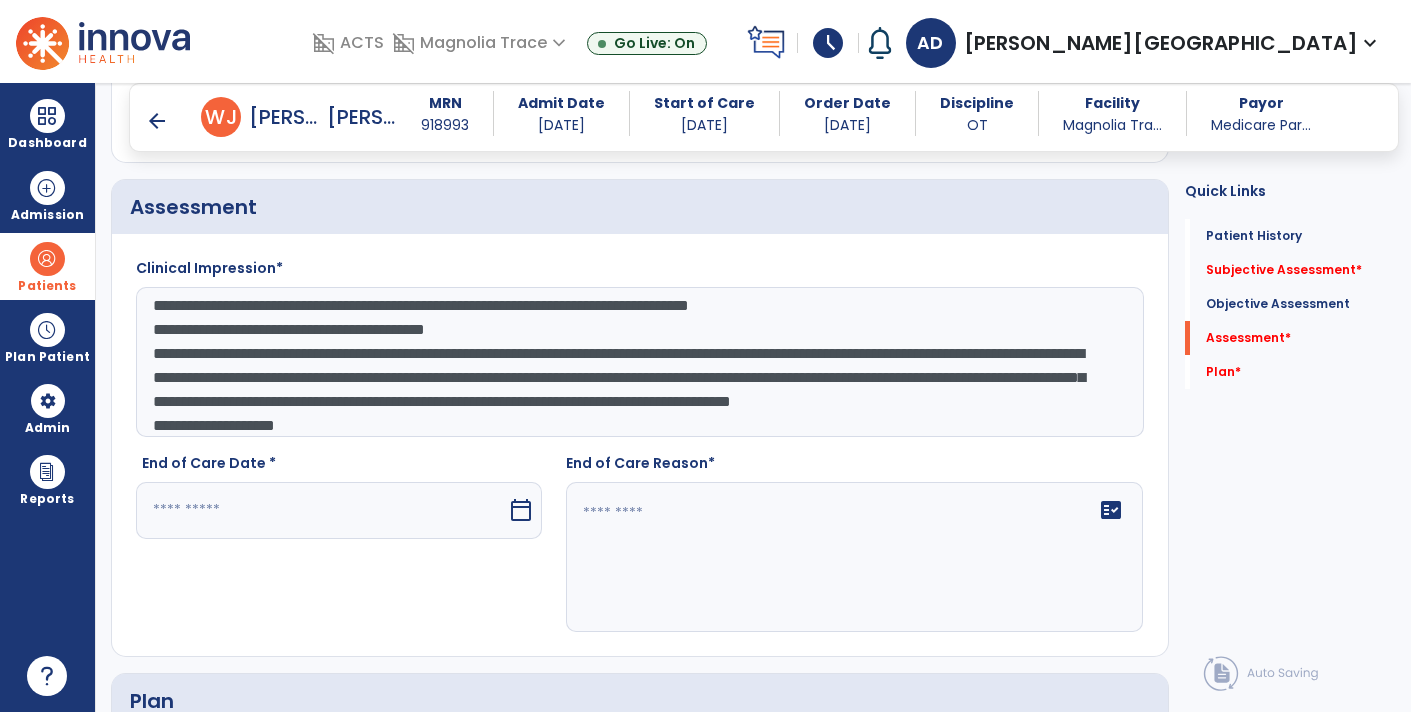 scroll, scrollTop: 67, scrollLeft: 0, axis: vertical 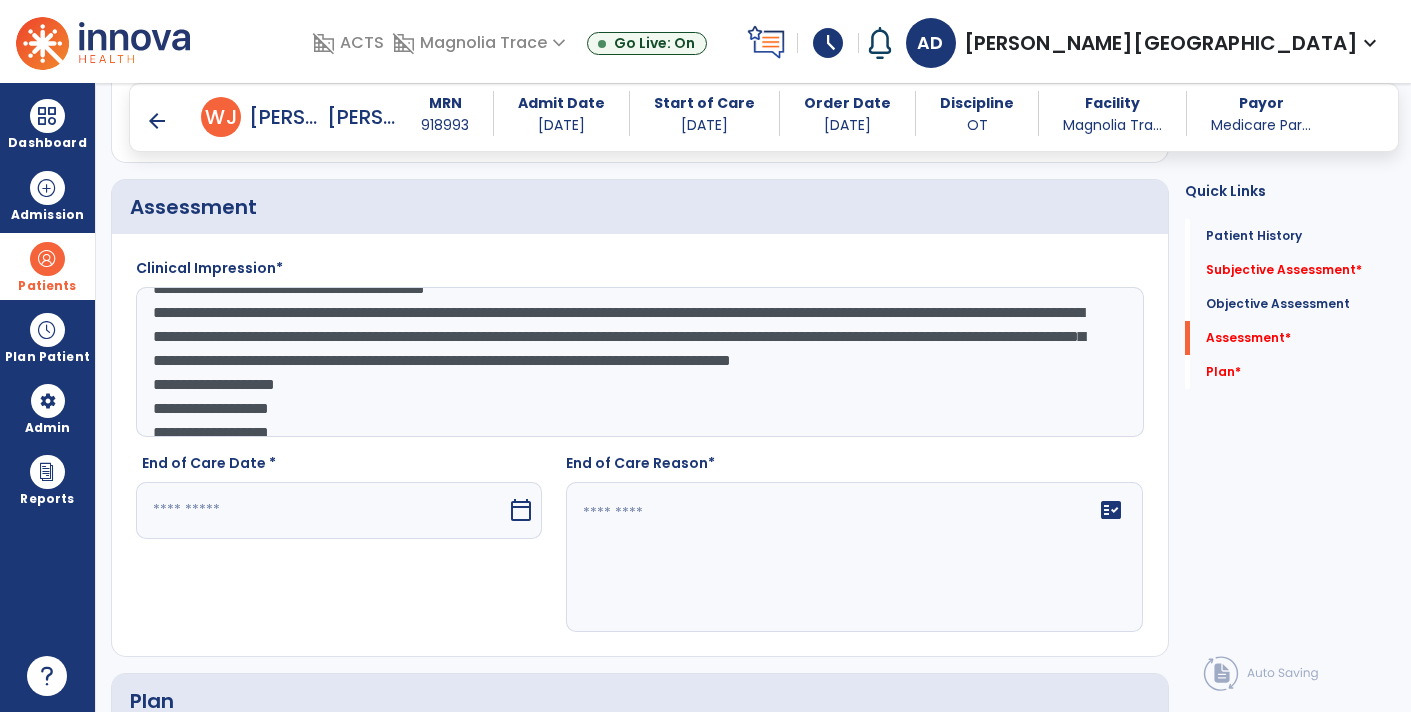 click on "**********" 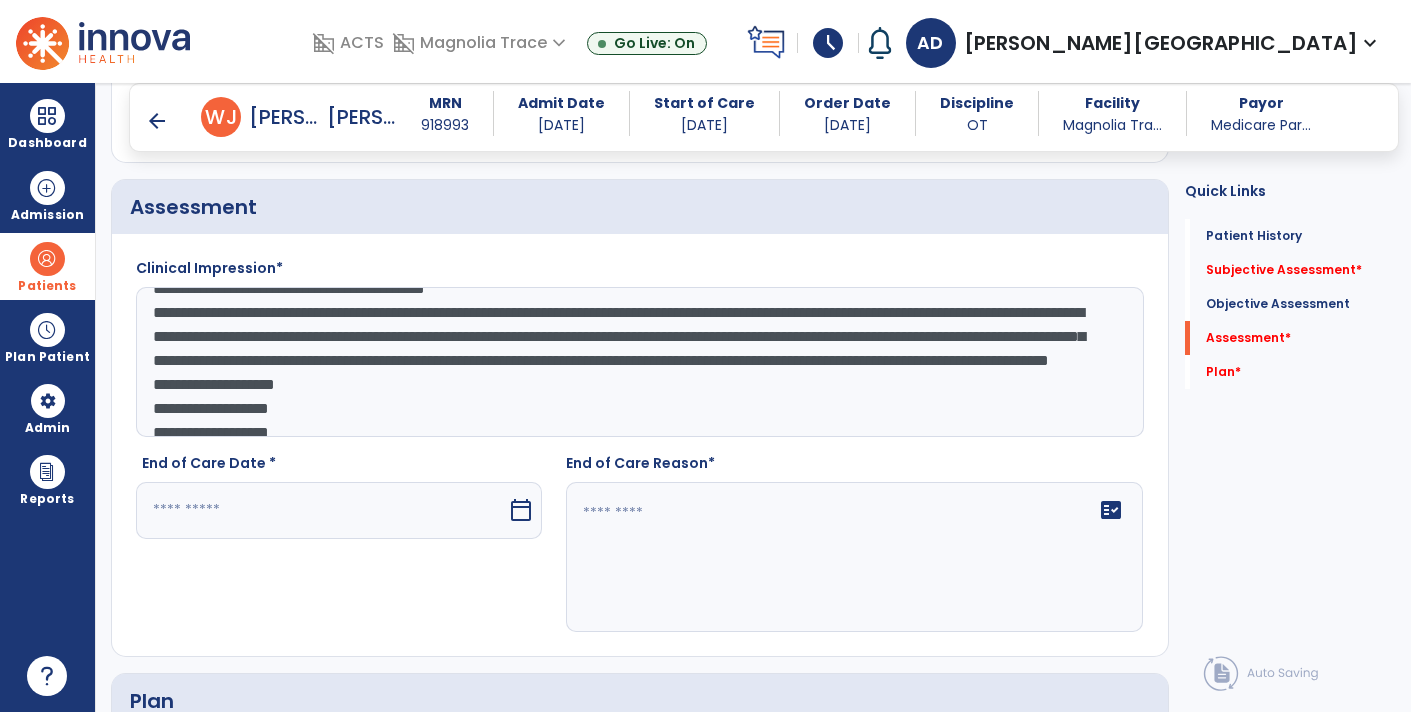 scroll, scrollTop: 143, scrollLeft: 0, axis: vertical 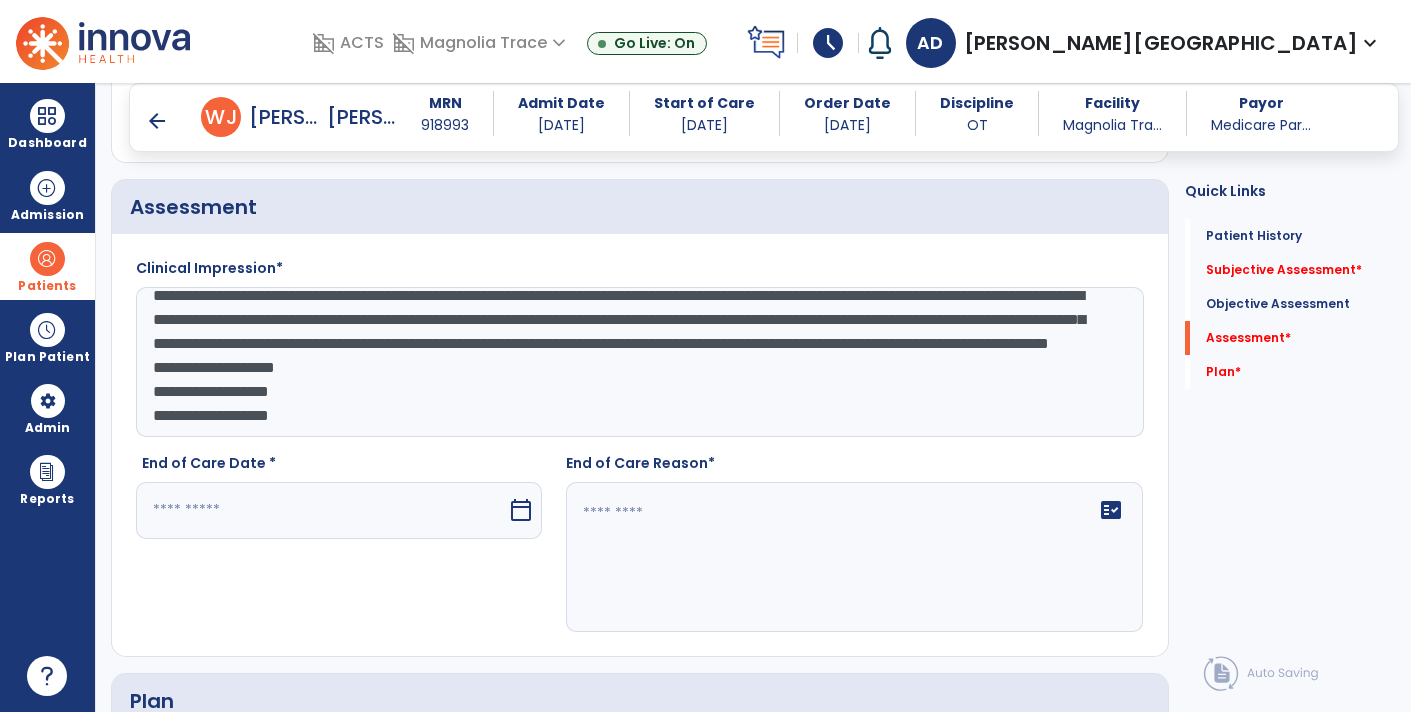 click on "**********" 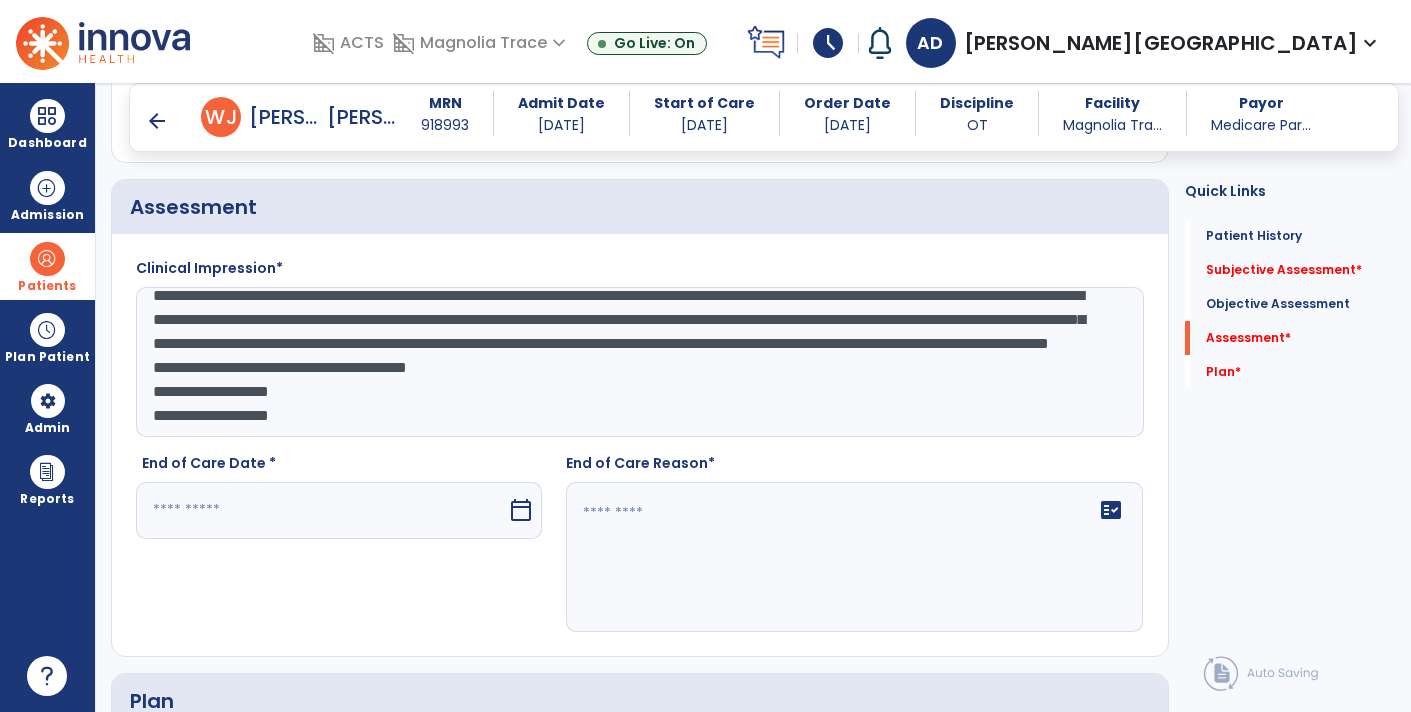 click on "**********" 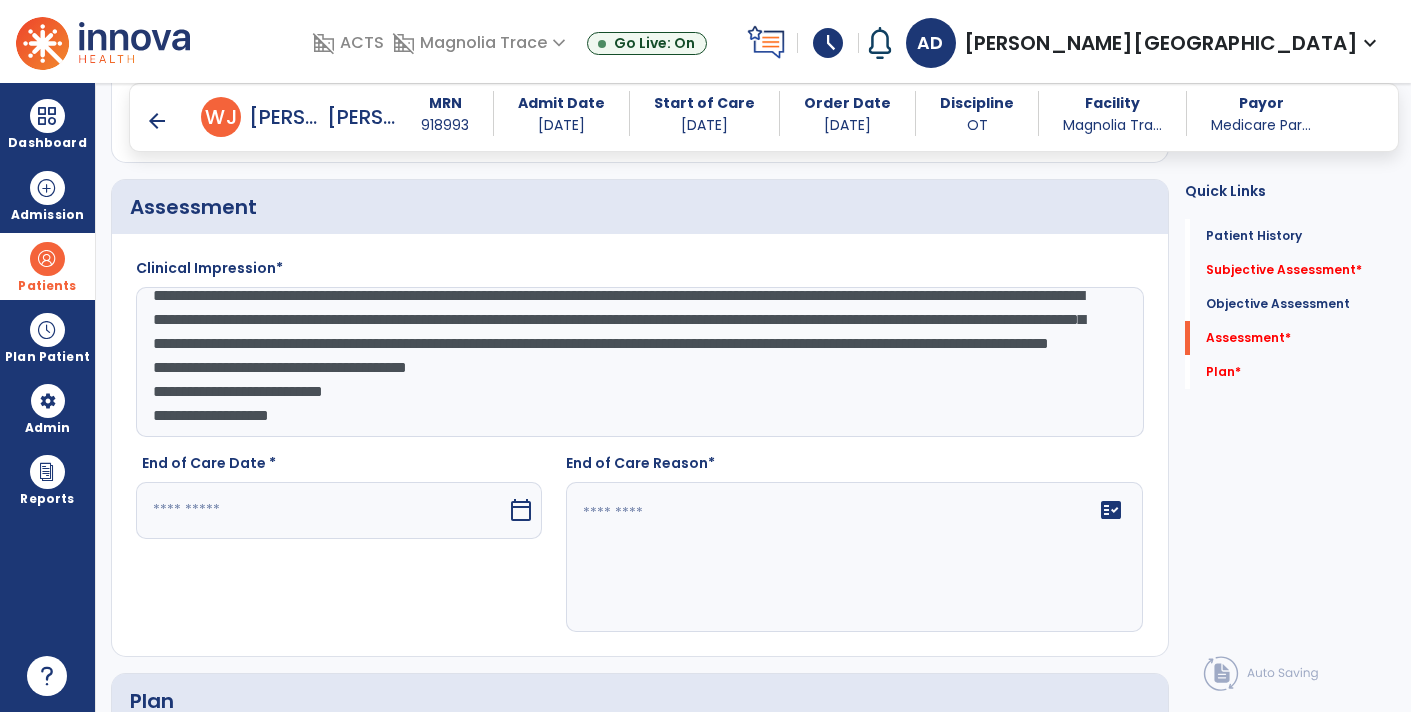 click on "**********" 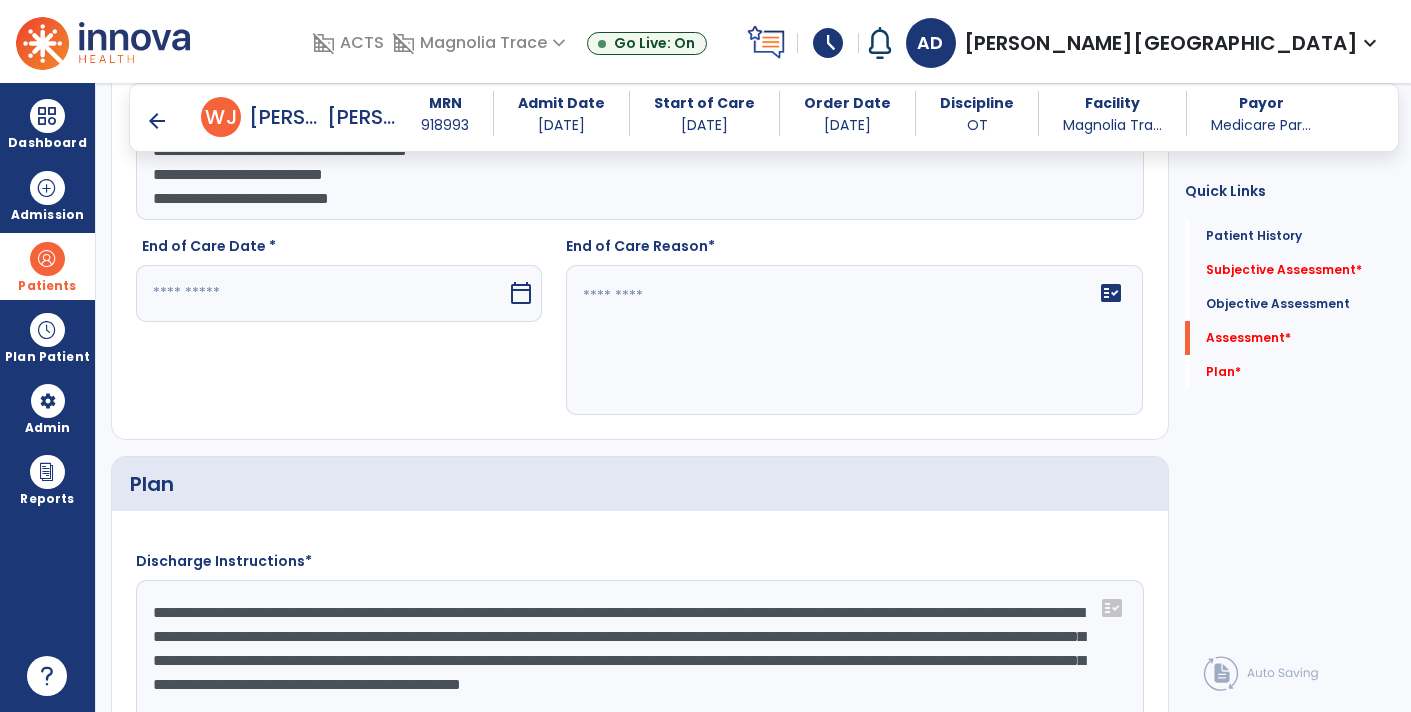 scroll, scrollTop: 2314, scrollLeft: 0, axis: vertical 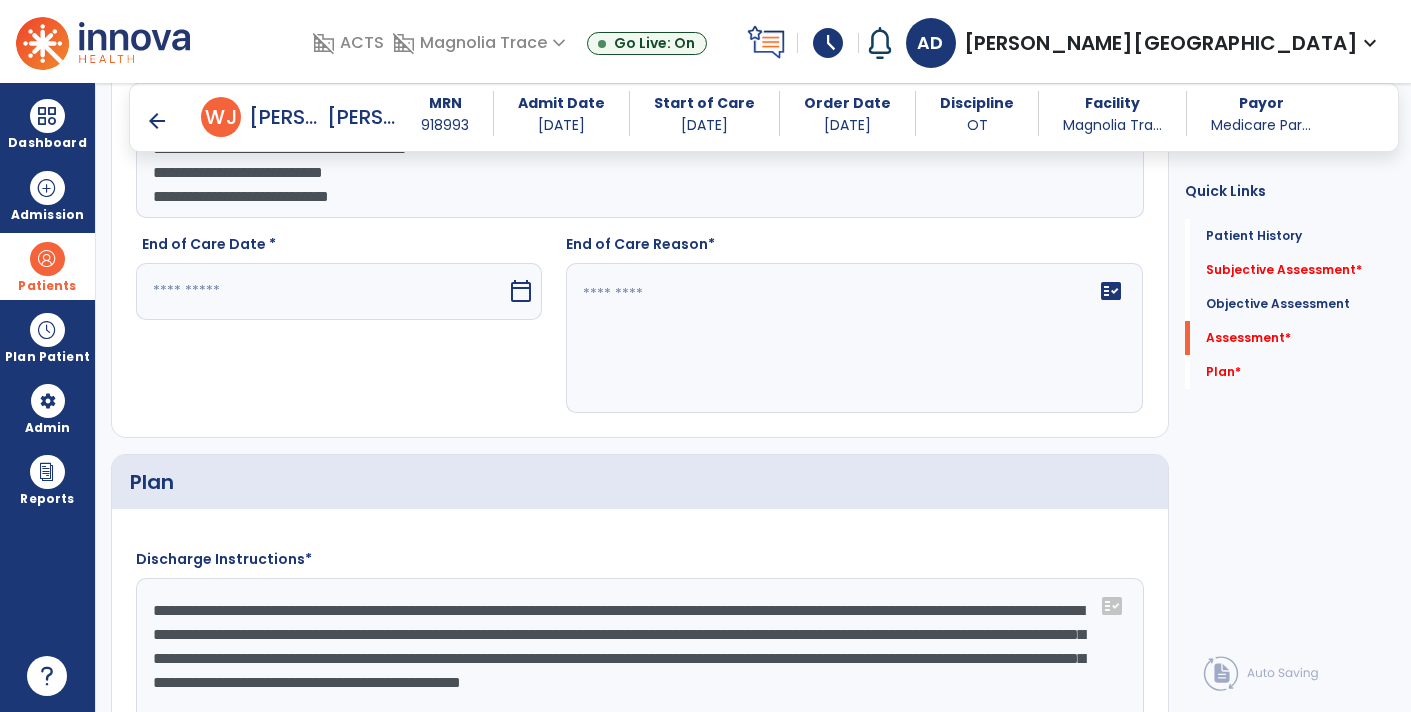 type on "**********" 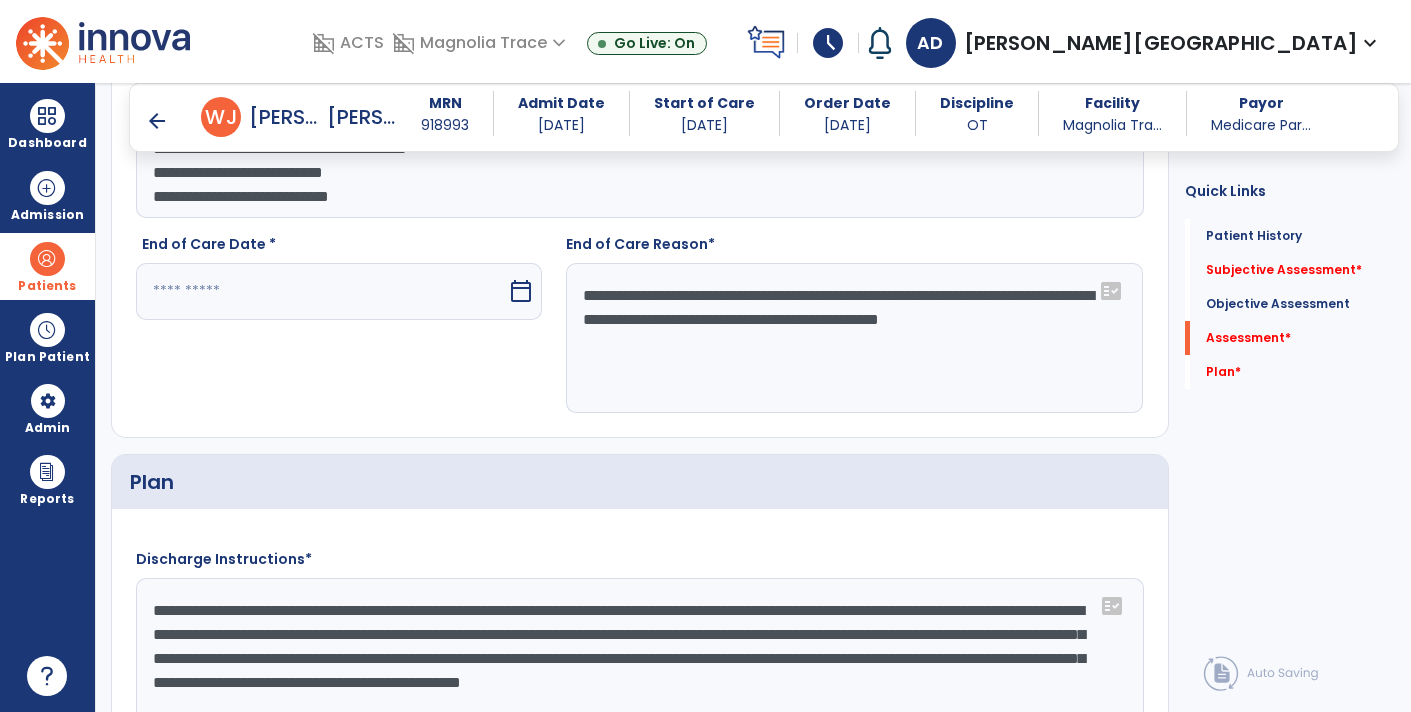 type on "**********" 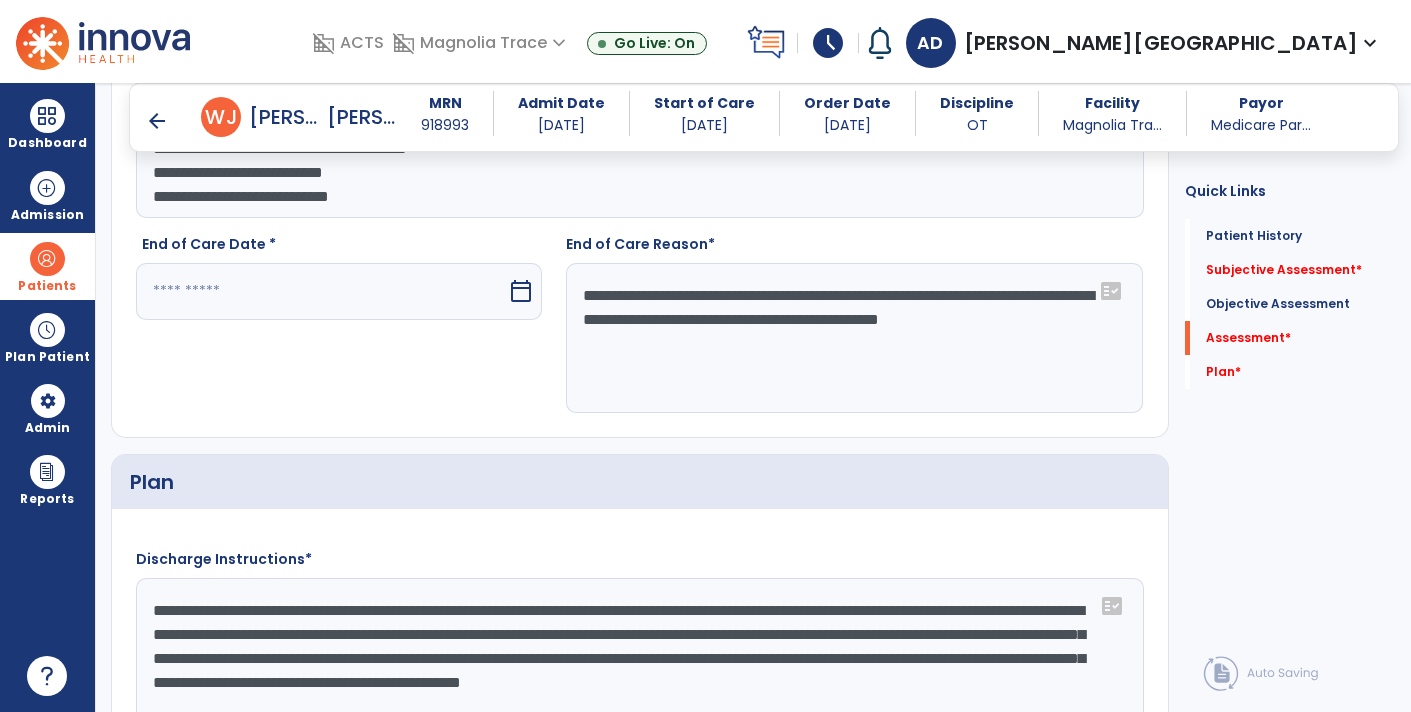 click at bounding box center (321, 291) 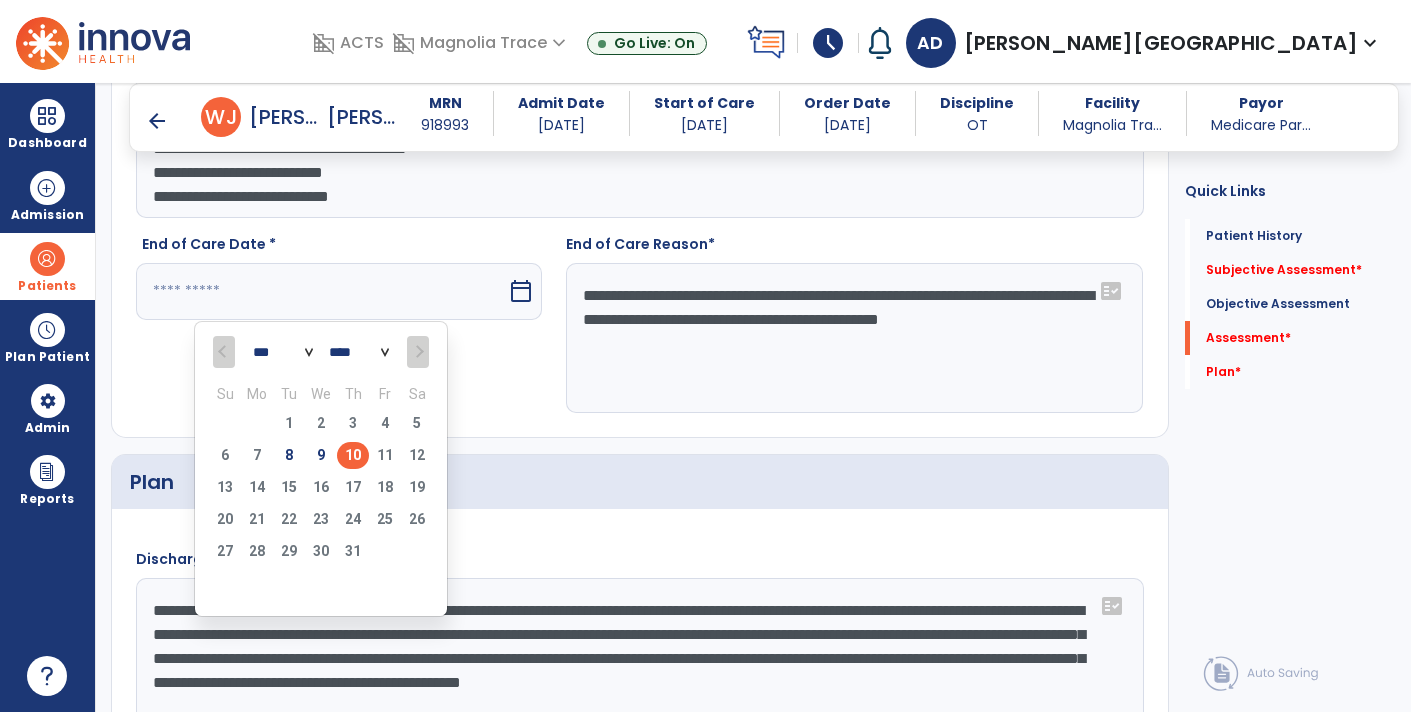click on "10" at bounding box center [353, 455] 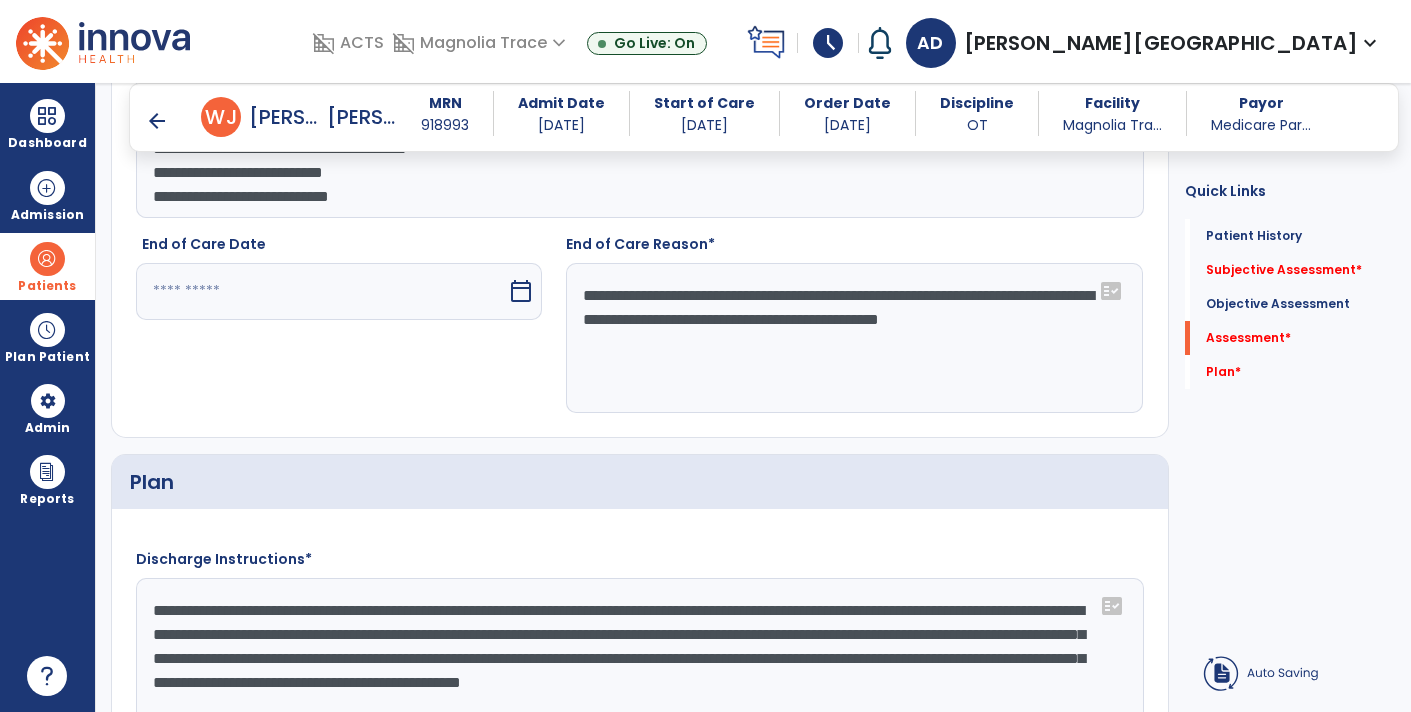 type on "*********" 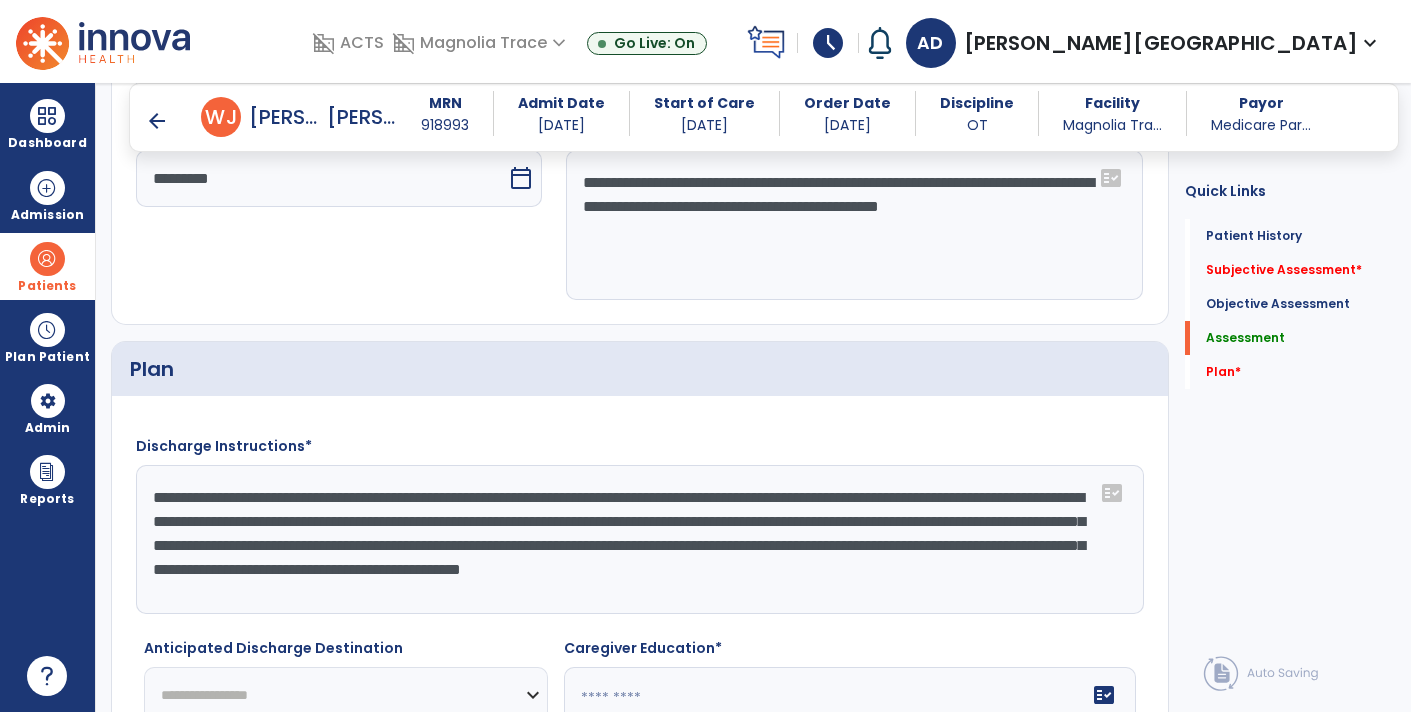 scroll, scrollTop: 2428, scrollLeft: 0, axis: vertical 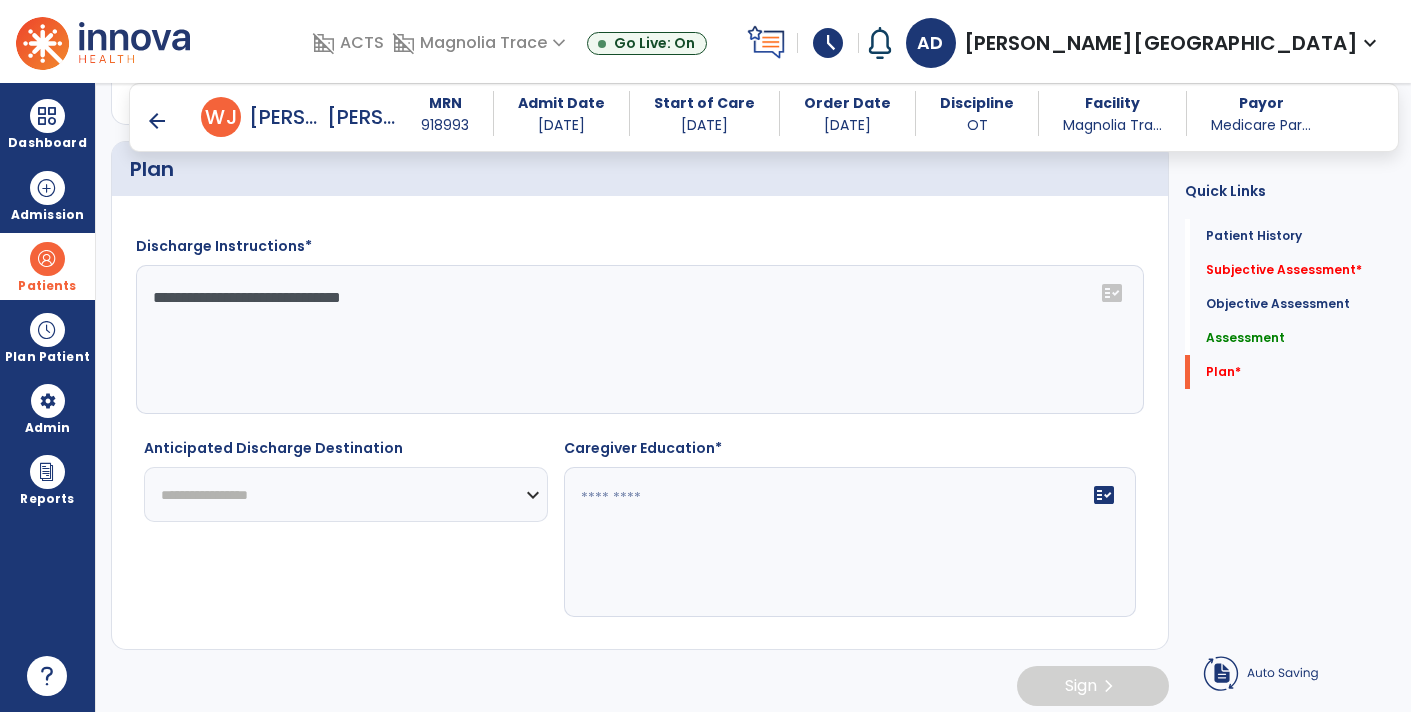 type on "**********" 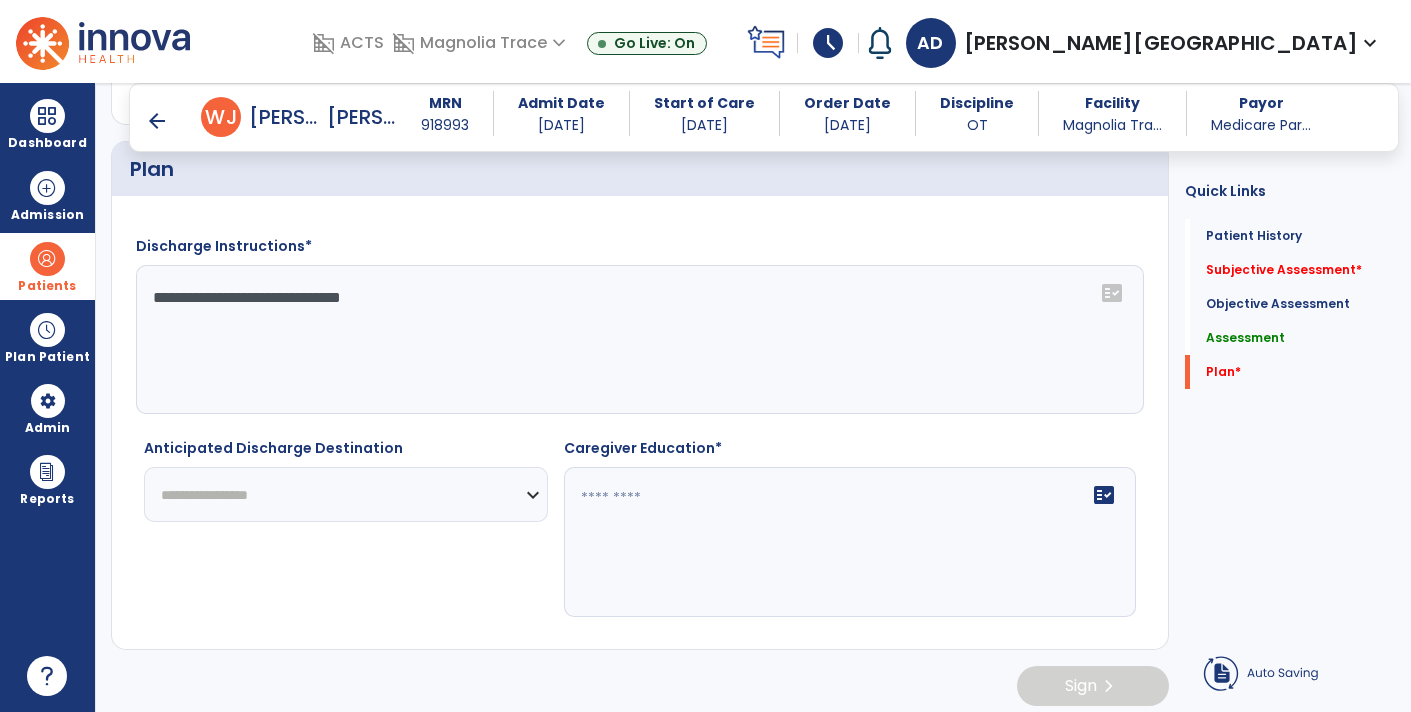 click on "**********" 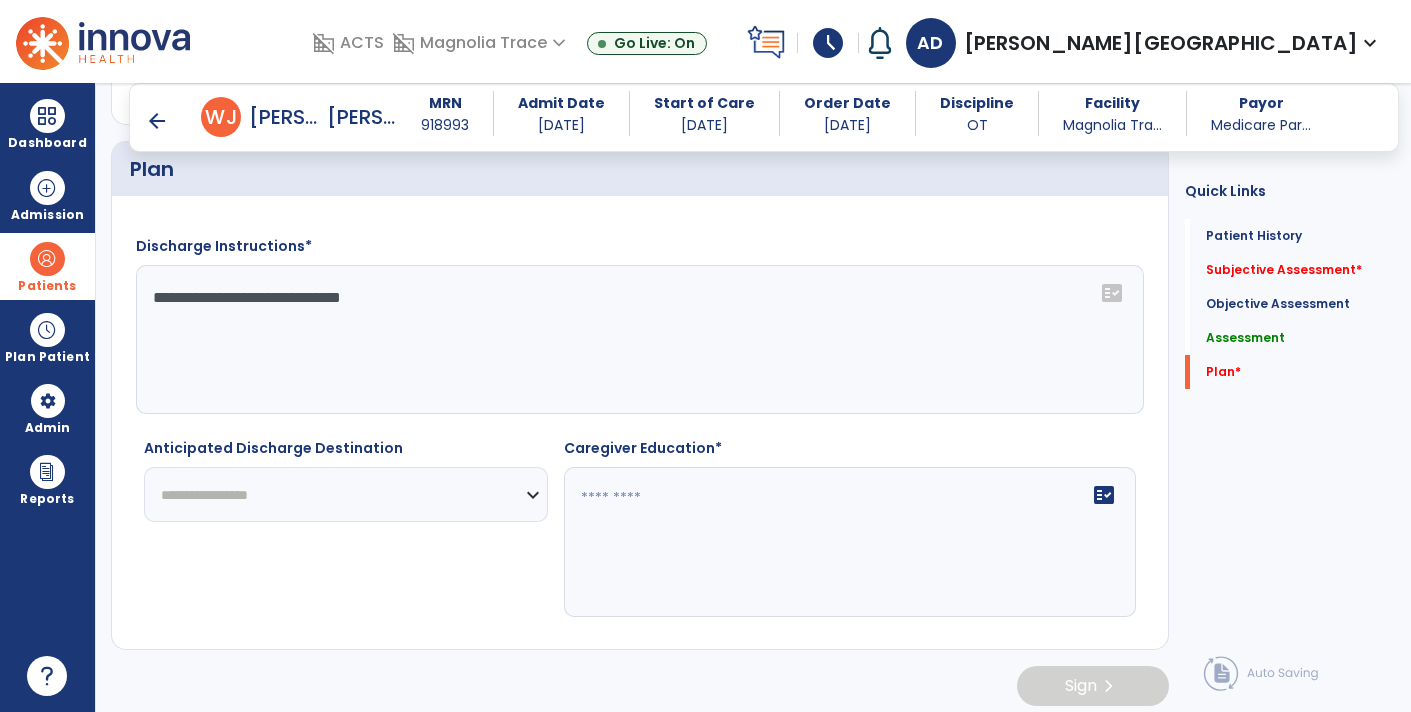 select on "**********" 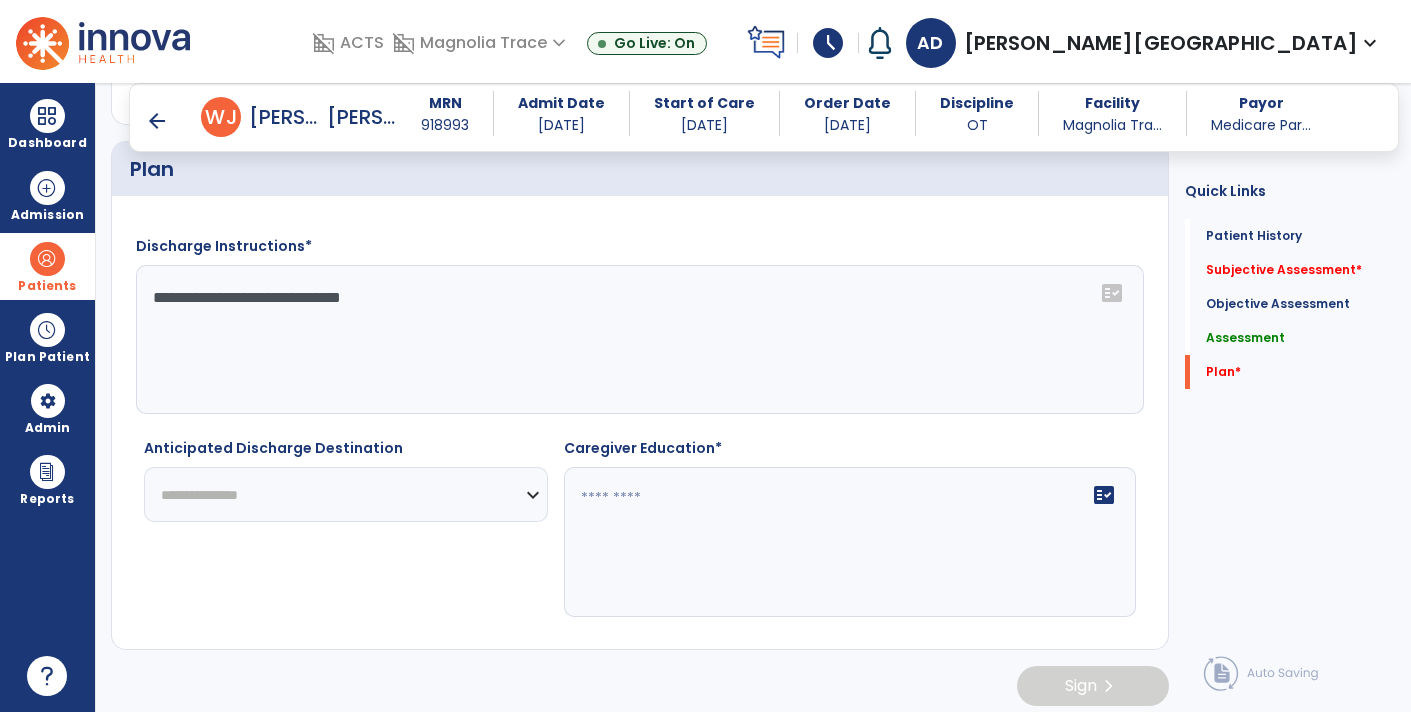 click on "**********" 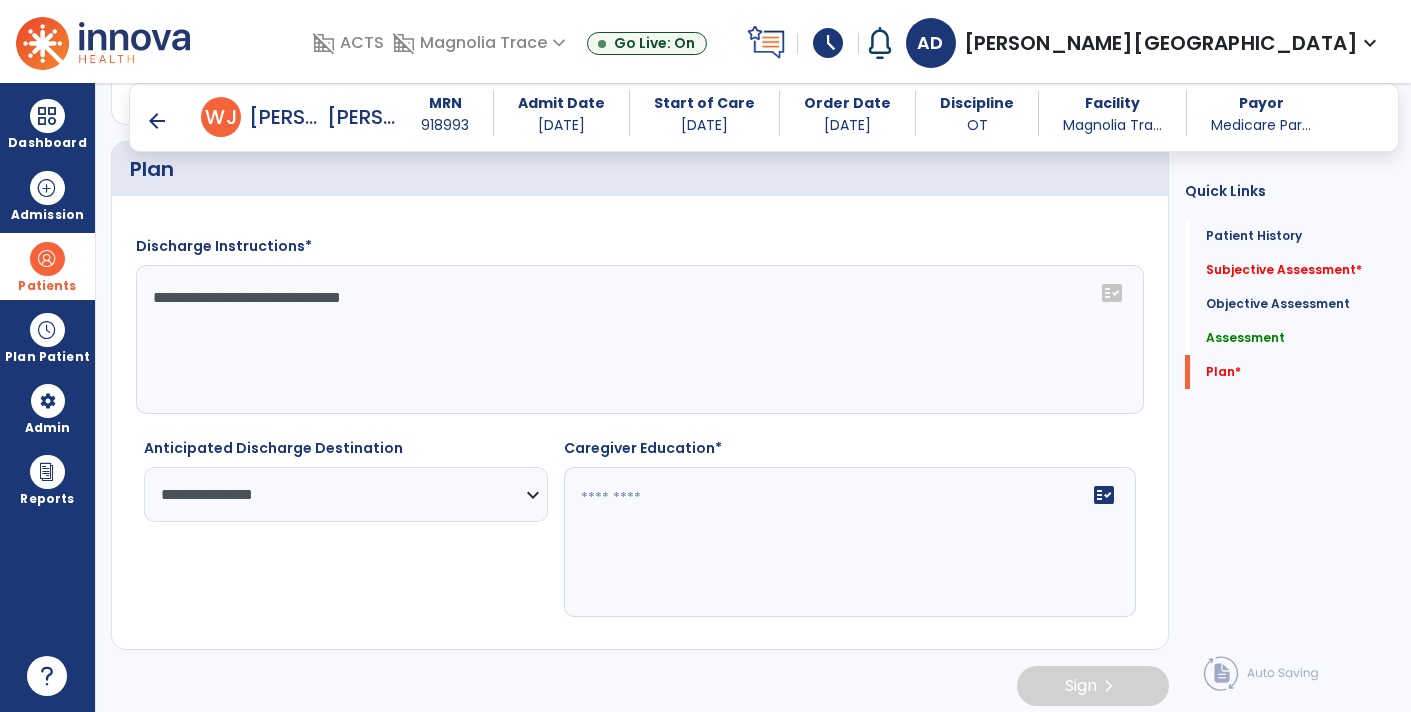 click on "fact_check" 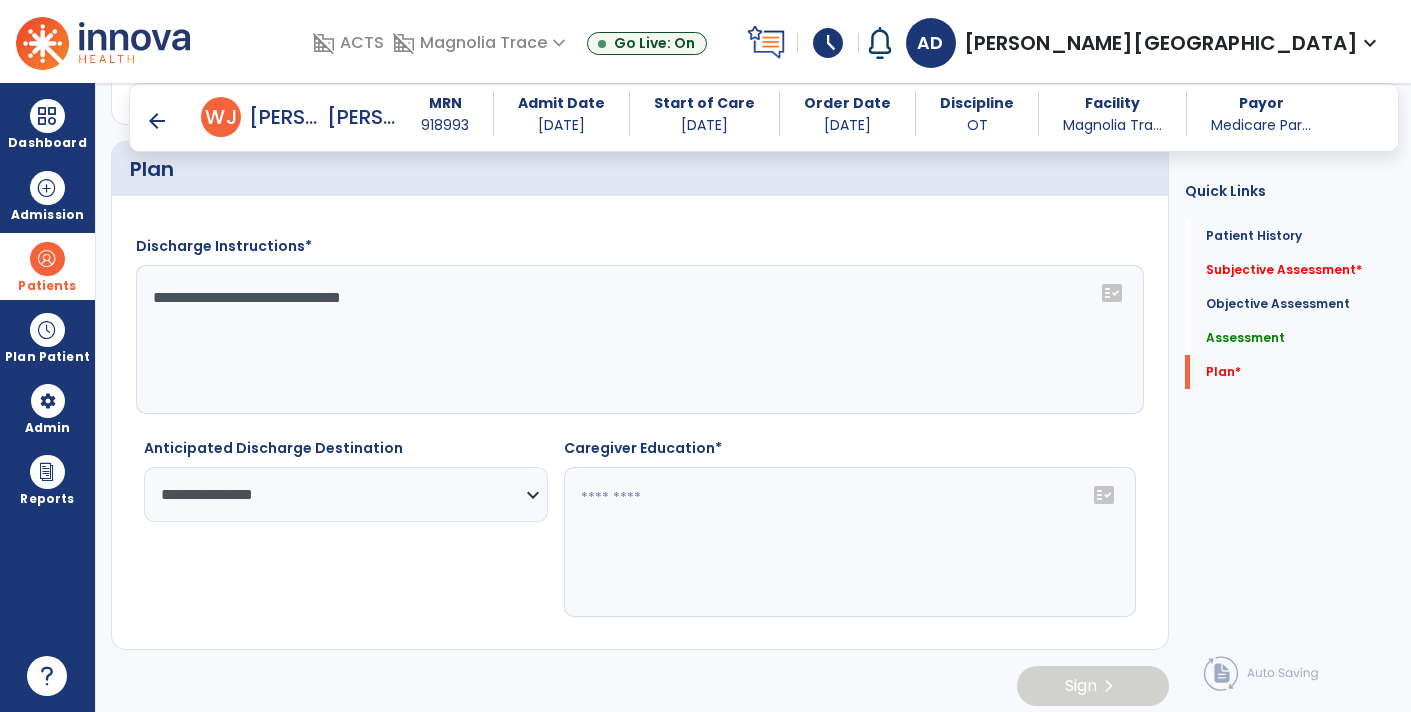 click 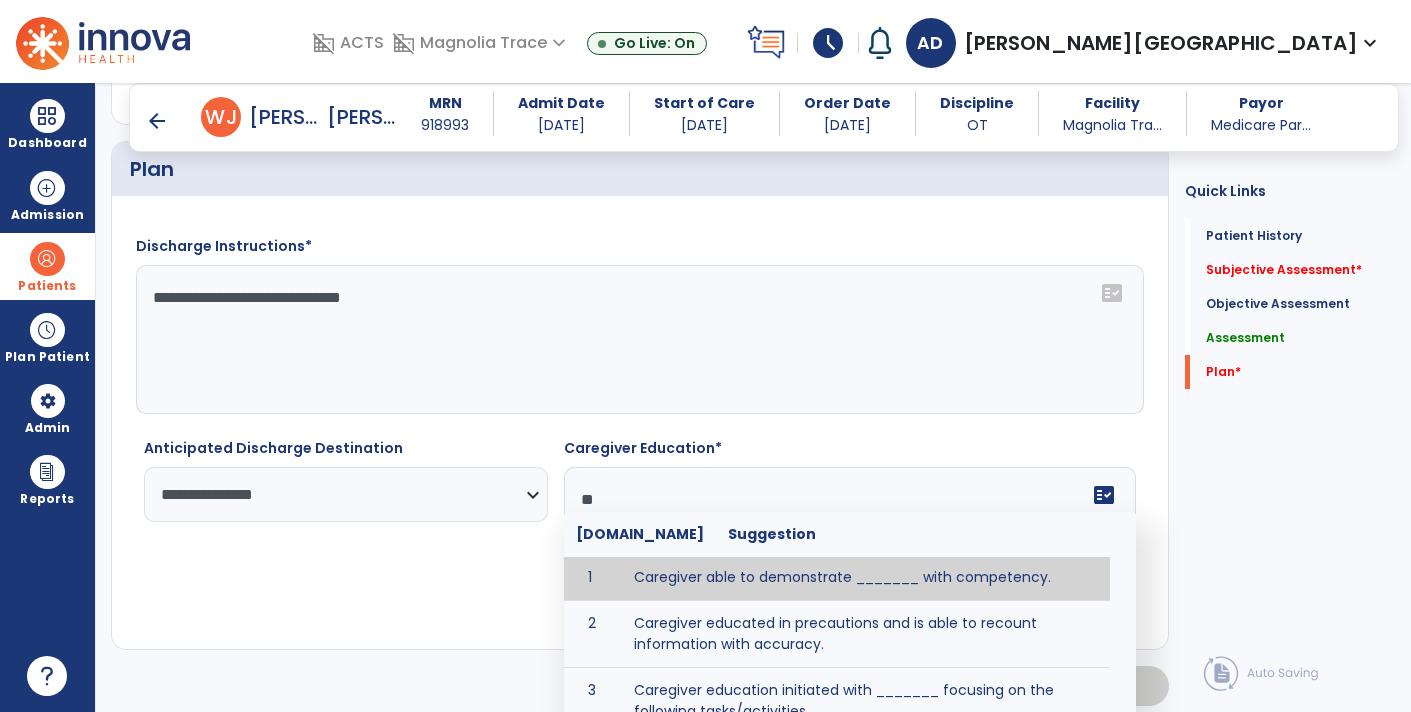scroll, scrollTop: 0, scrollLeft: 0, axis: both 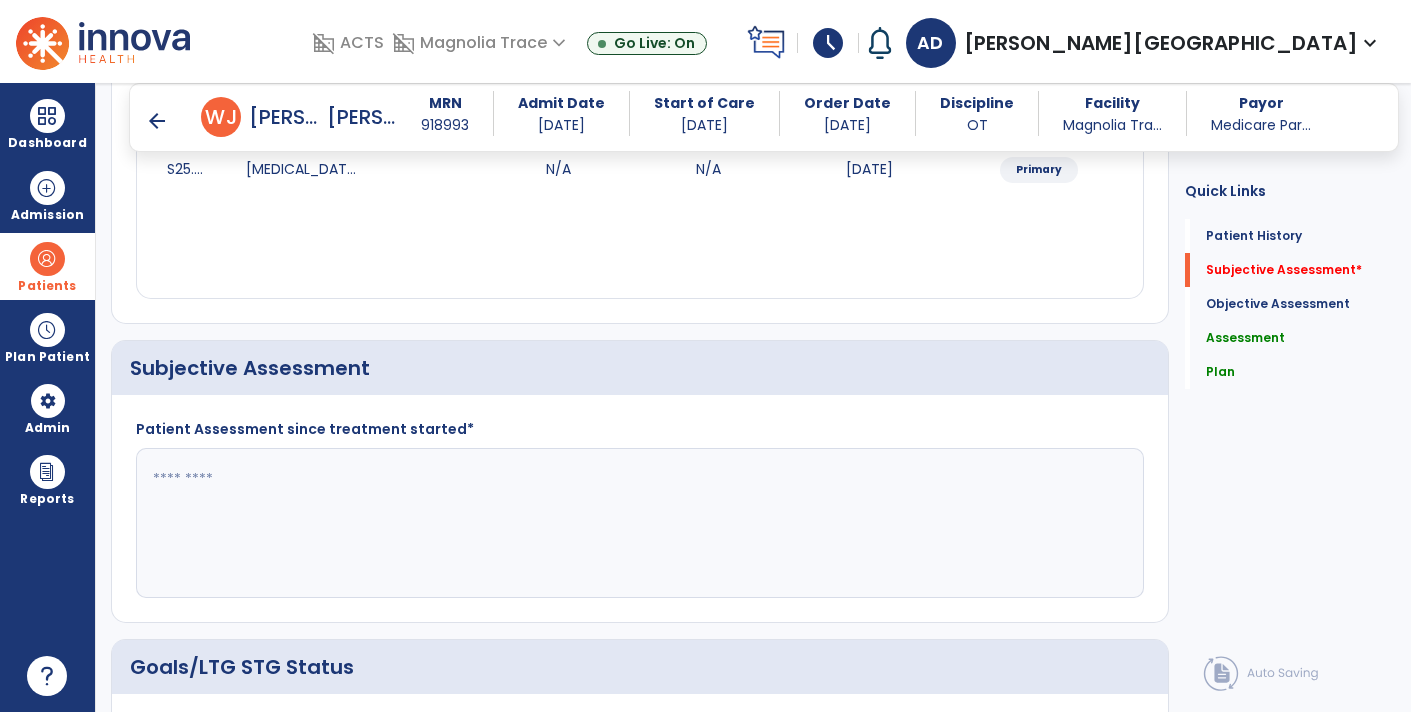 type on "**********" 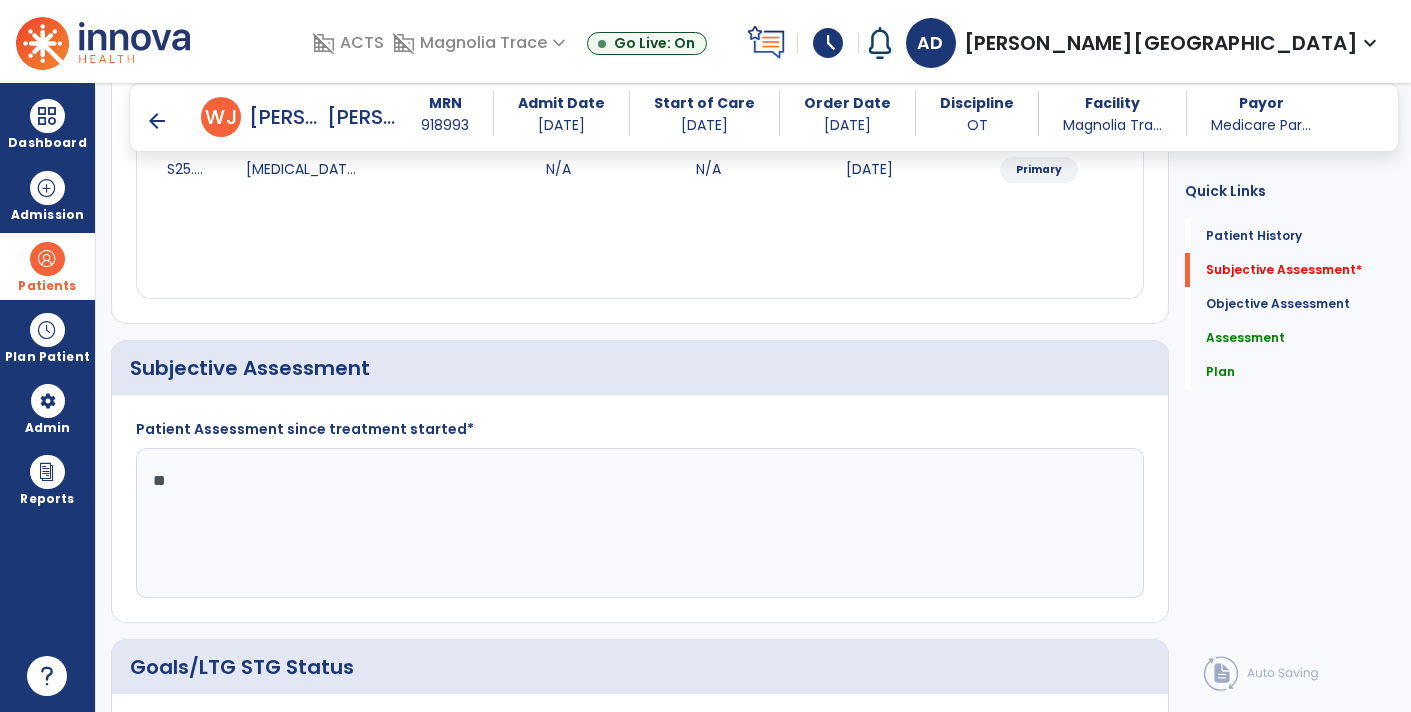 type on "*" 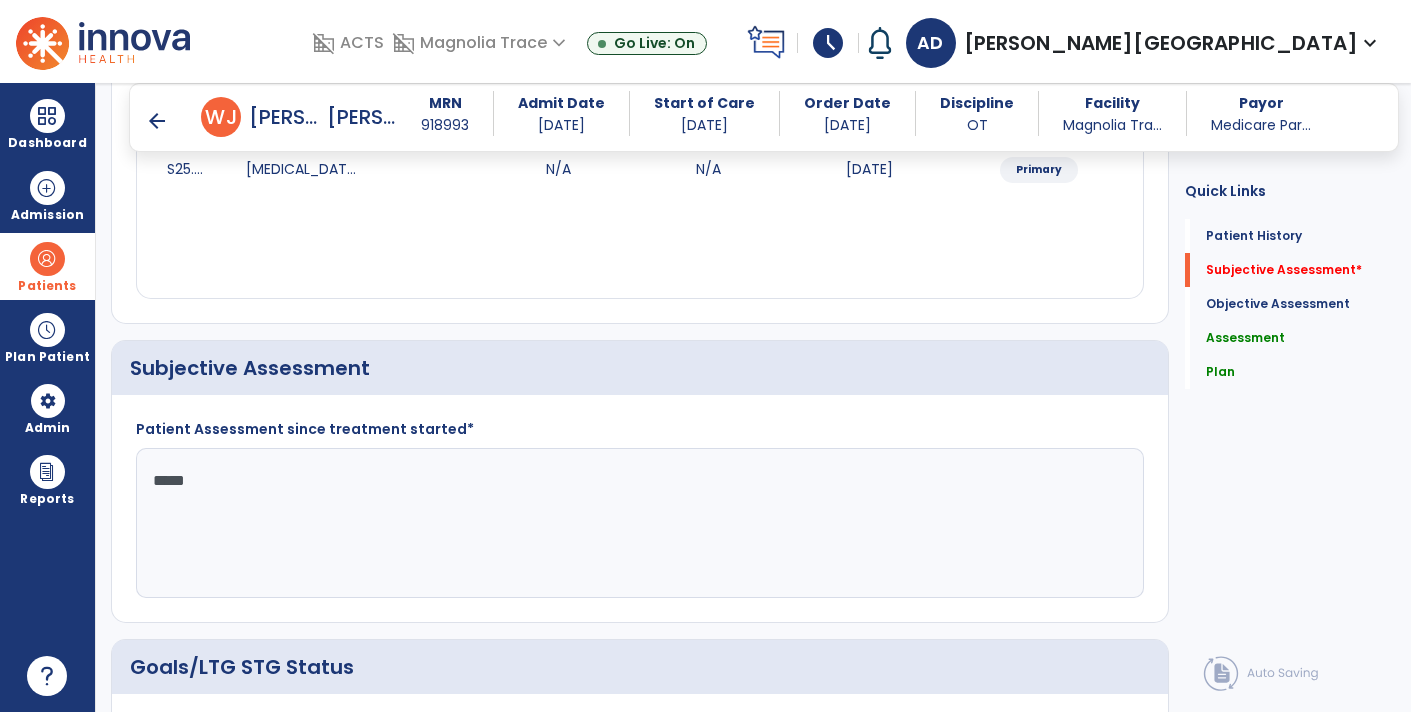 type on "******" 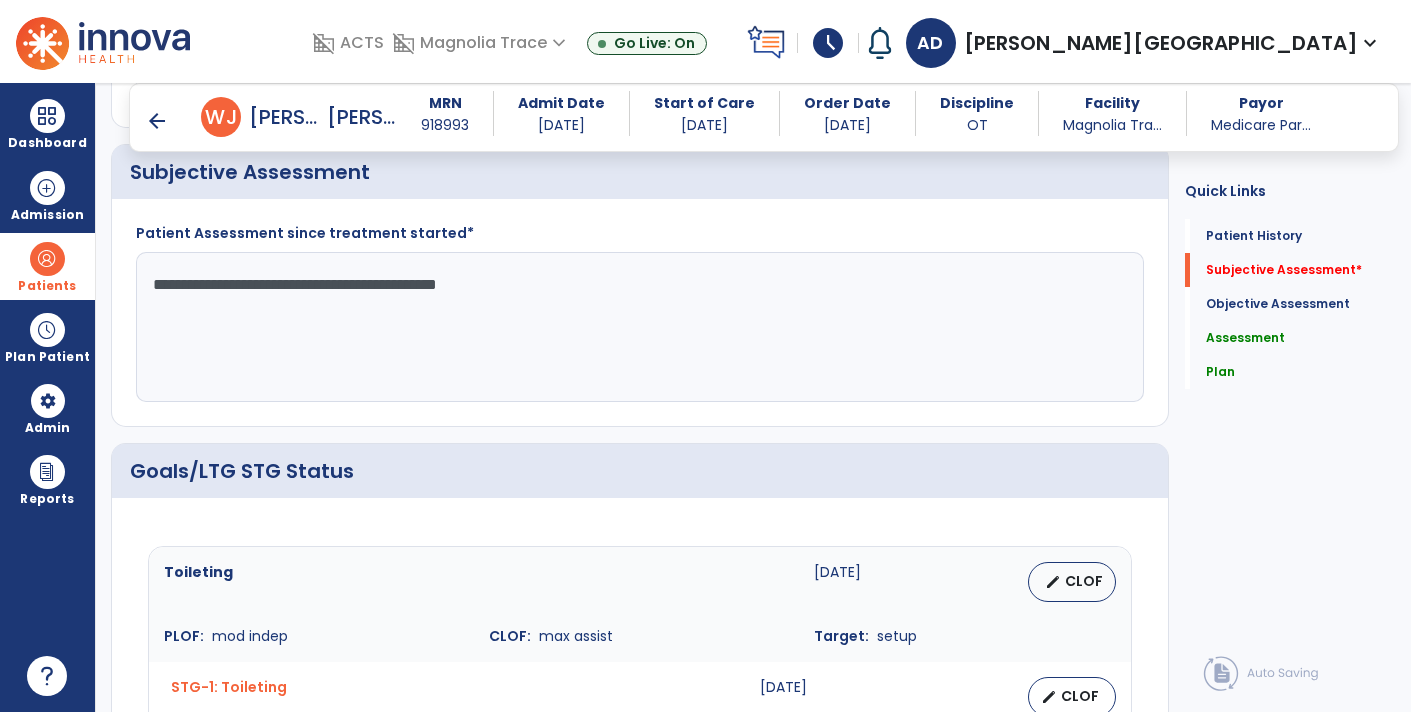 scroll, scrollTop: 475, scrollLeft: 0, axis: vertical 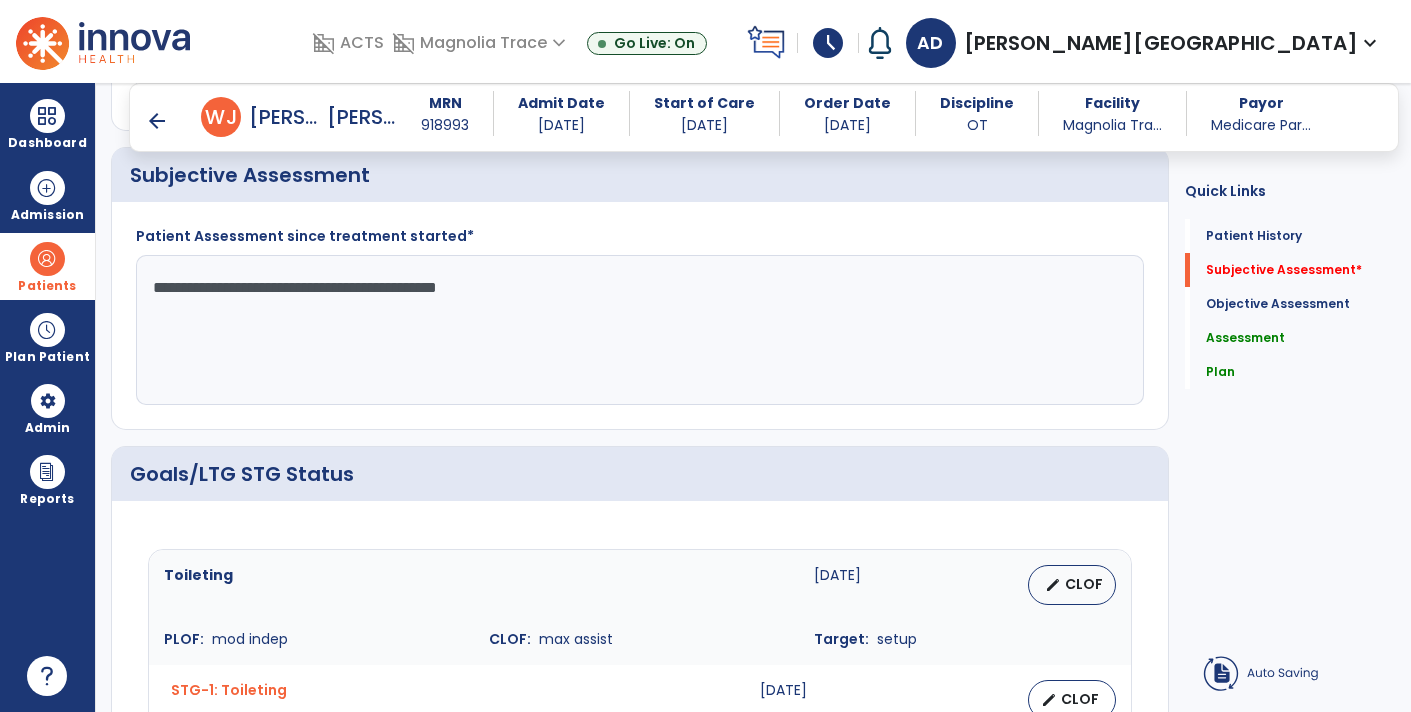 type on "**********" 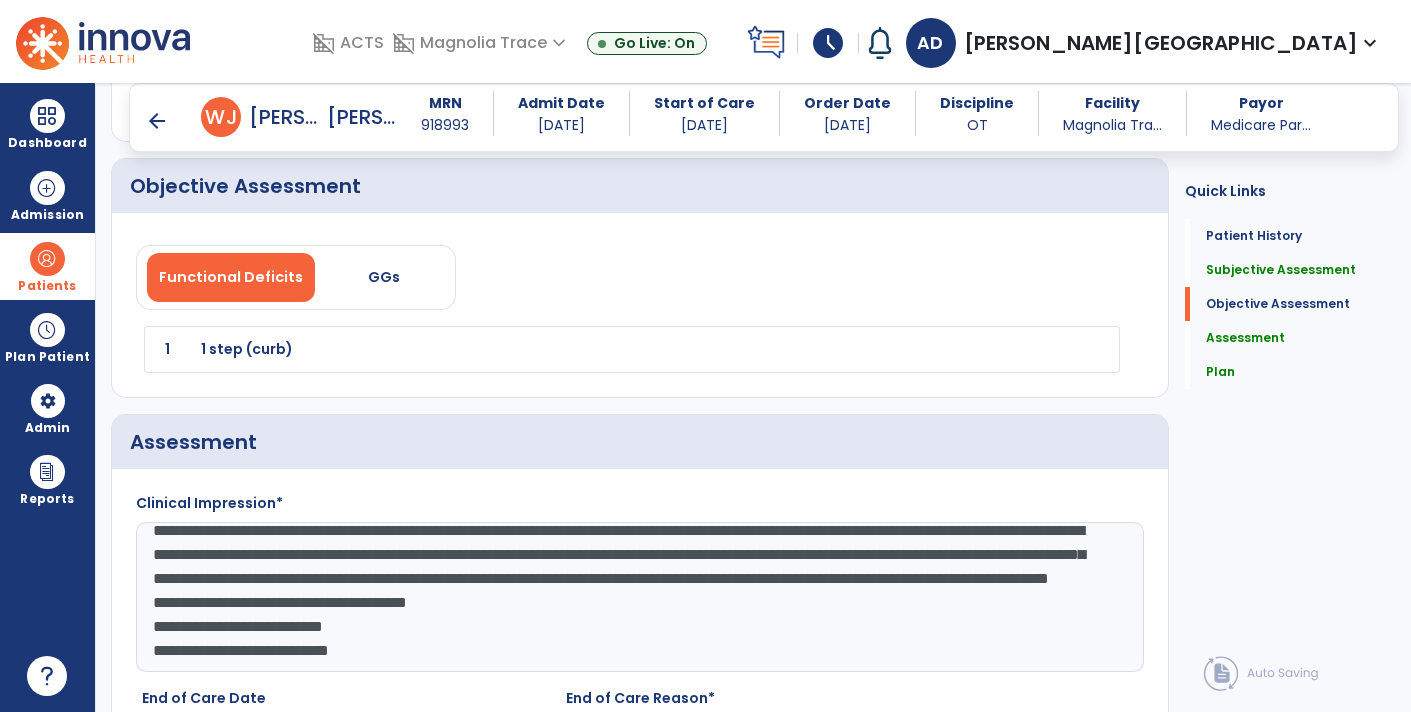 scroll, scrollTop: 1862, scrollLeft: 0, axis: vertical 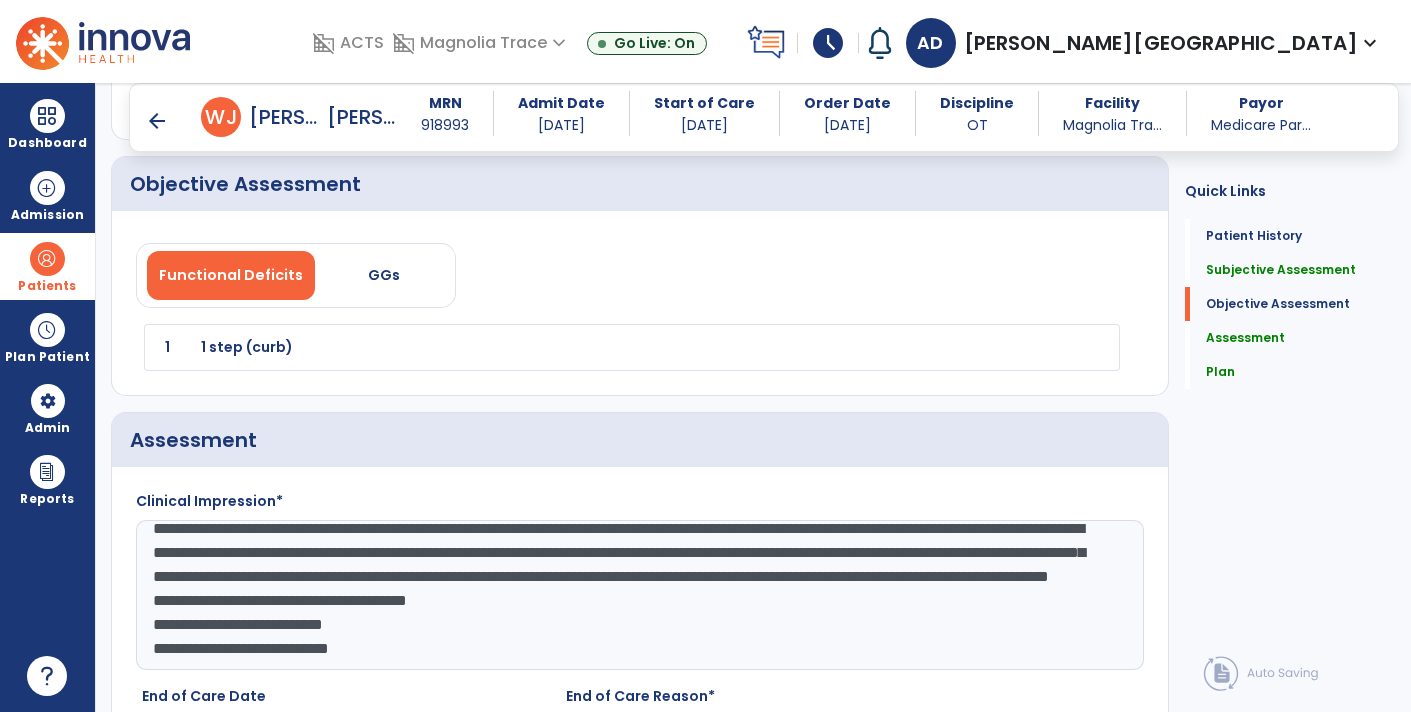 click on "**********" 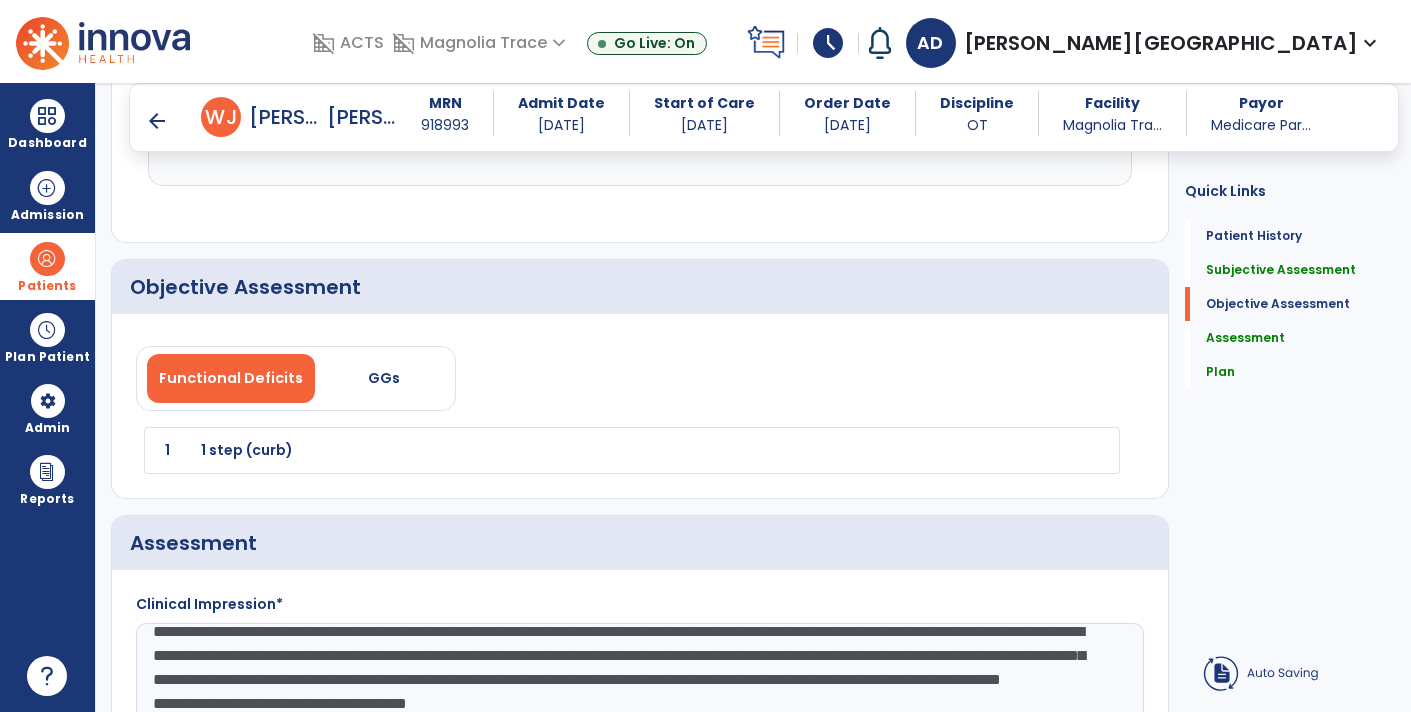 scroll, scrollTop: 1760, scrollLeft: 0, axis: vertical 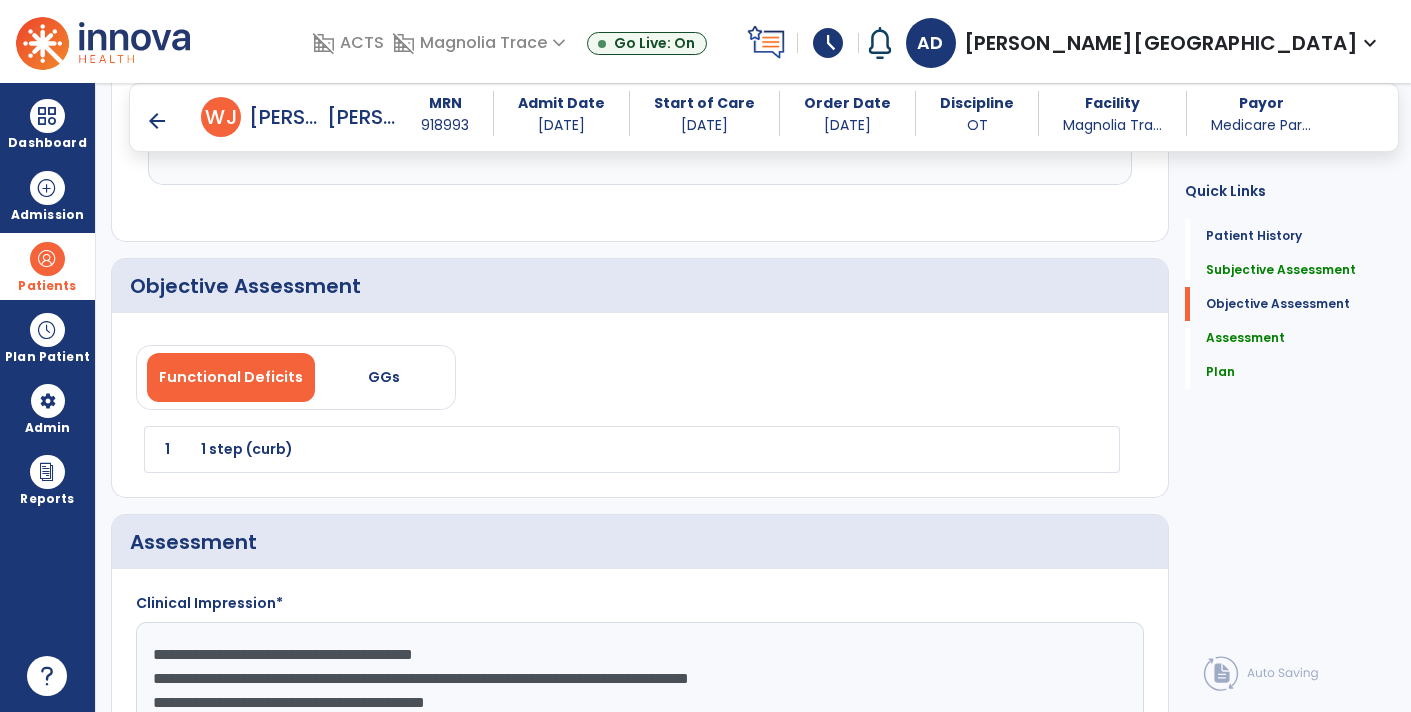 click on "**********" 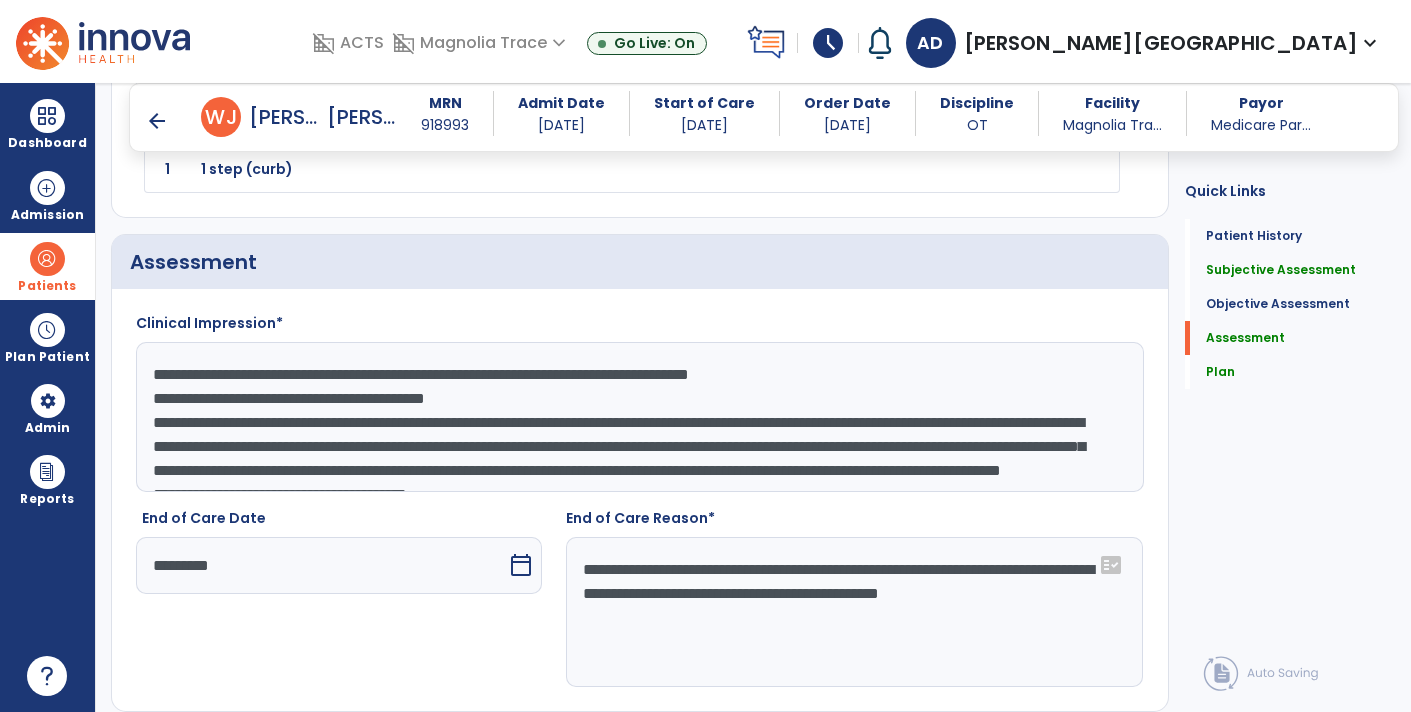 scroll, scrollTop: 2042, scrollLeft: 0, axis: vertical 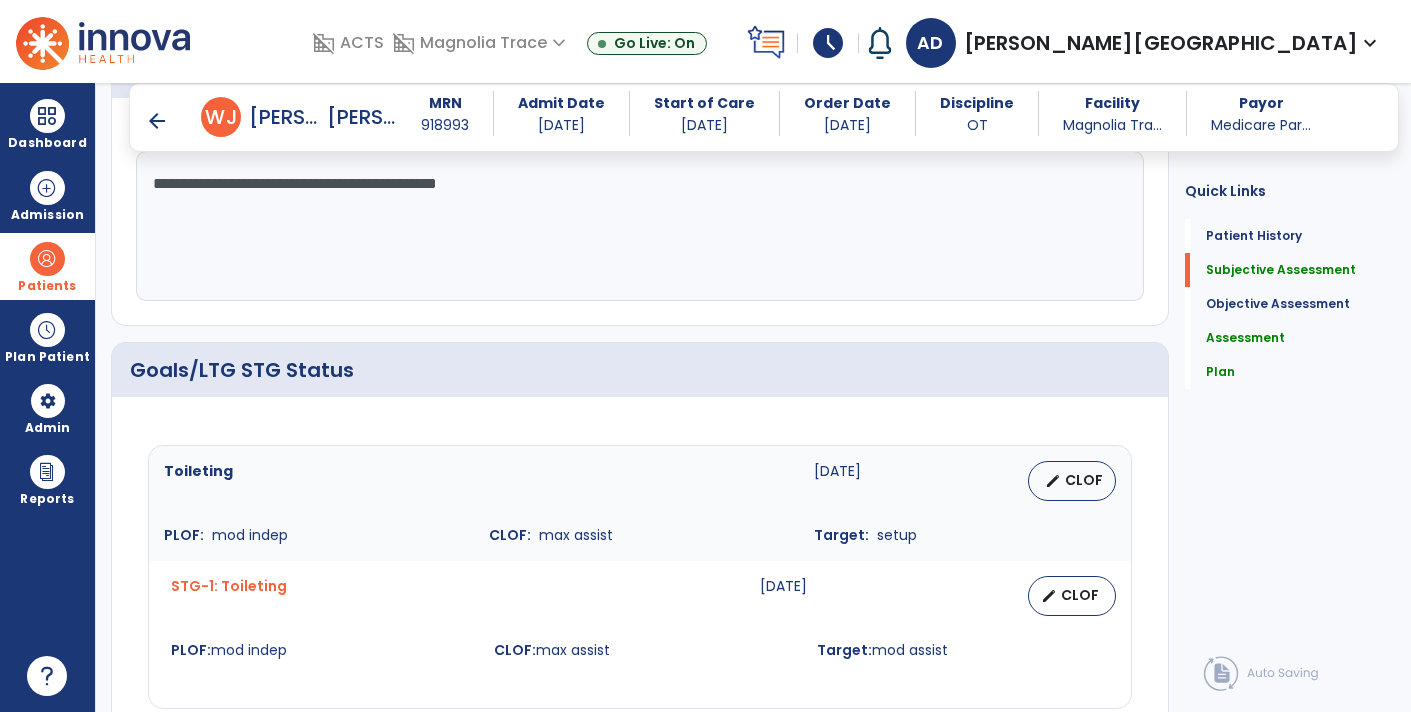 type on "**********" 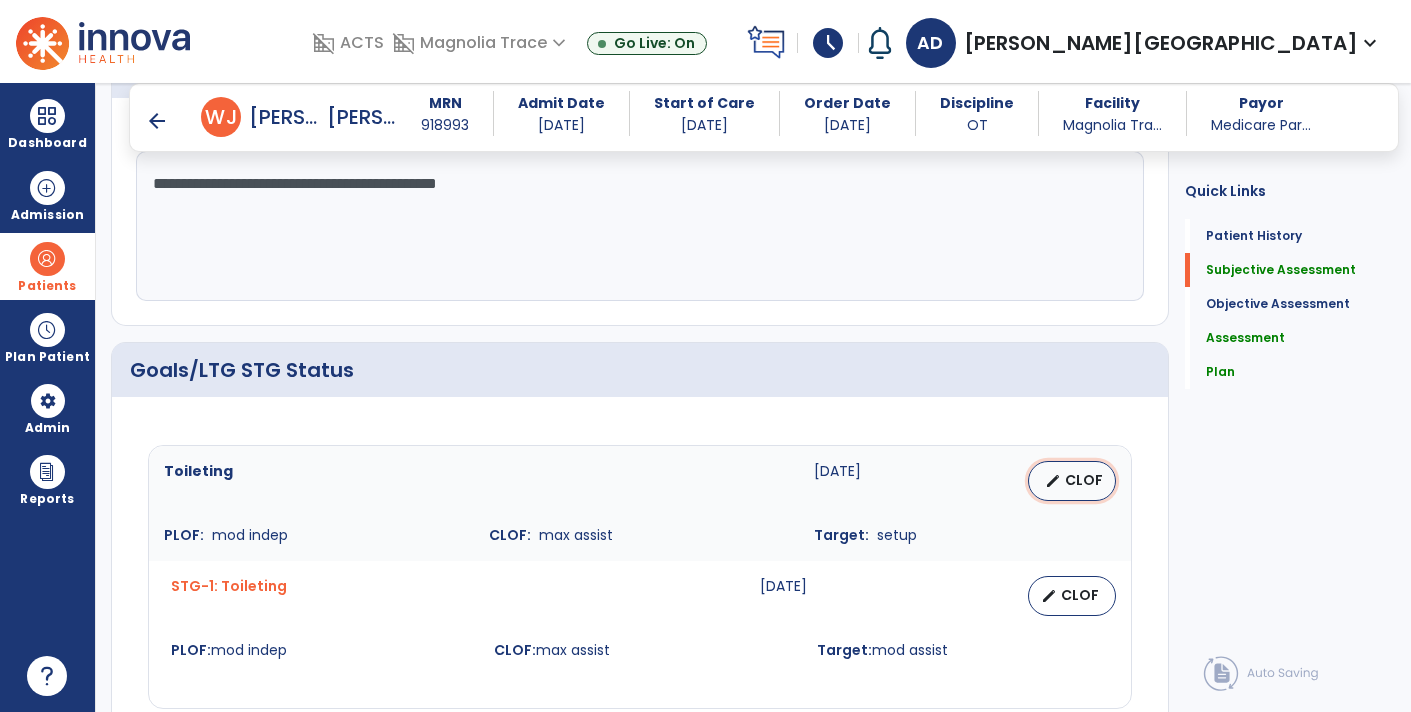 click on "edit   CLOF" at bounding box center (1072, 481) 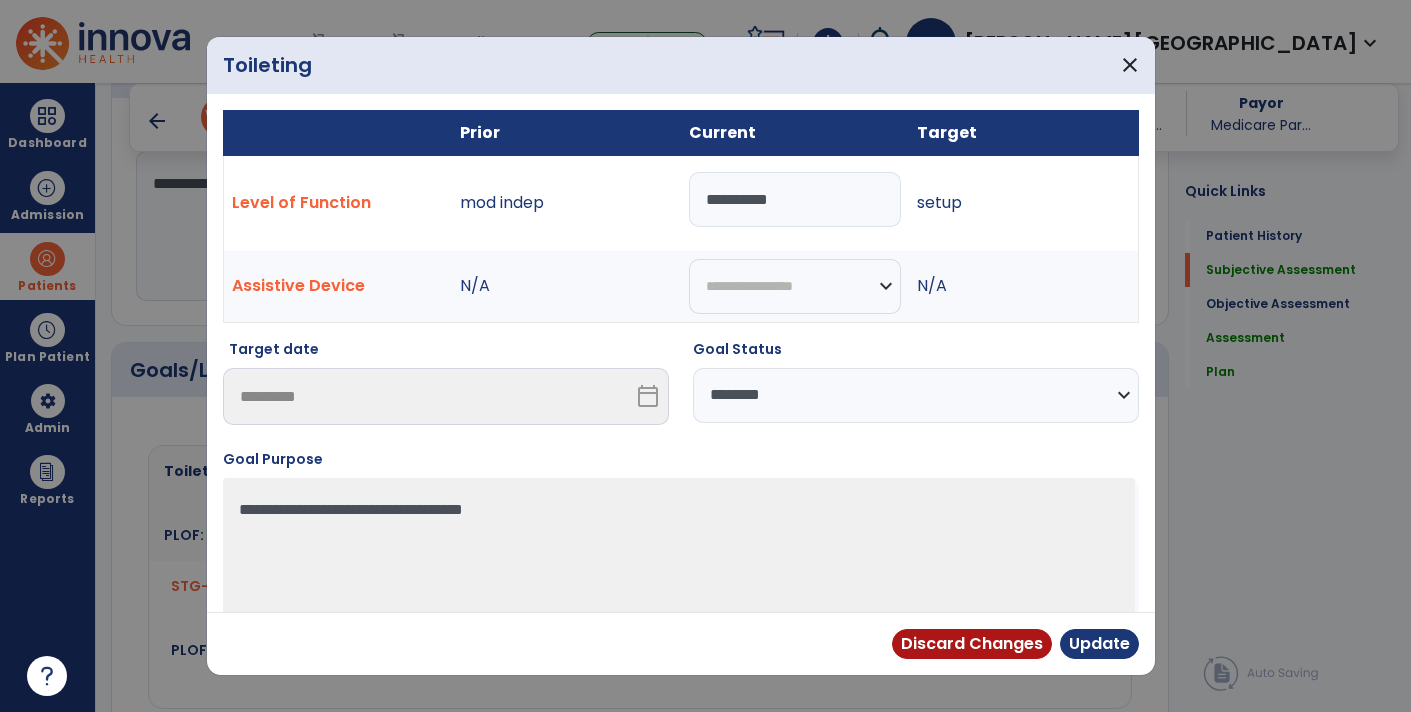 click on "**********" at bounding box center (795, 199) 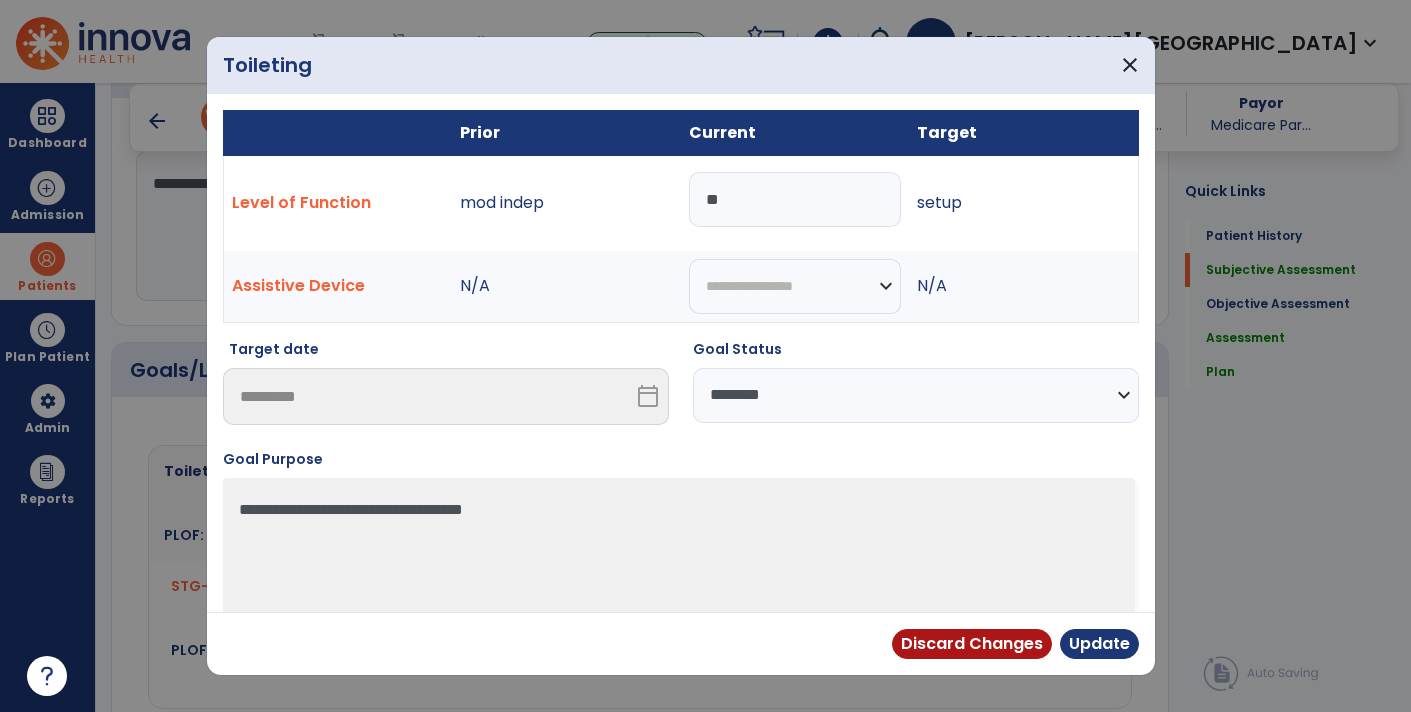 type on "*" 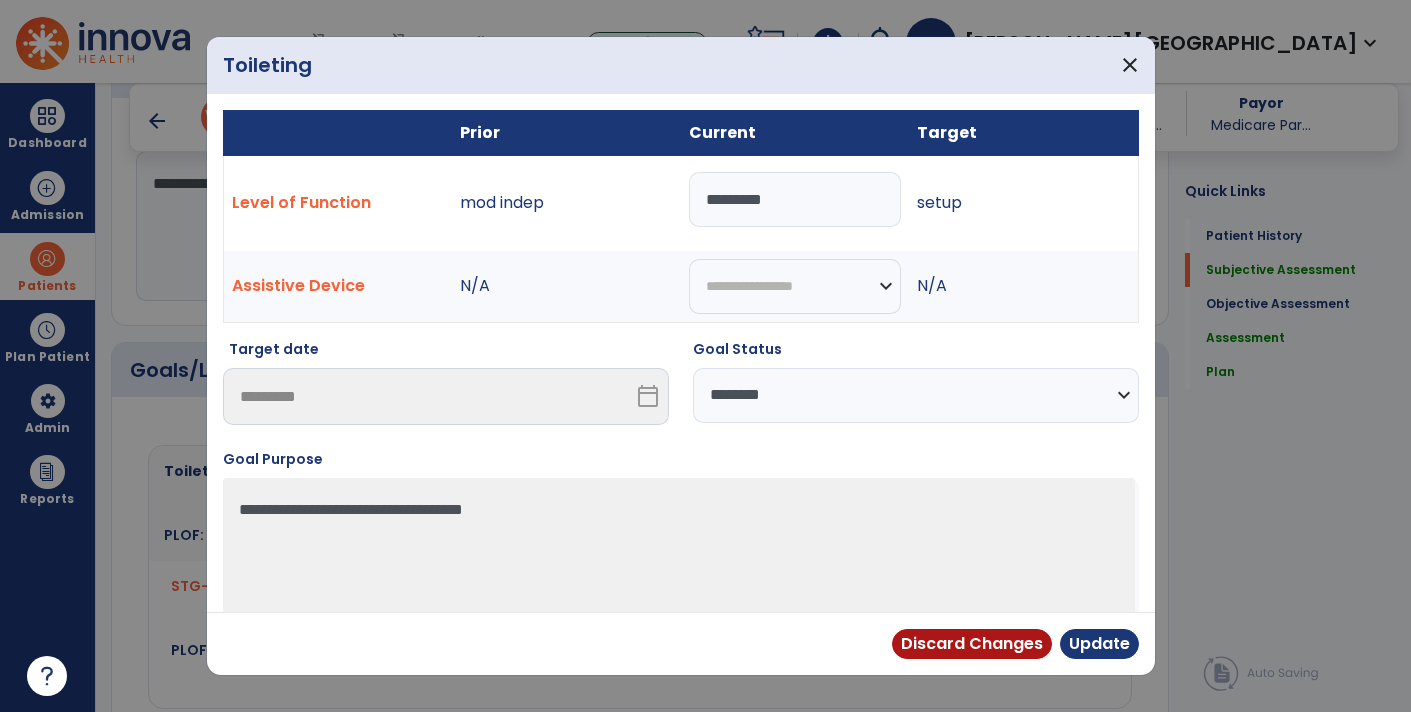 type on "*********" 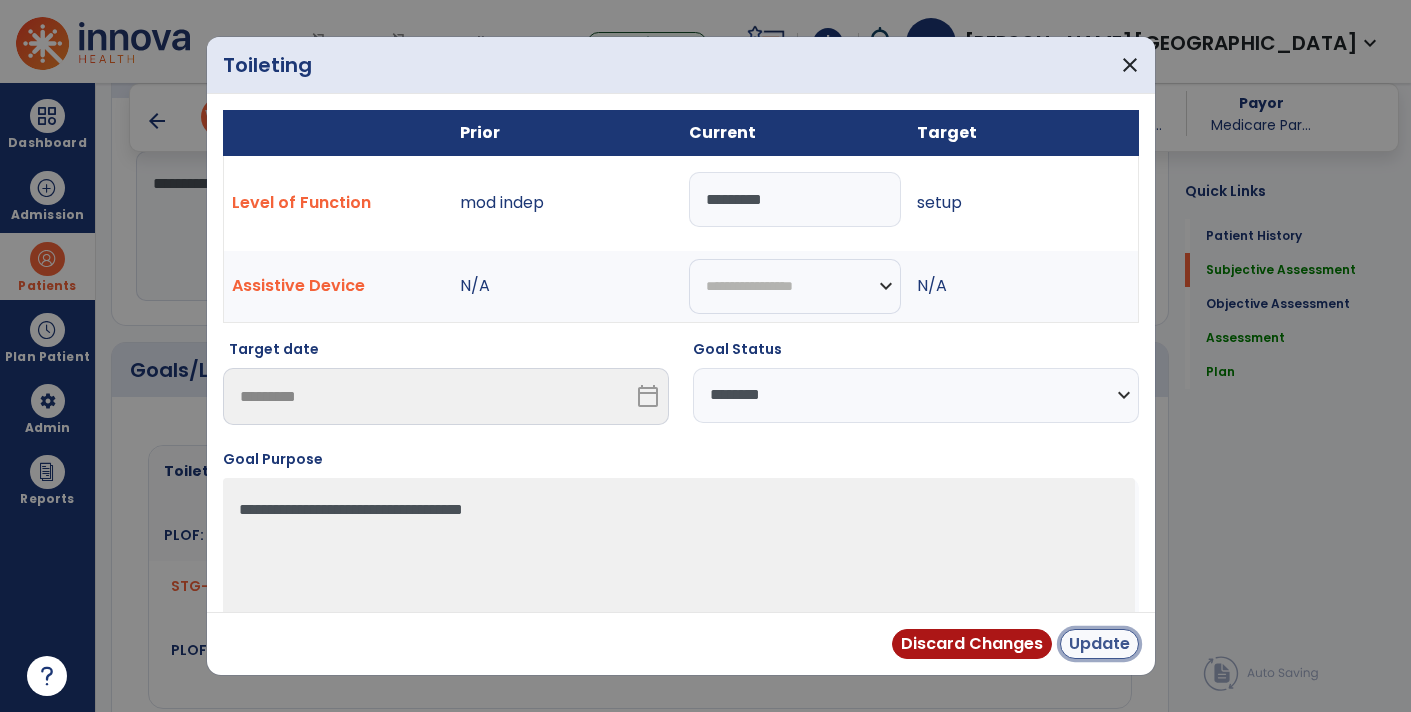 click on "Update" at bounding box center [1099, 644] 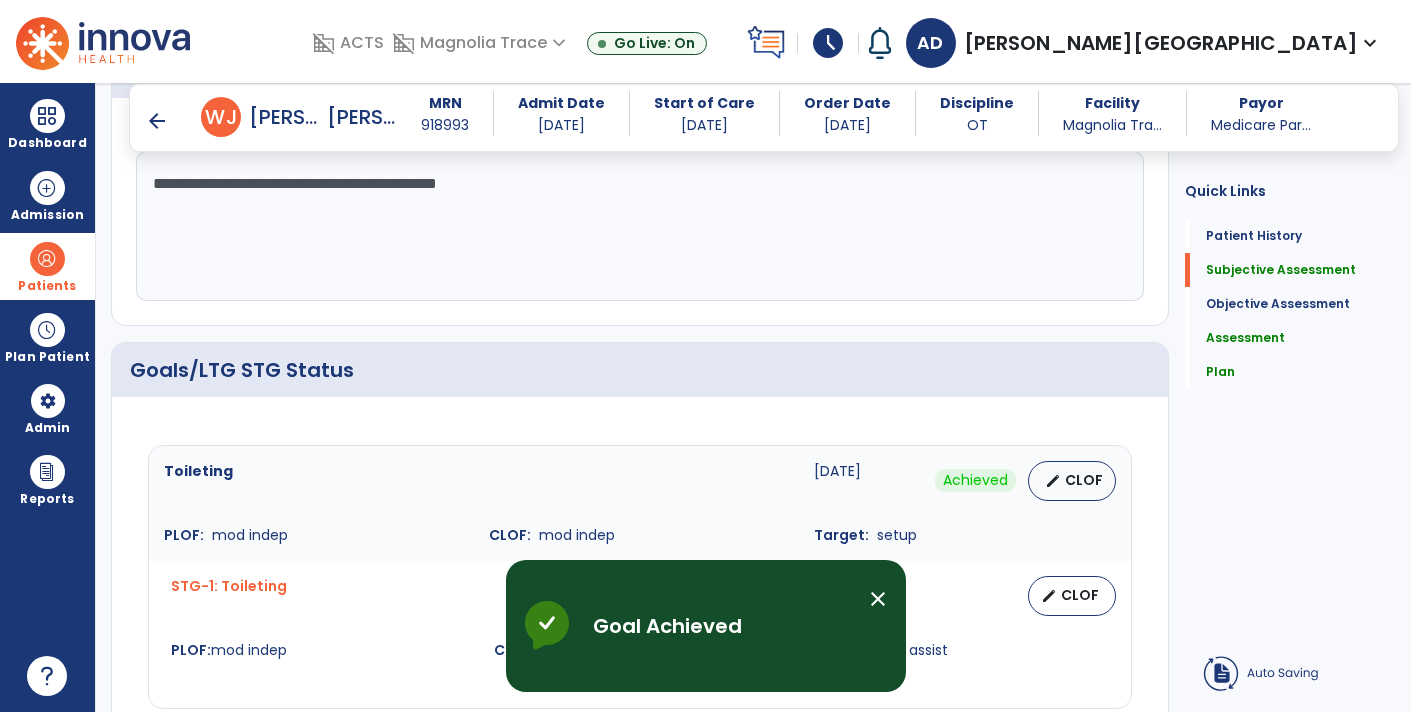 click on "CLOF" at bounding box center [1080, 595] 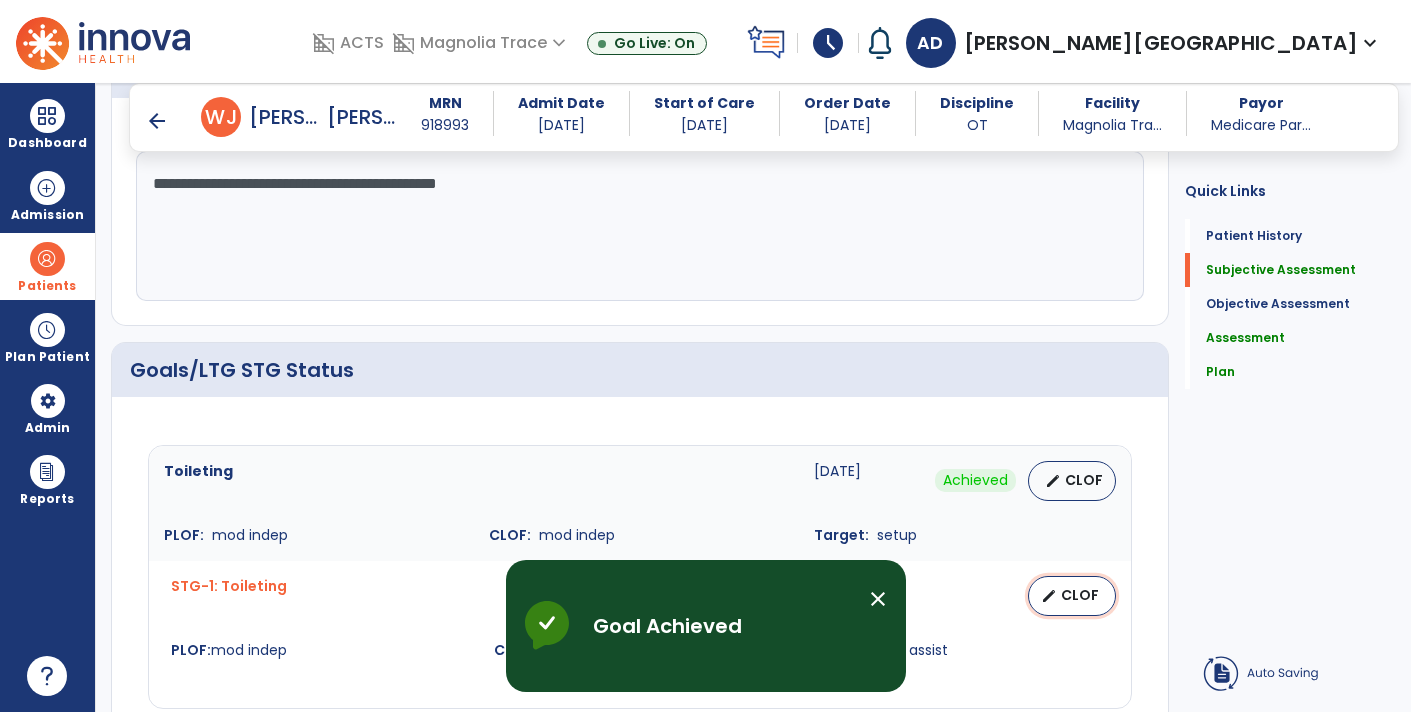 select on "********" 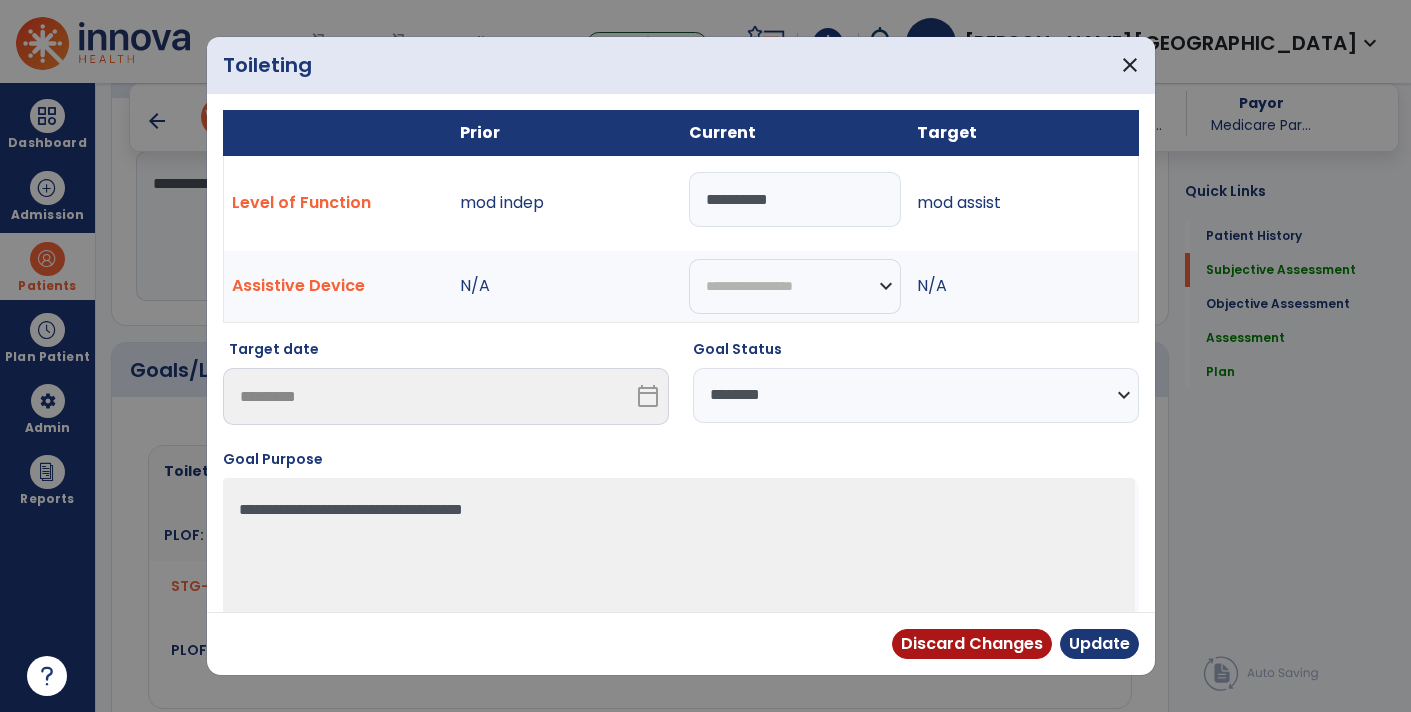click on "**********" at bounding box center (795, 199) 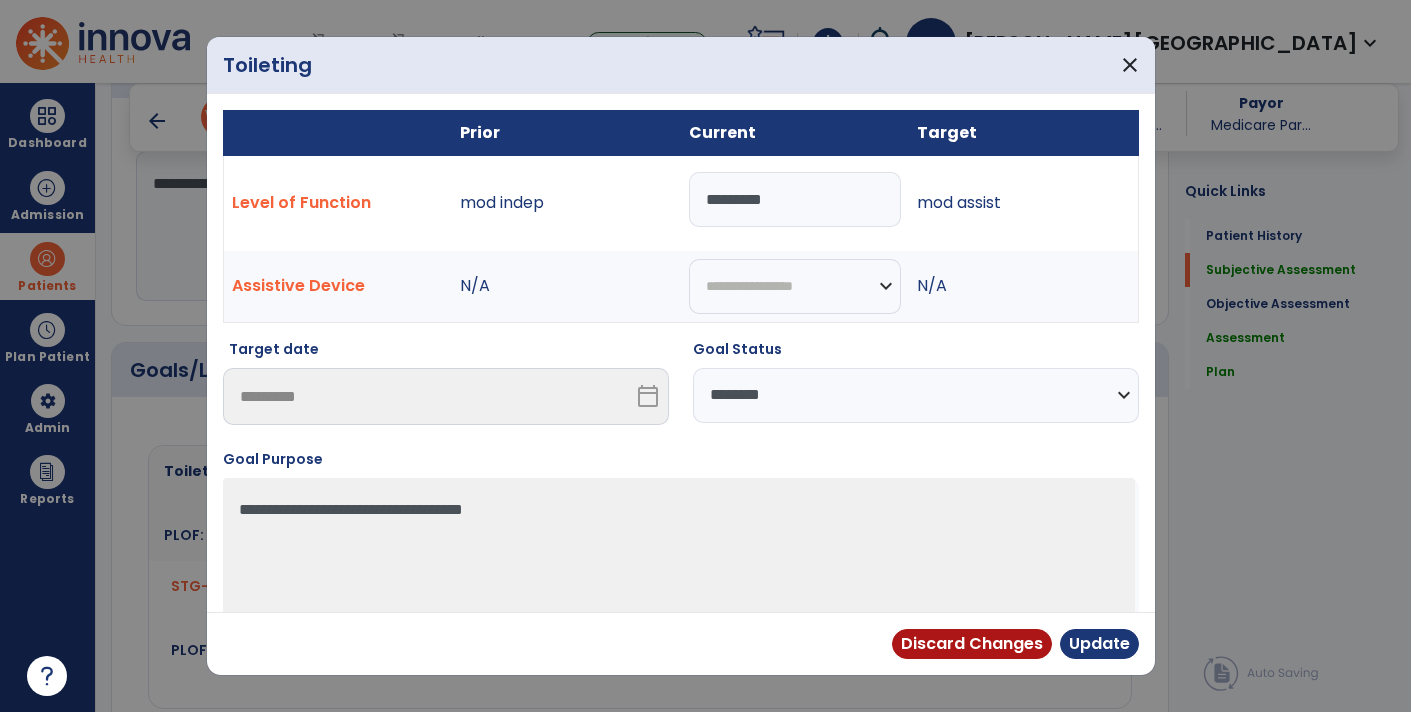 type on "*********" 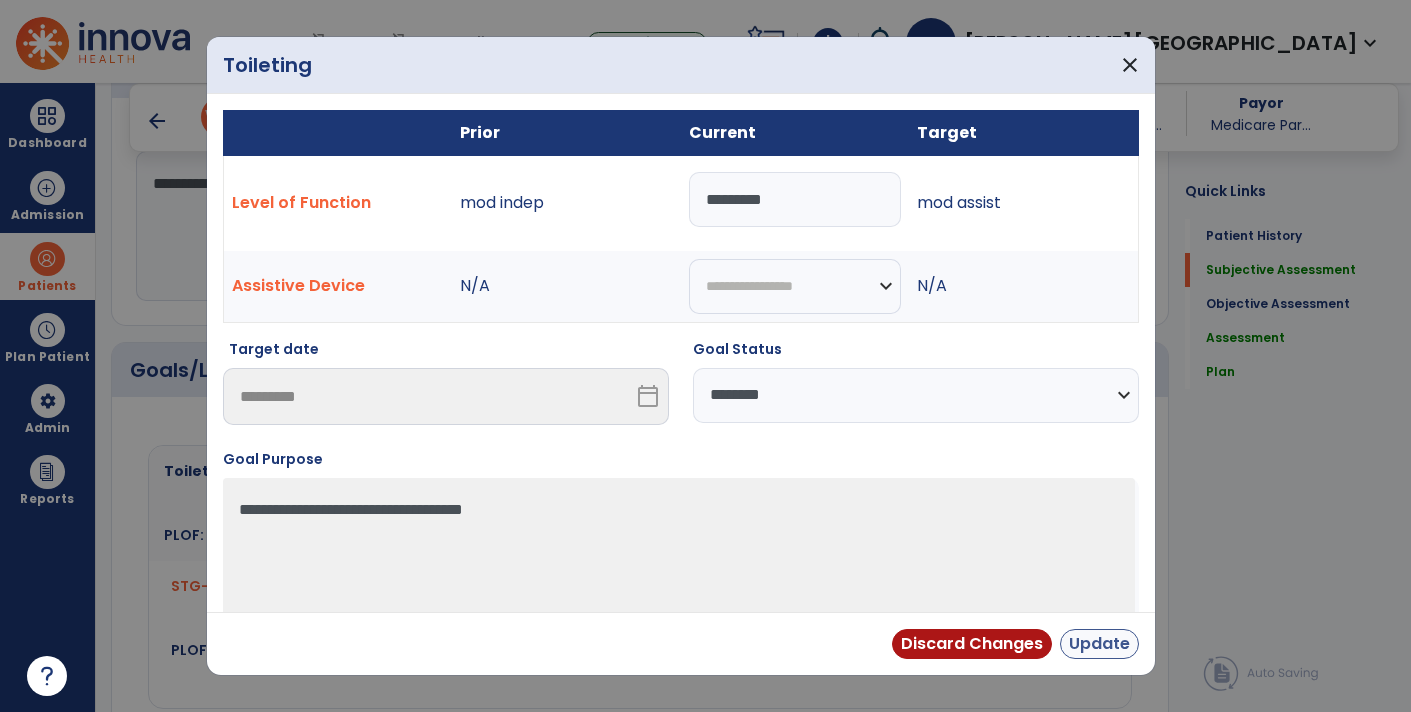click on "Update" at bounding box center [1099, 644] 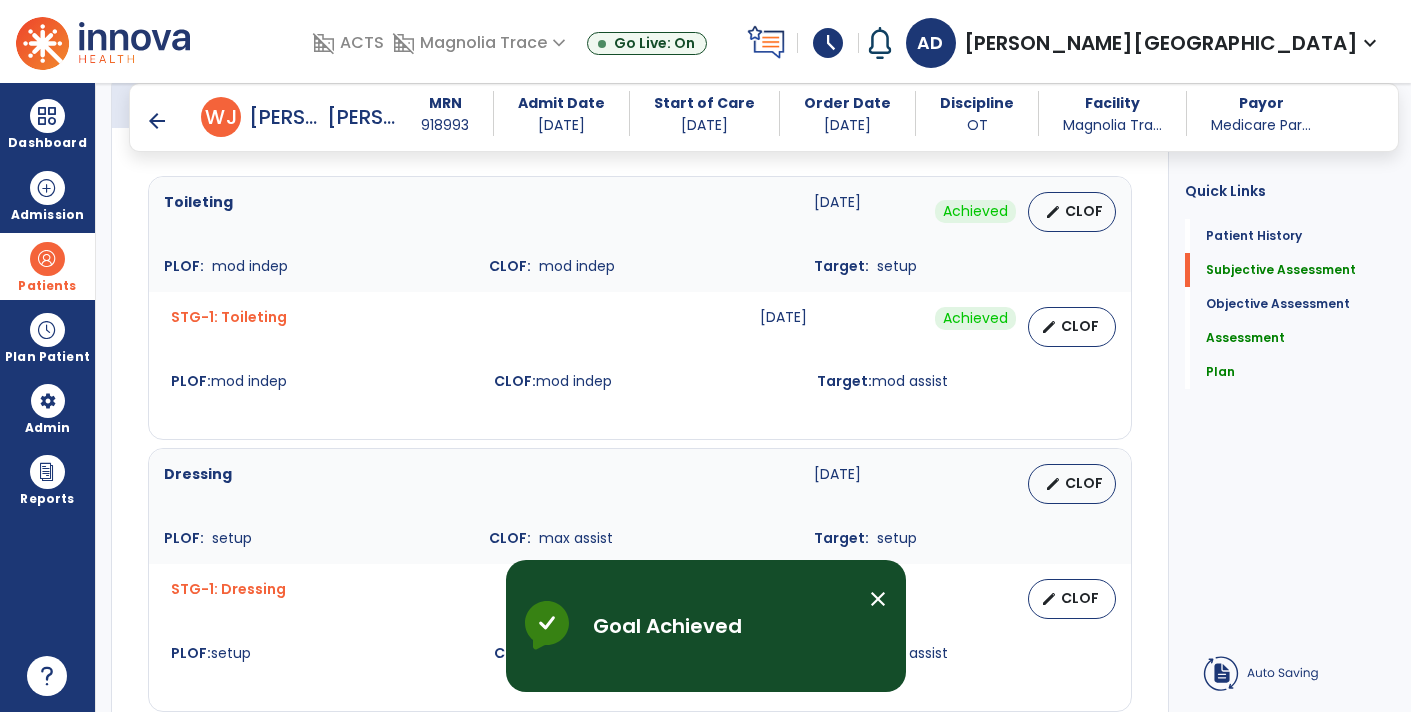 scroll, scrollTop: 849, scrollLeft: 0, axis: vertical 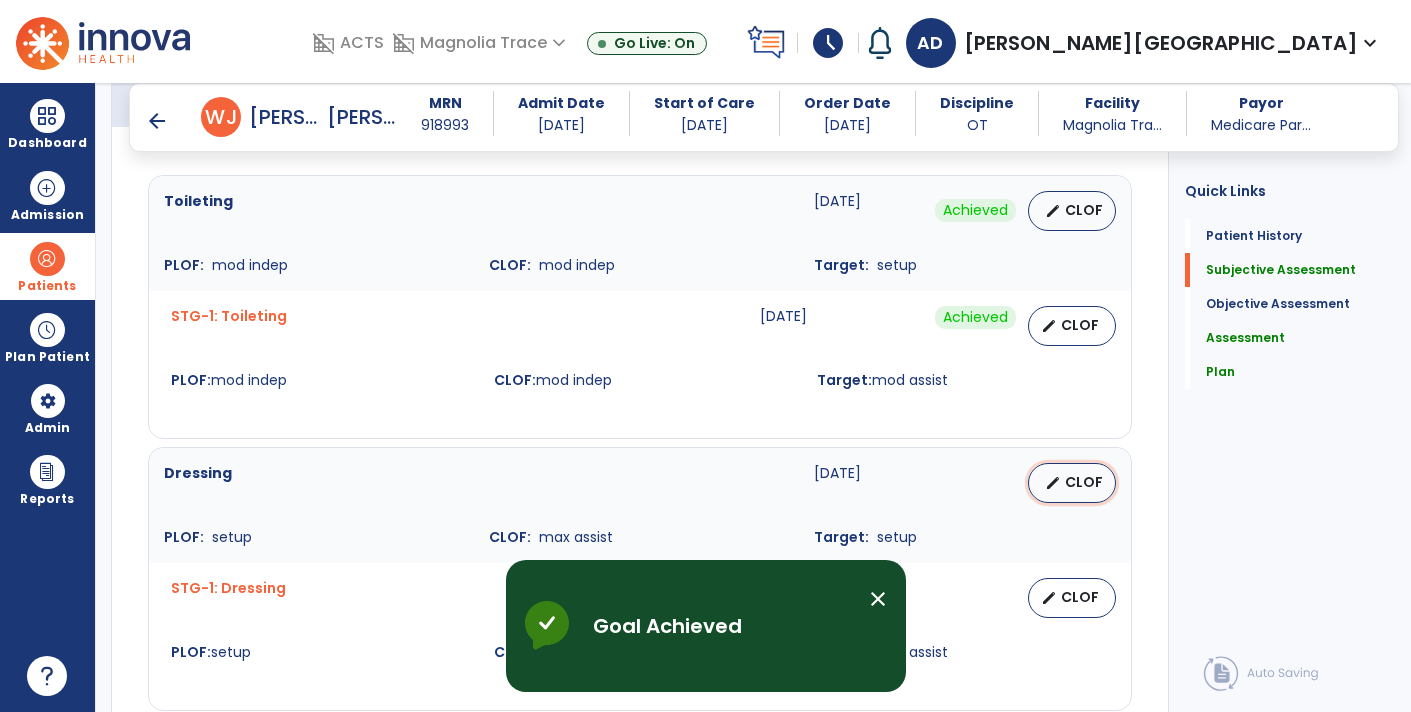 click on "edit   CLOF" at bounding box center [1072, 483] 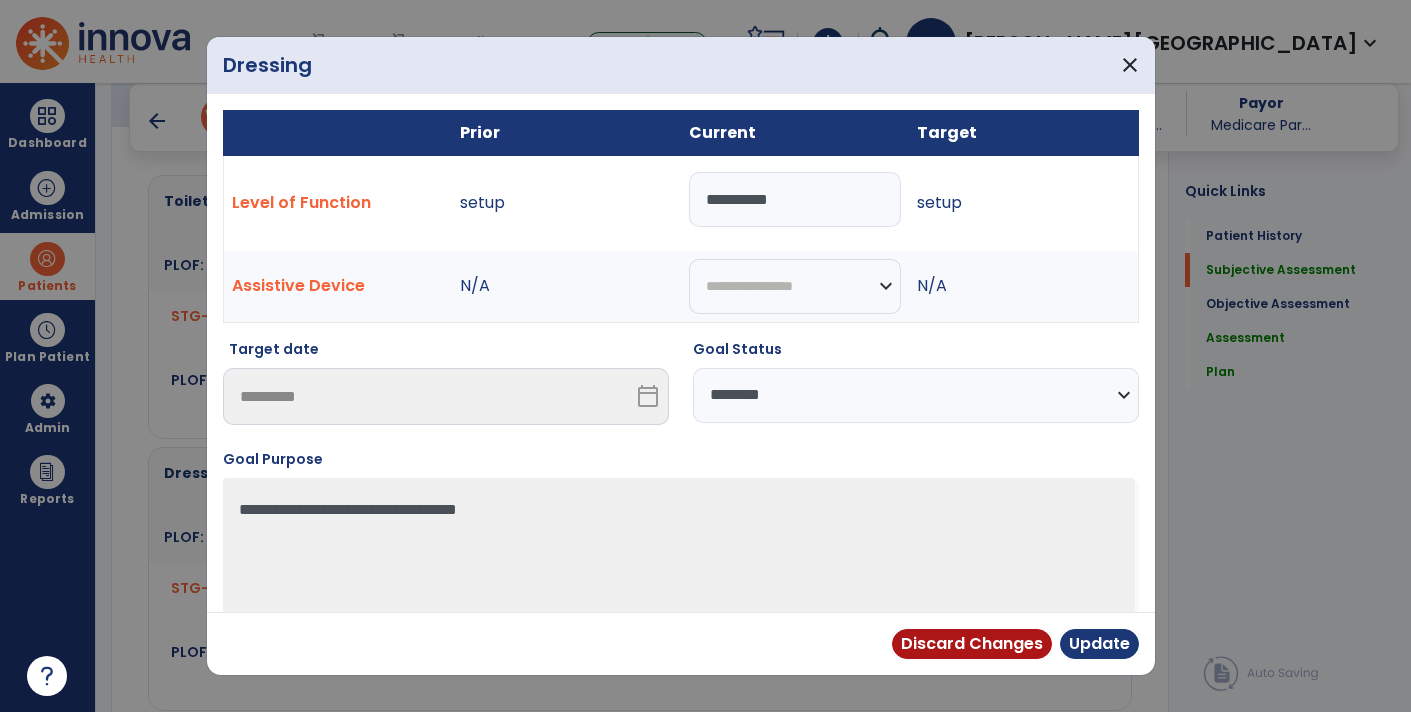 click on "**********" at bounding box center [795, 199] 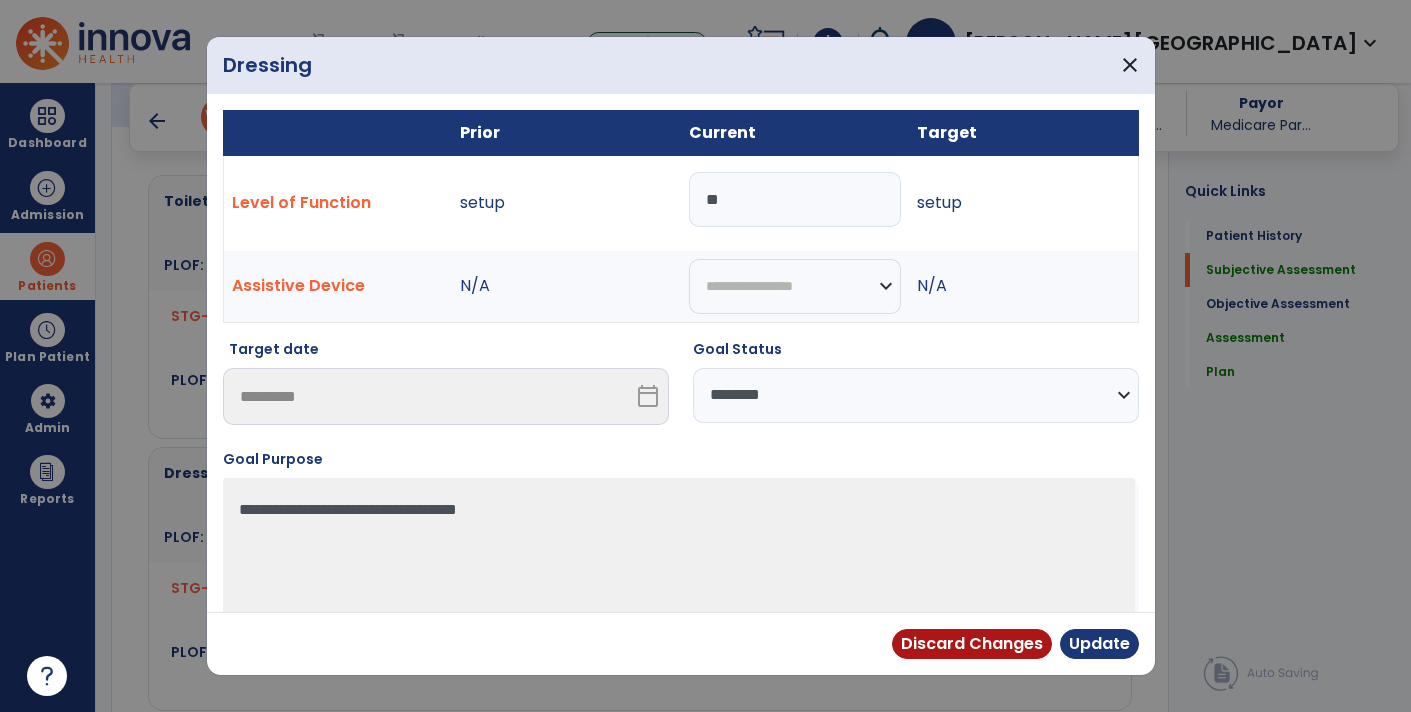 type on "*" 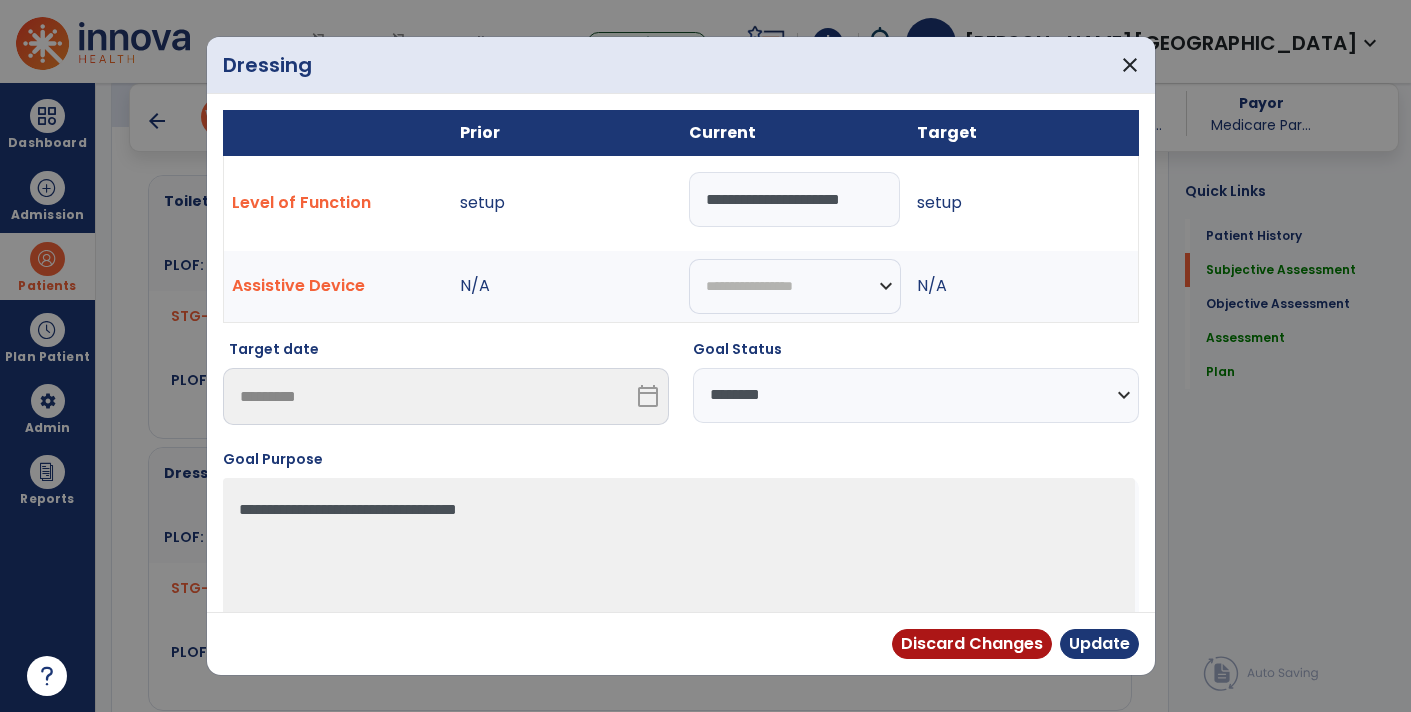 scroll, scrollTop: 0, scrollLeft: 0, axis: both 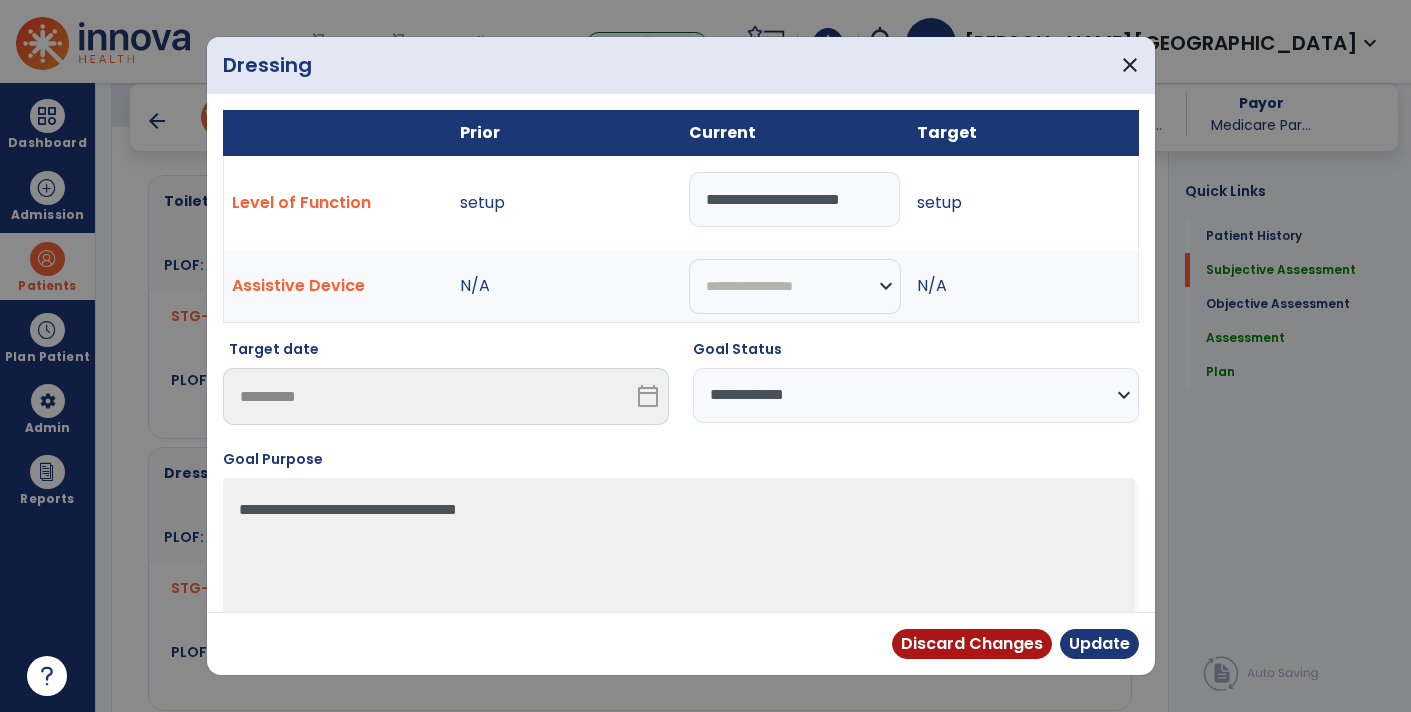 click on "**********" at bounding box center [916, 395] 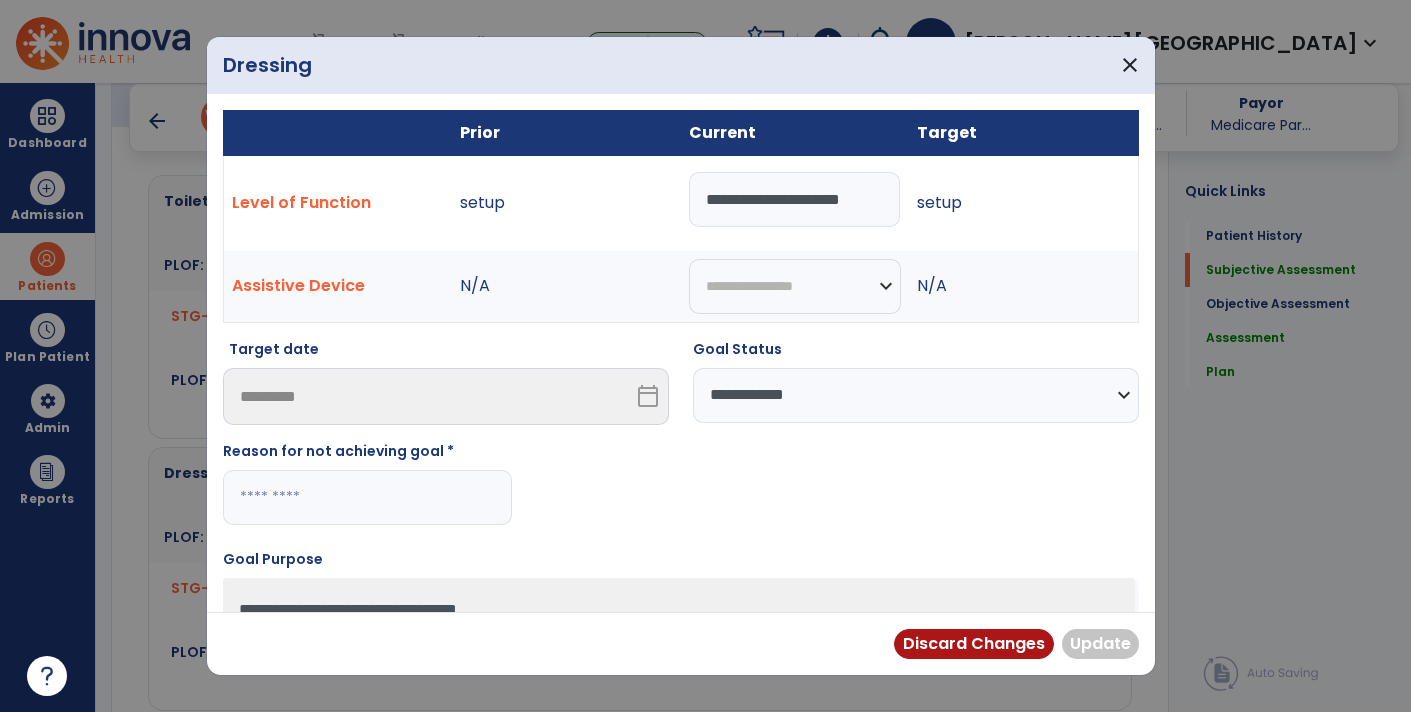 click at bounding box center [367, 497] 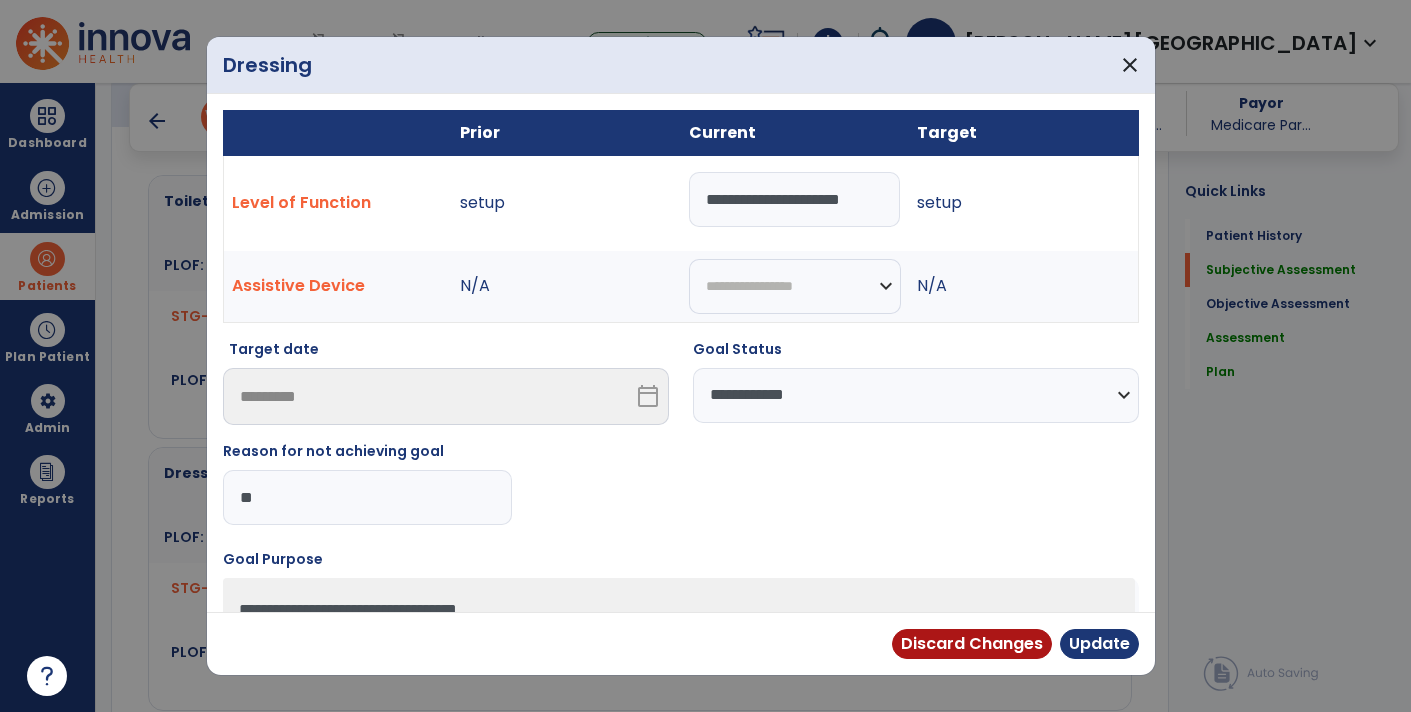 type on "*" 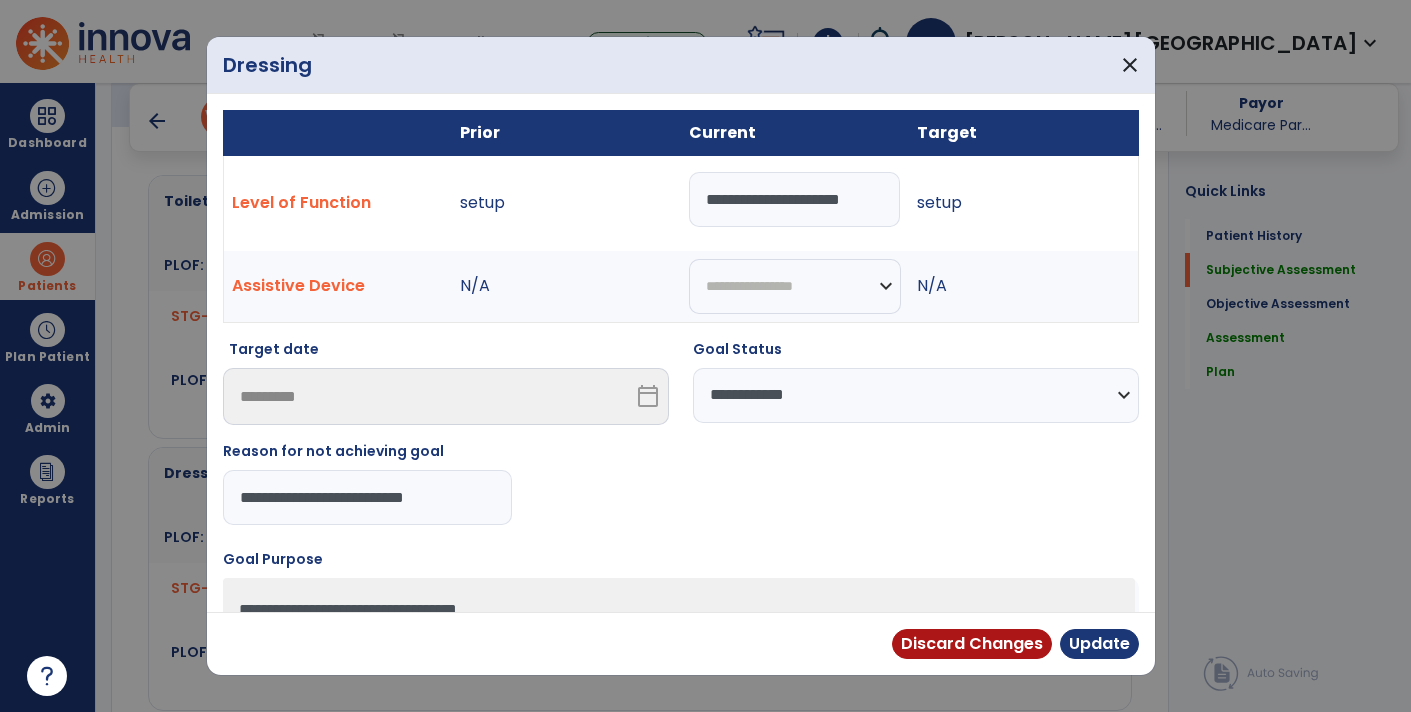 type on "**********" 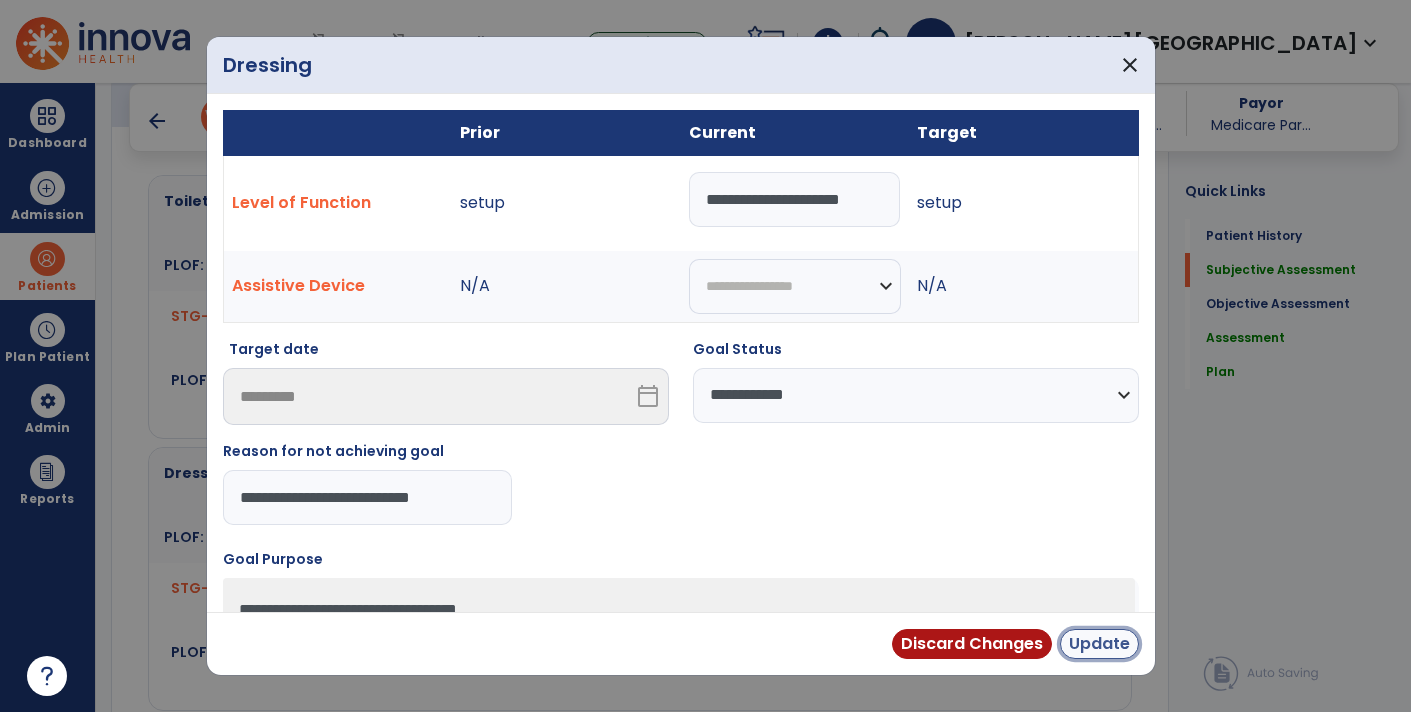 click on "Update" at bounding box center (1099, 644) 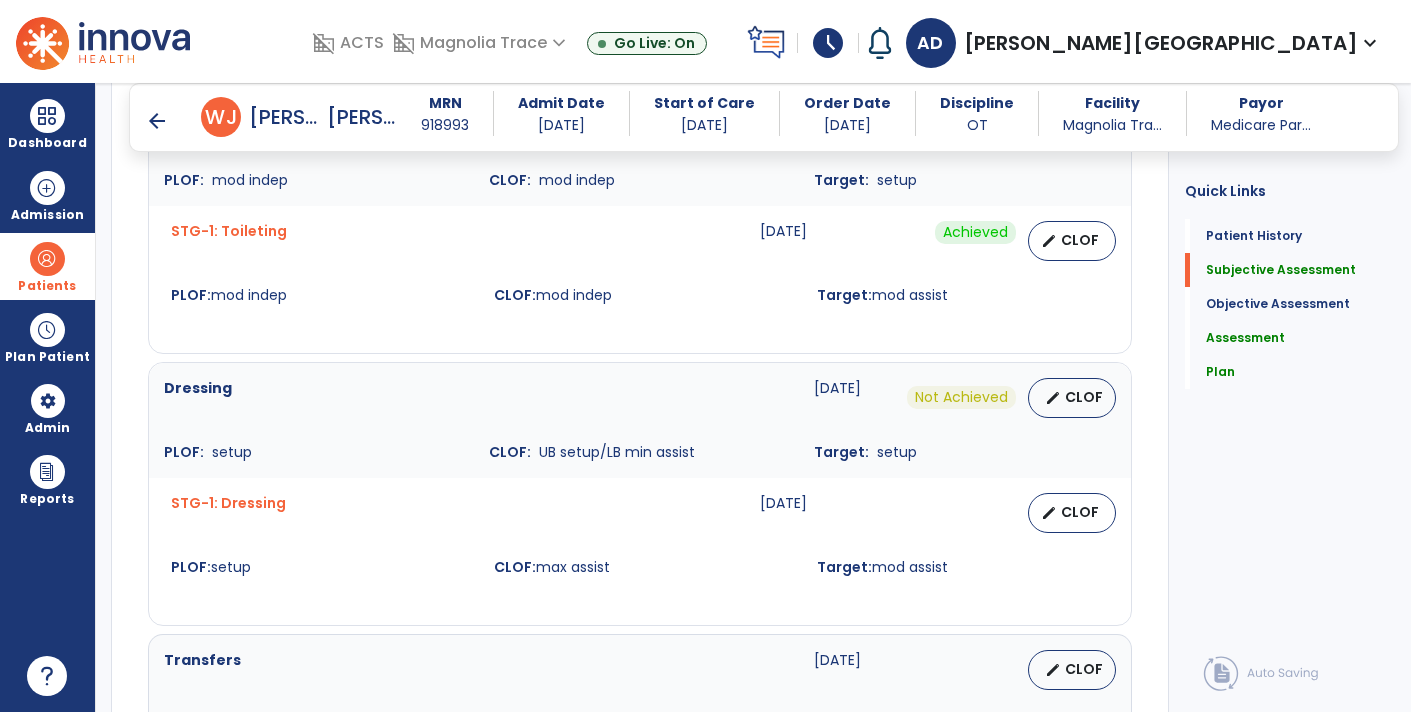 scroll, scrollTop: 944, scrollLeft: 0, axis: vertical 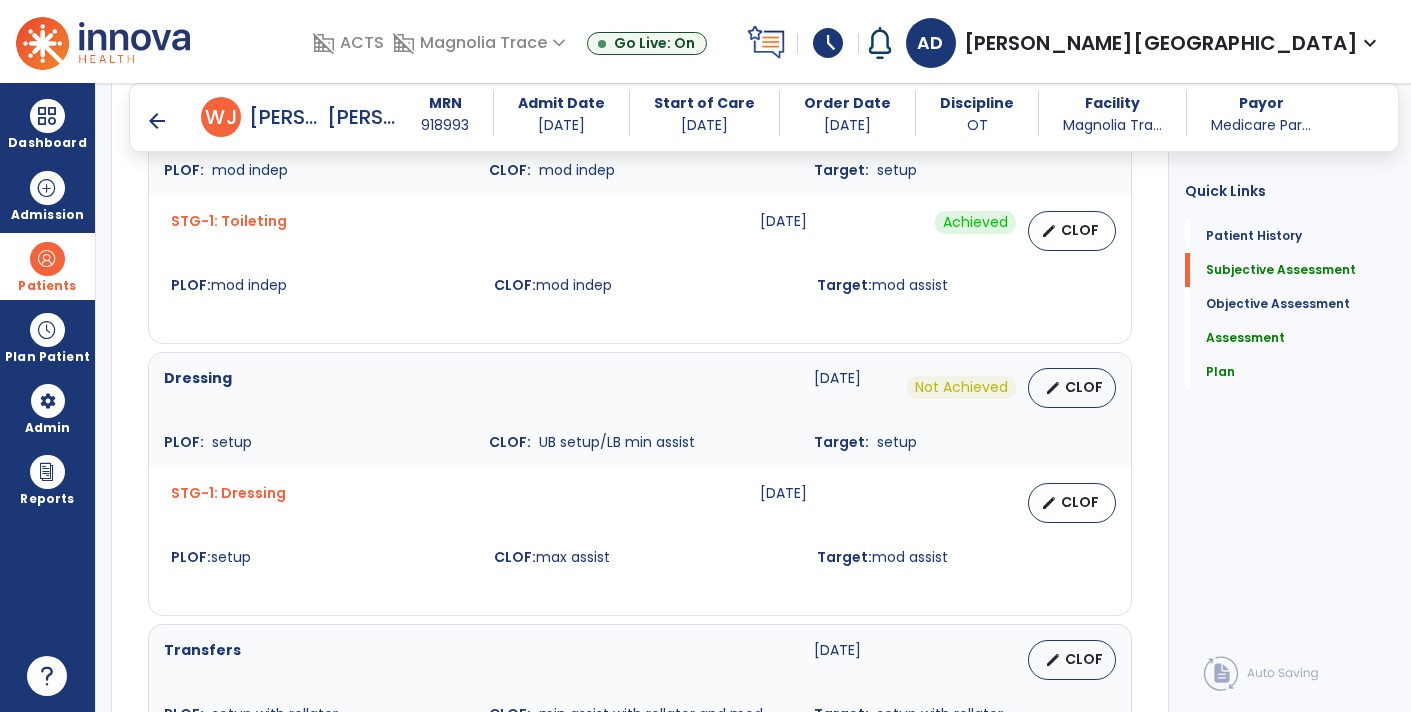 click on "edit   CLOF" at bounding box center [1072, 503] 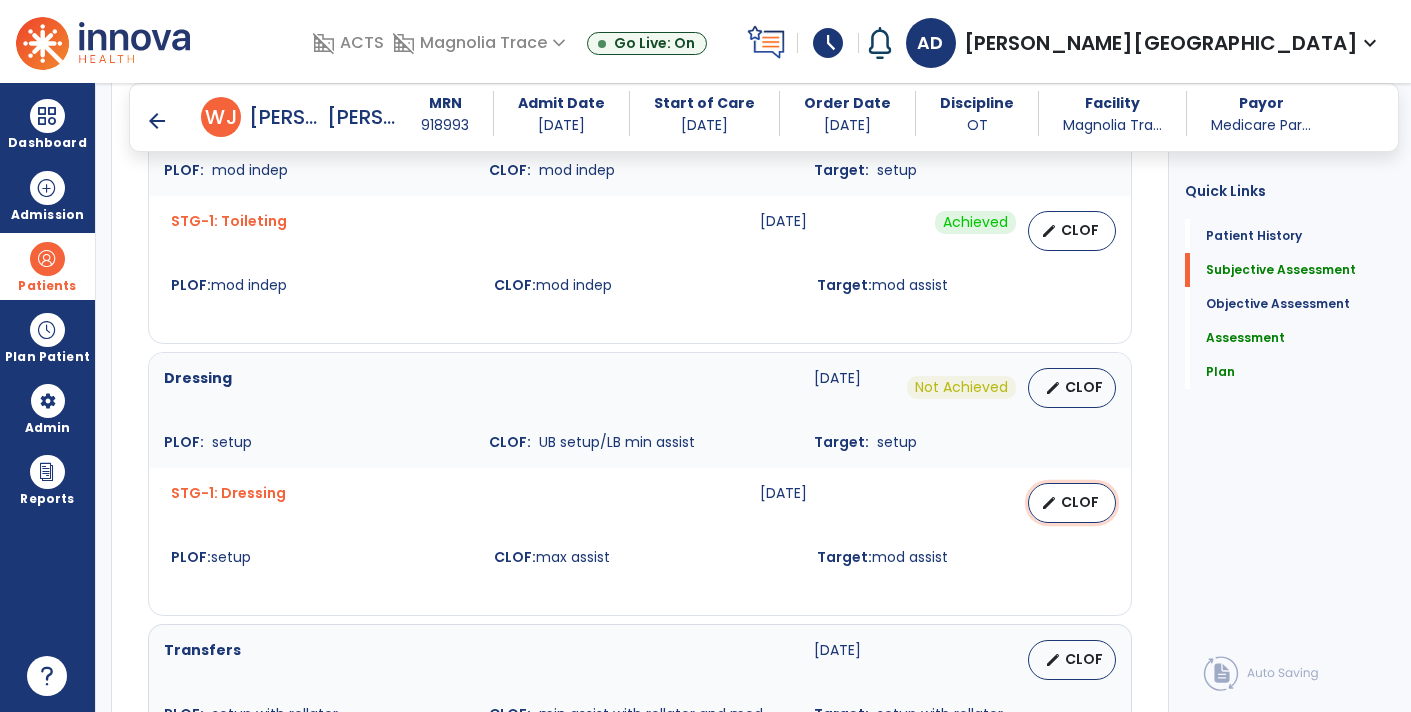 select on "********" 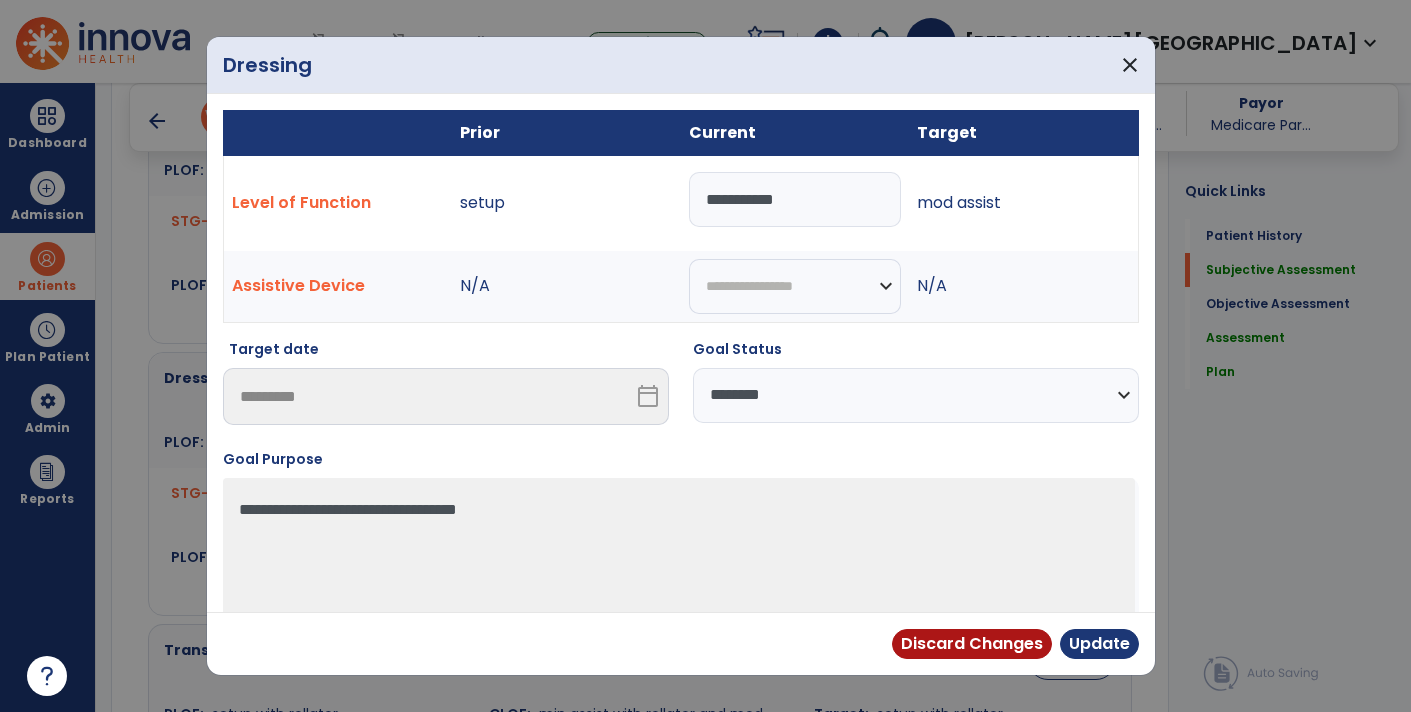 click on "**********" at bounding box center [795, 199] 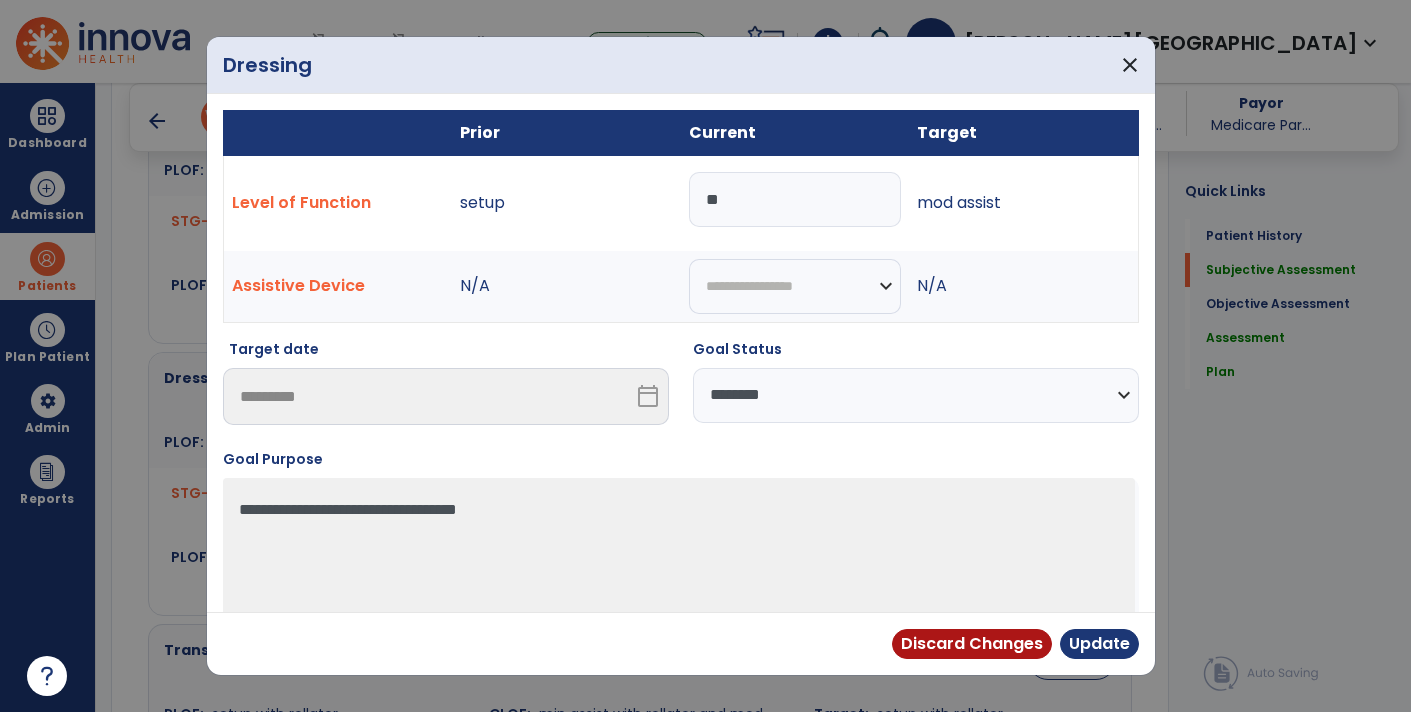 type on "*" 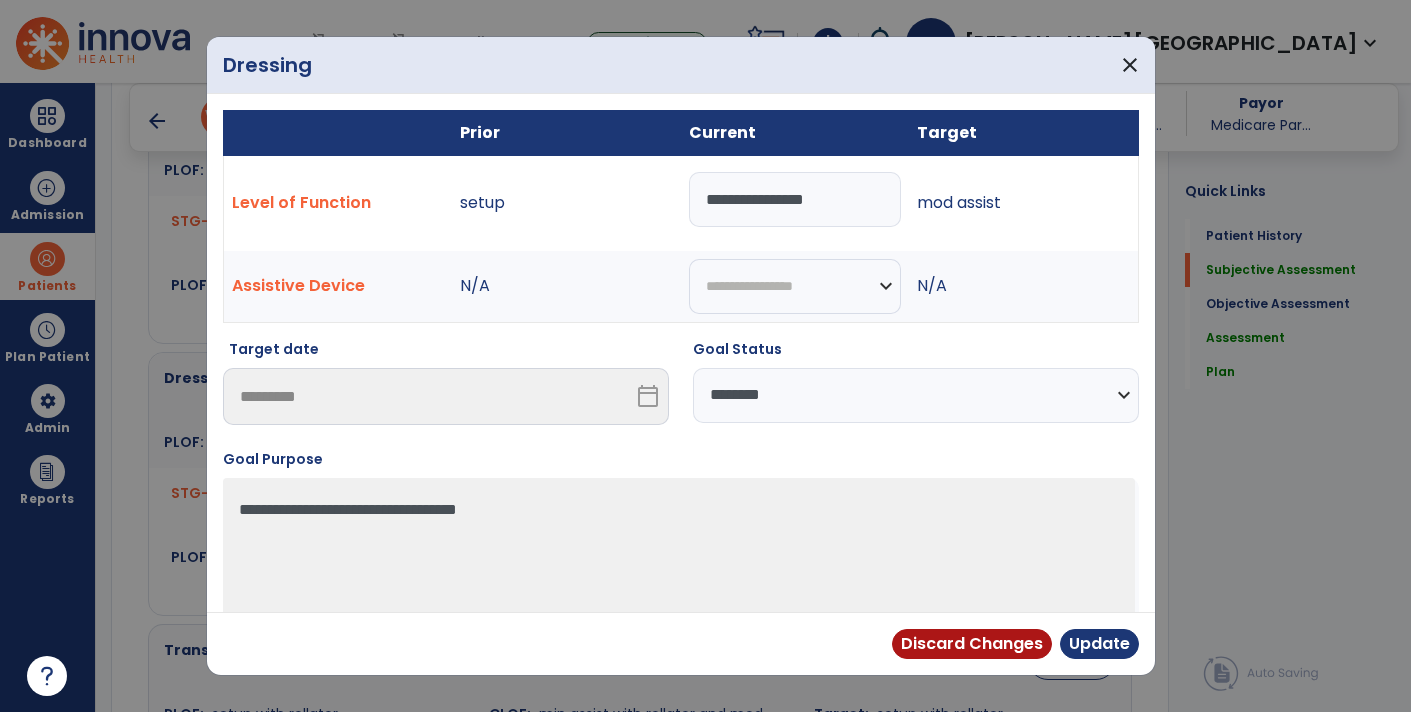 type on "**********" 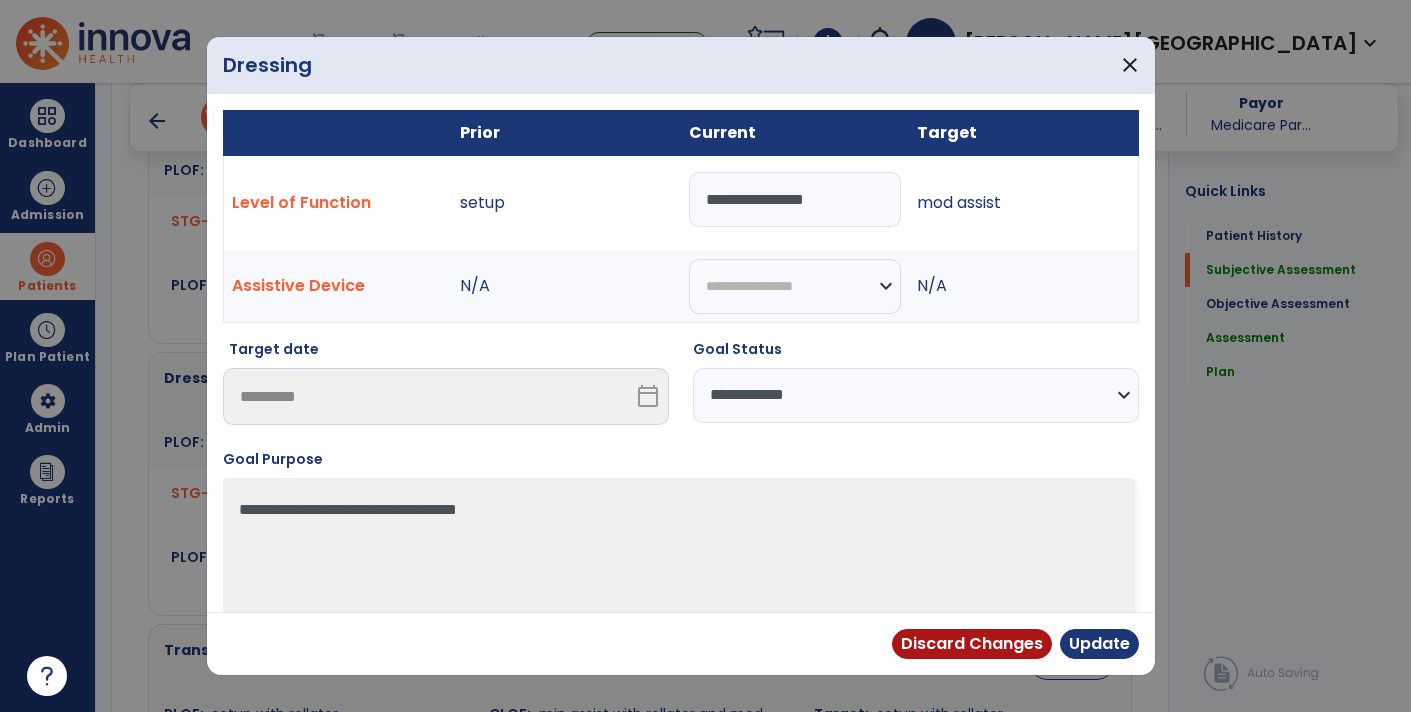 click on "**********" at bounding box center [916, 395] 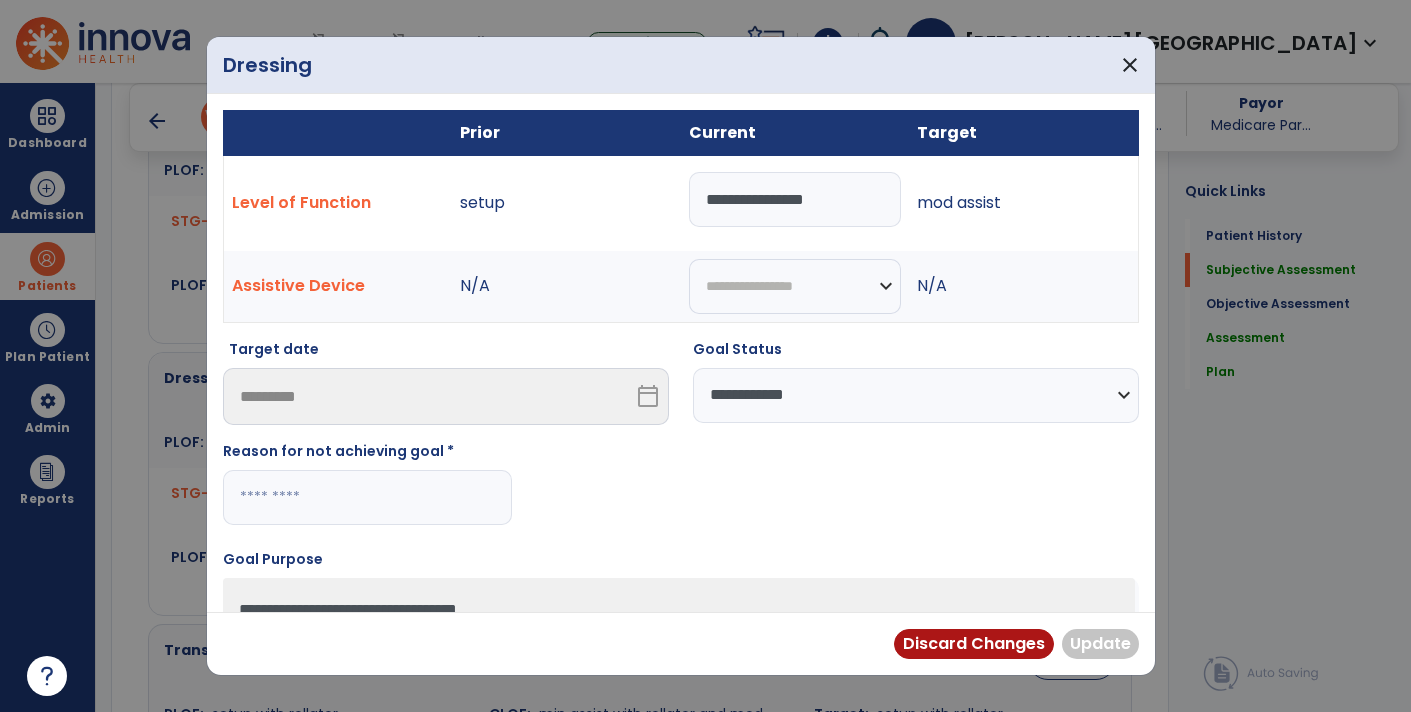click on "**********" at bounding box center (916, 395) 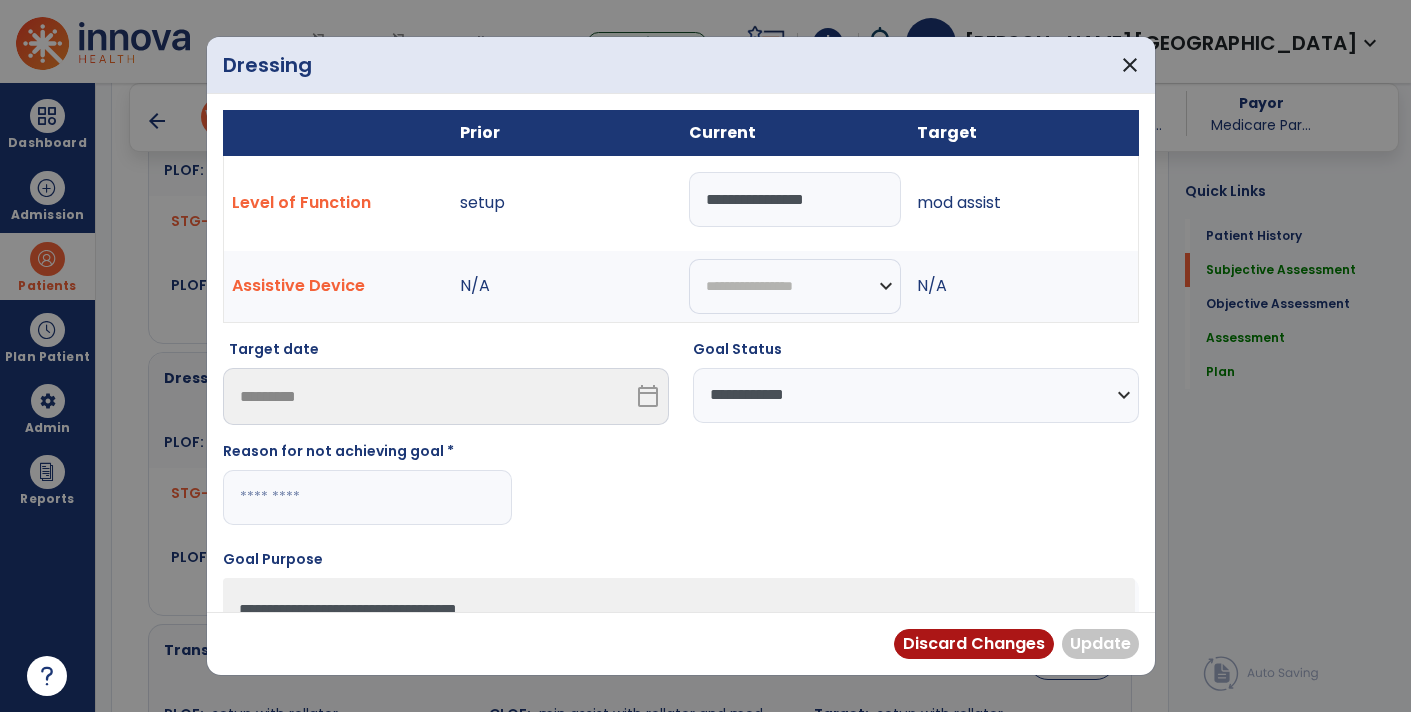 select on "********" 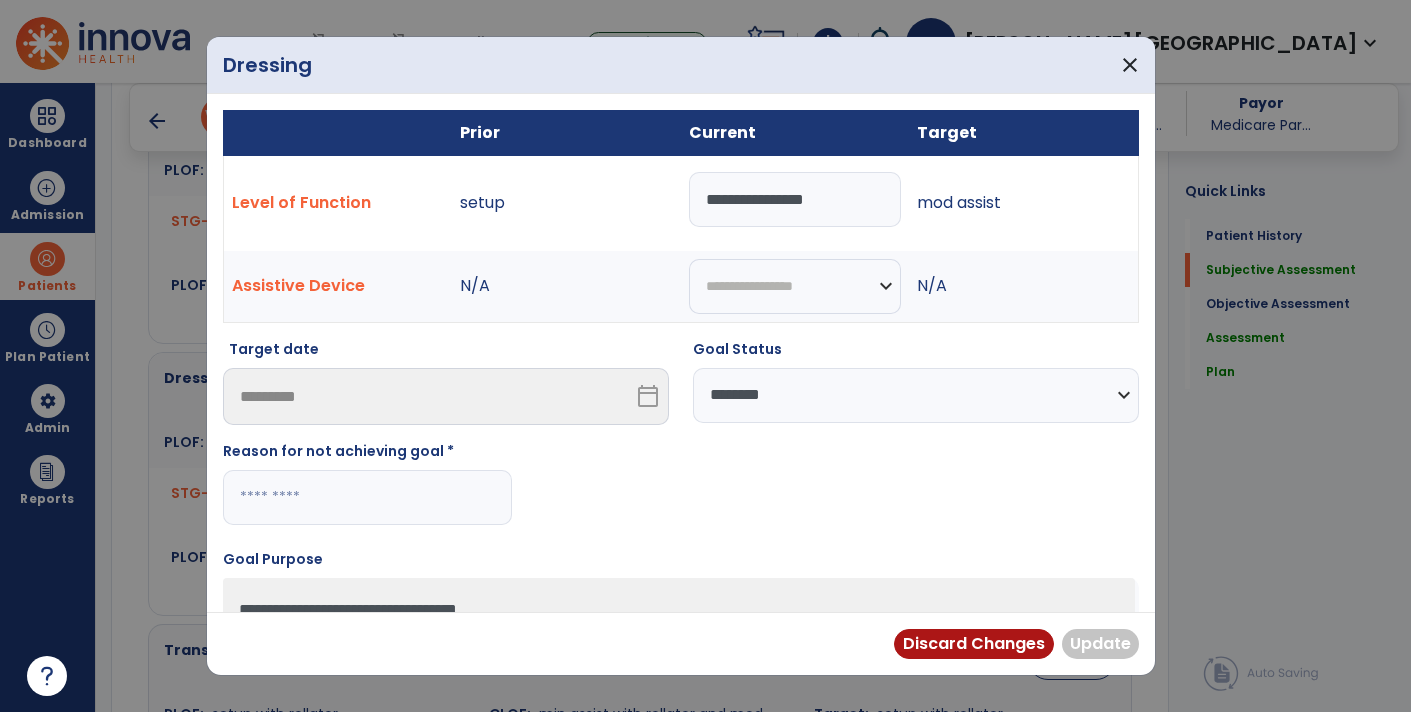 click on "**********" at bounding box center (916, 395) 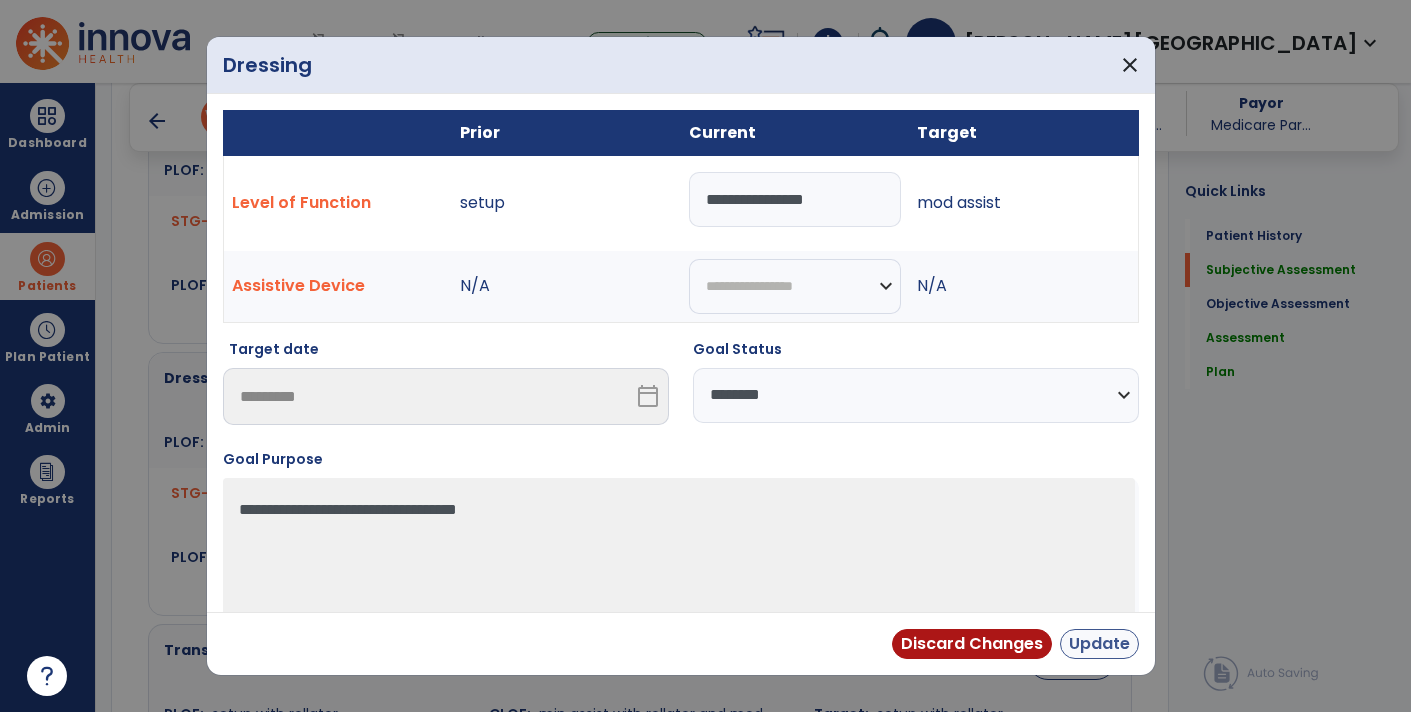 click on "Update" at bounding box center [1099, 644] 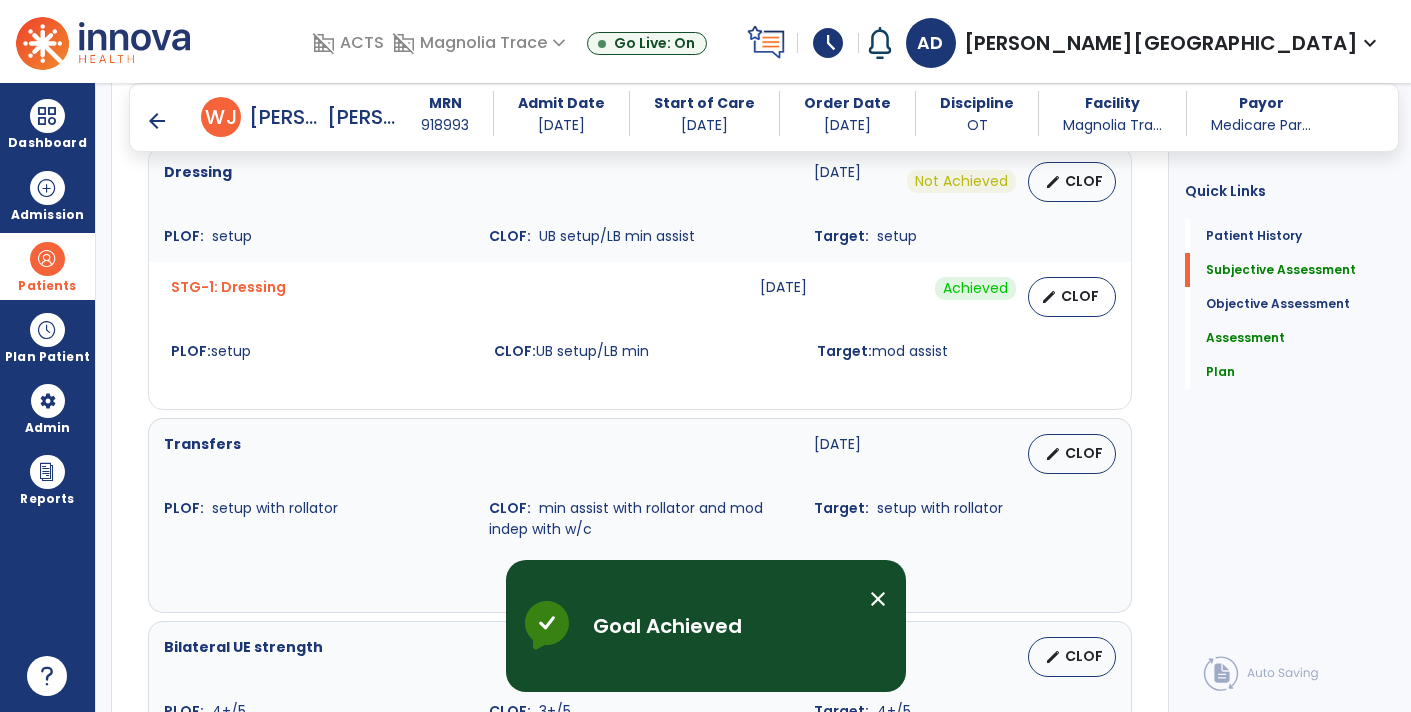 scroll, scrollTop: 1166, scrollLeft: 0, axis: vertical 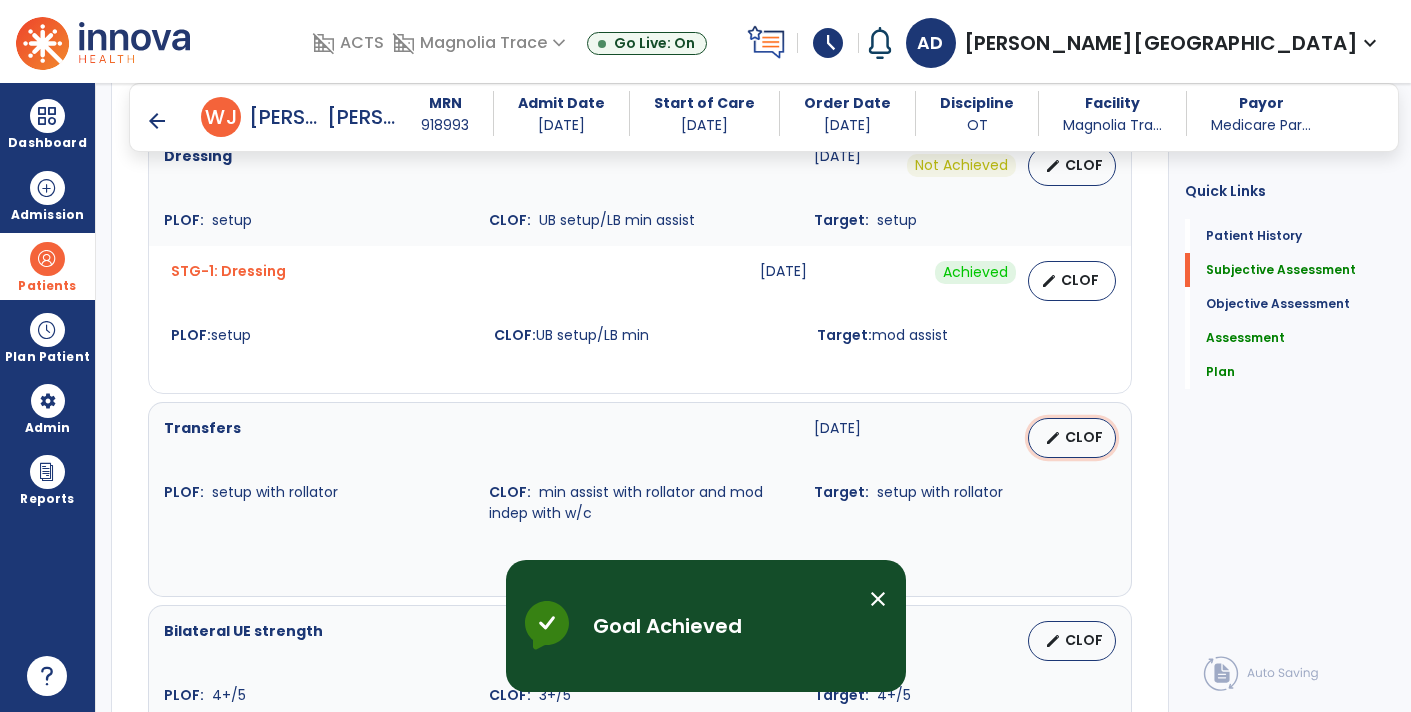click on "edit   CLOF" at bounding box center [1072, 438] 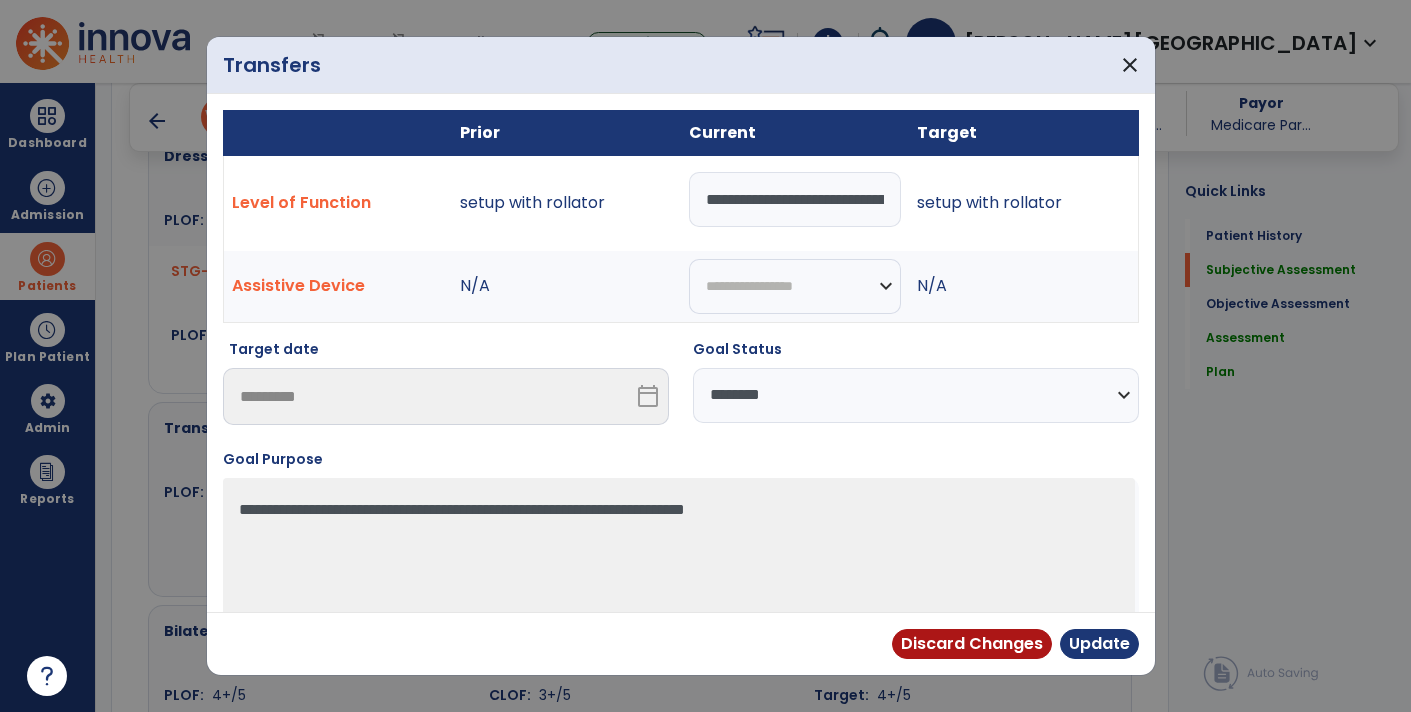 click on "**********" at bounding box center (795, 199) 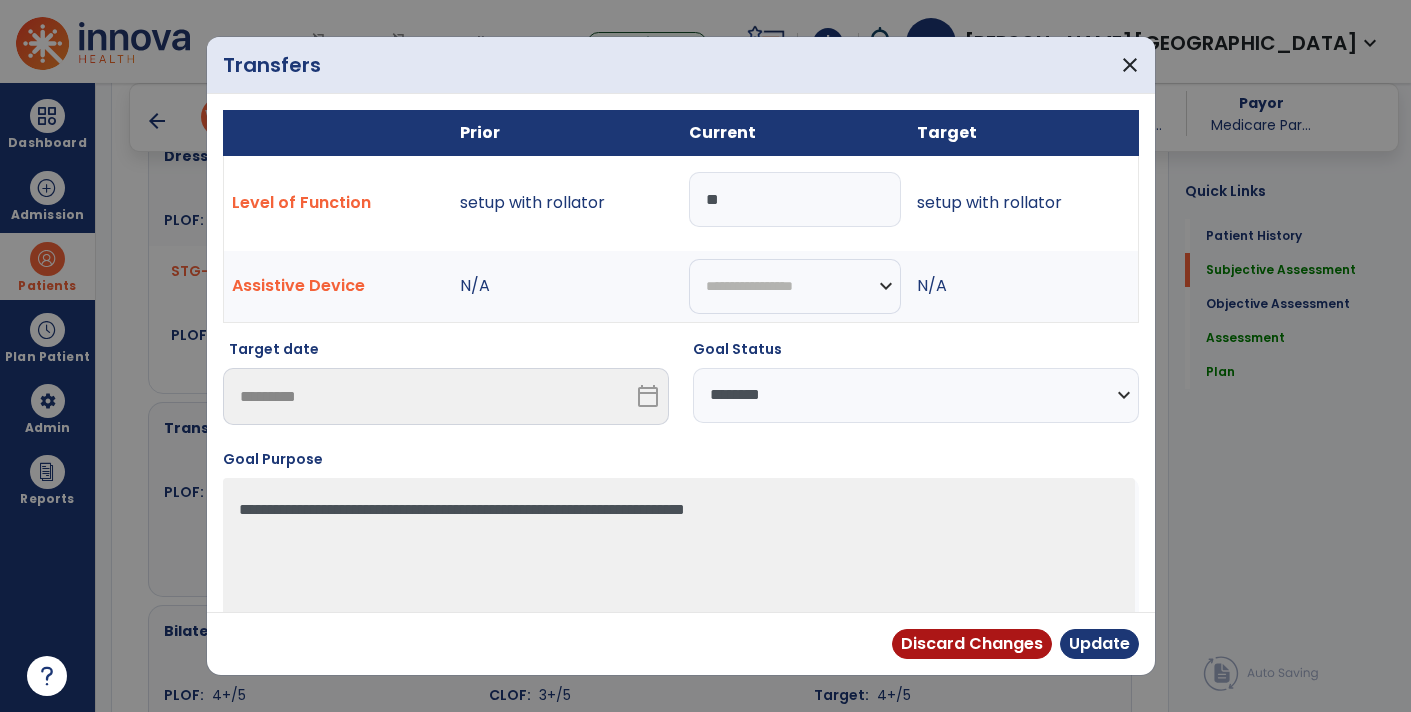 type on "*" 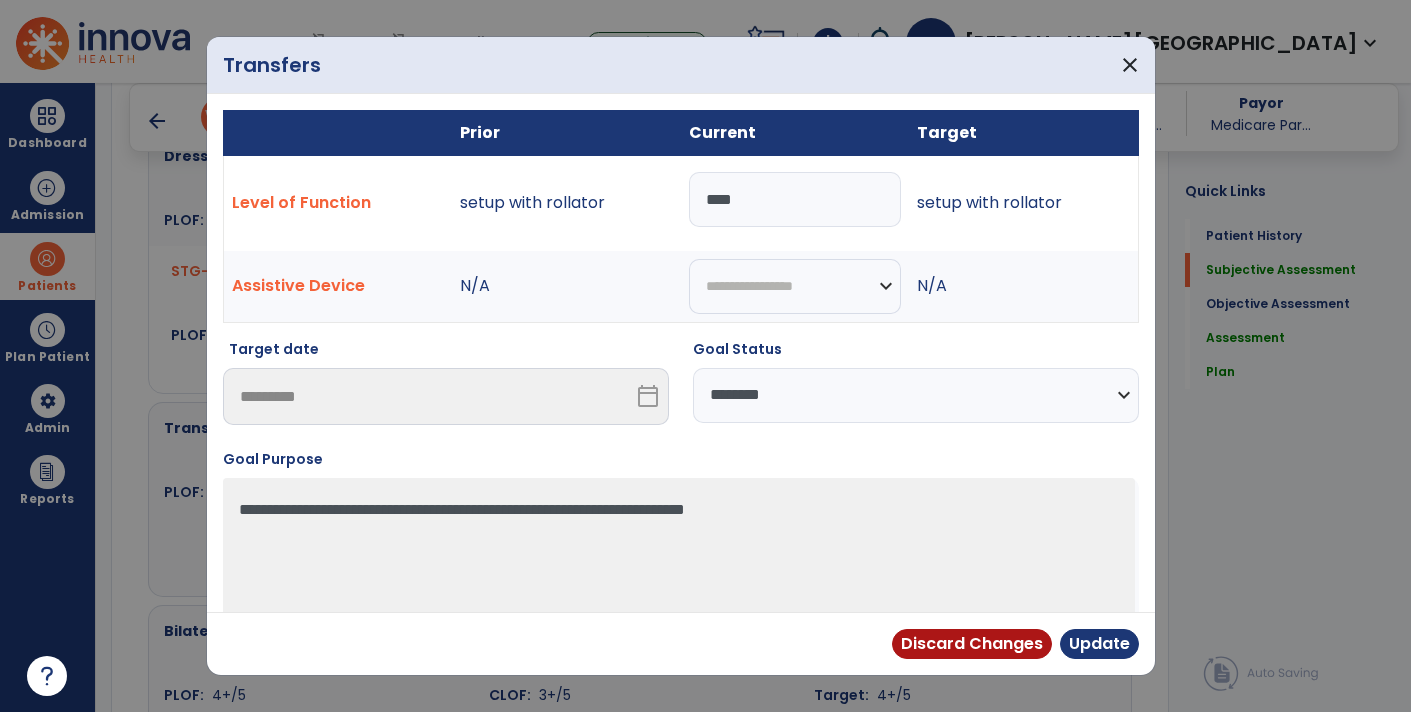 type on "*****" 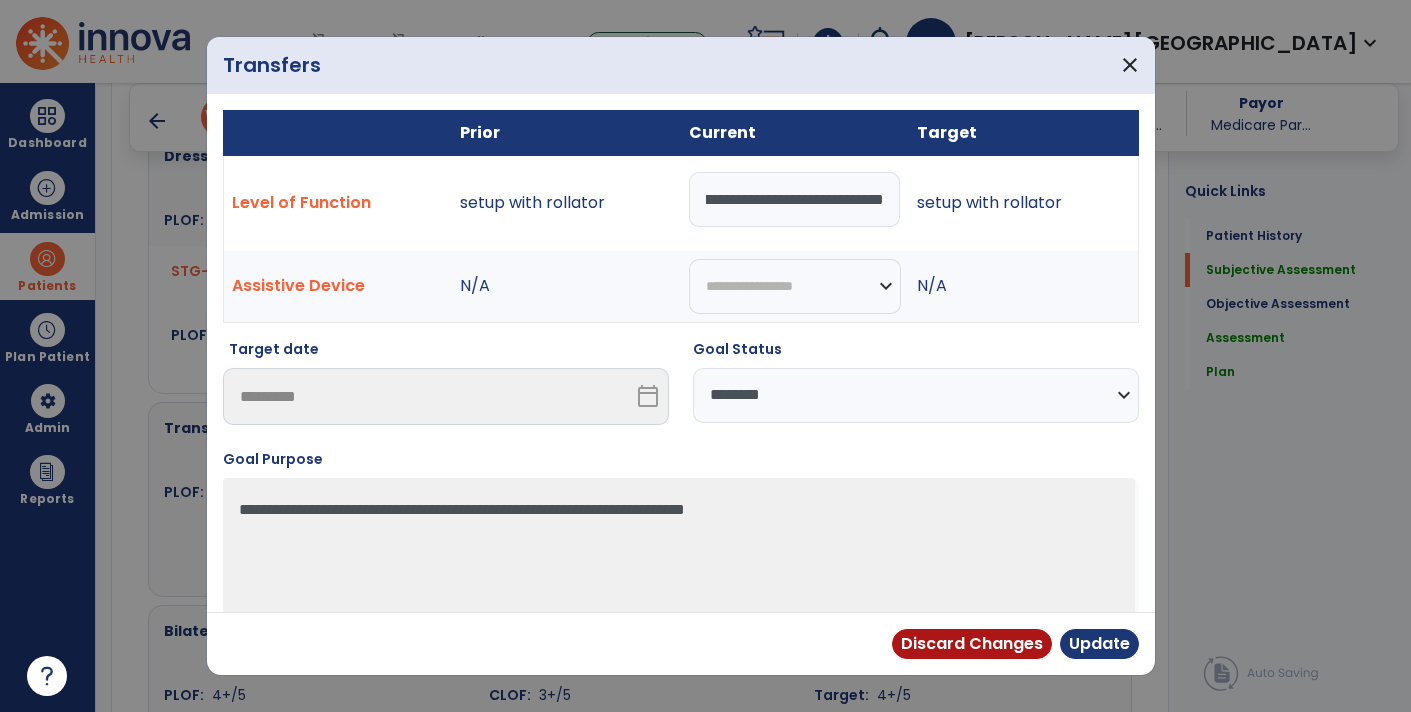 scroll, scrollTop: 0, scrollLeft: 77, axis: horizontal 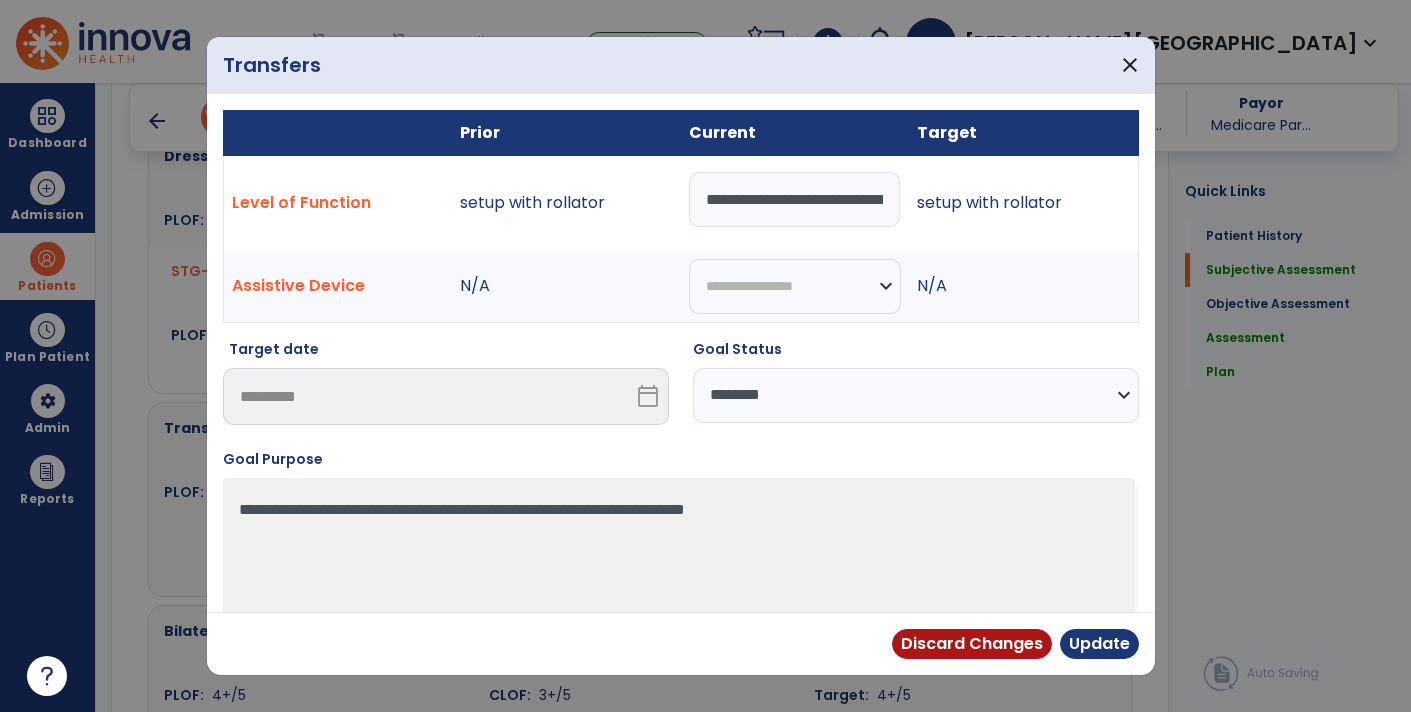 select on "********" 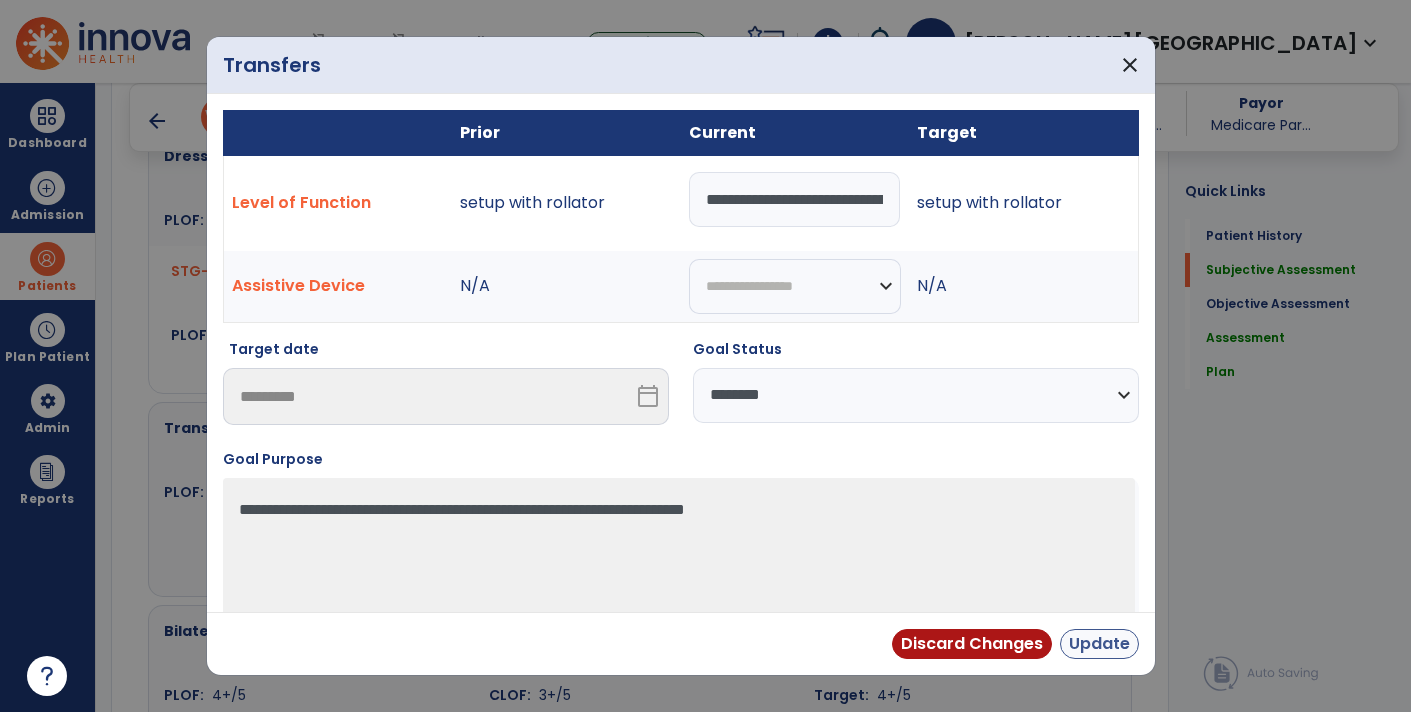 click on "Update" at bounding box center (1099, 644) 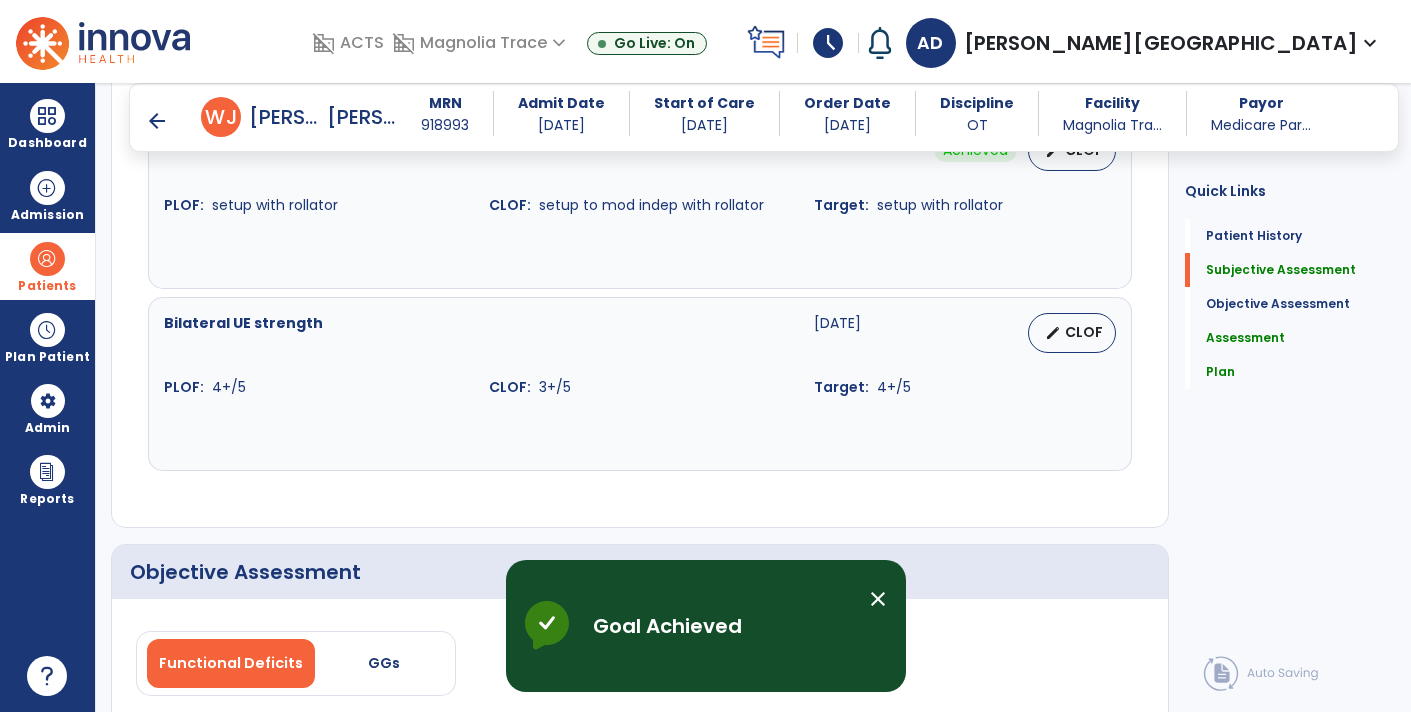 scroll, scrollTop: 1409, scrollLeft: 0, axis: vertical 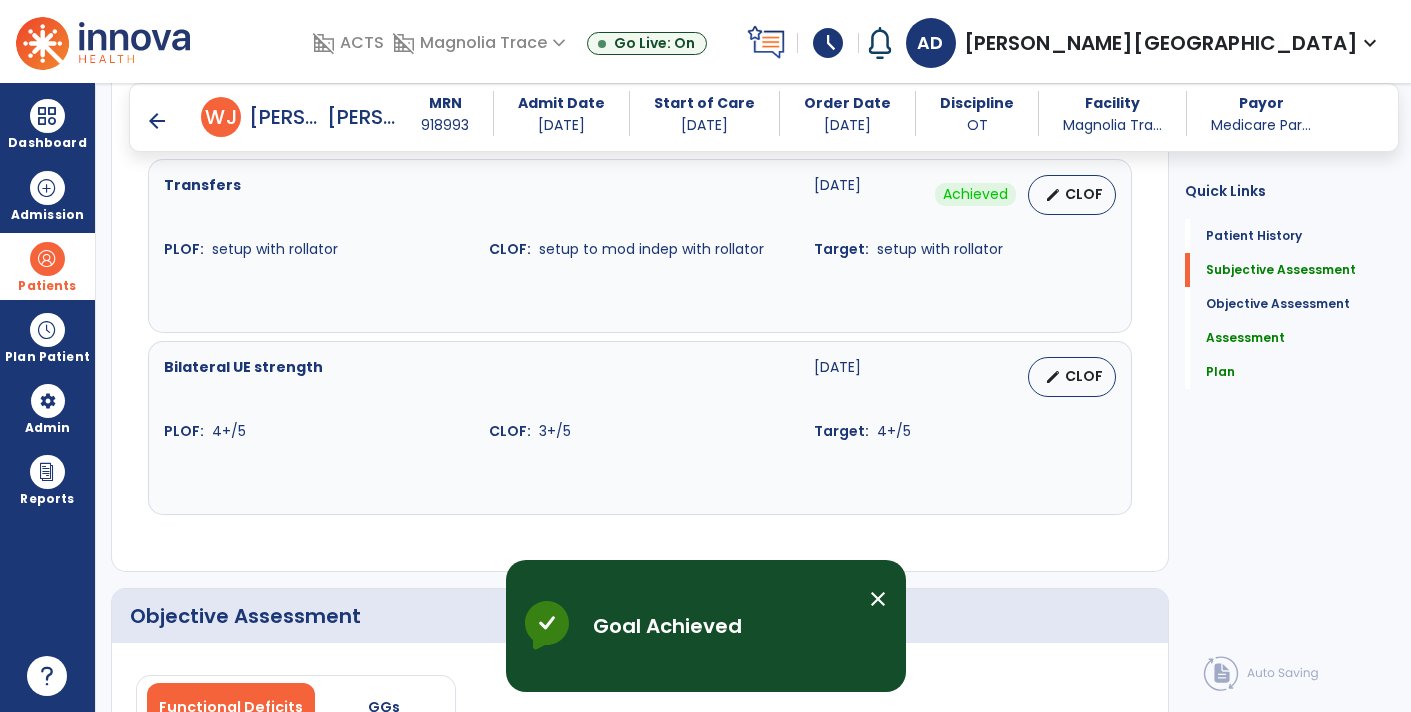 click on "edit   CLOF" at bounding box center [1072, 377] 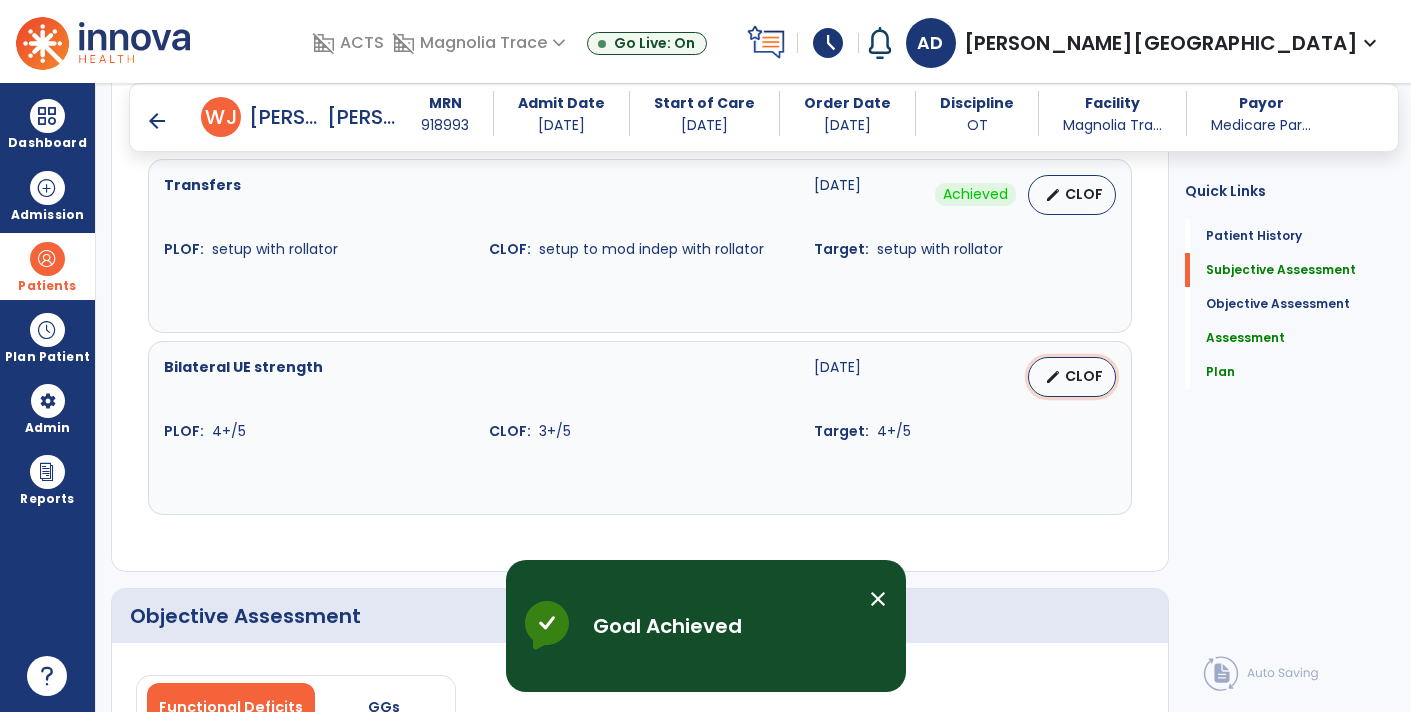 select on "********" 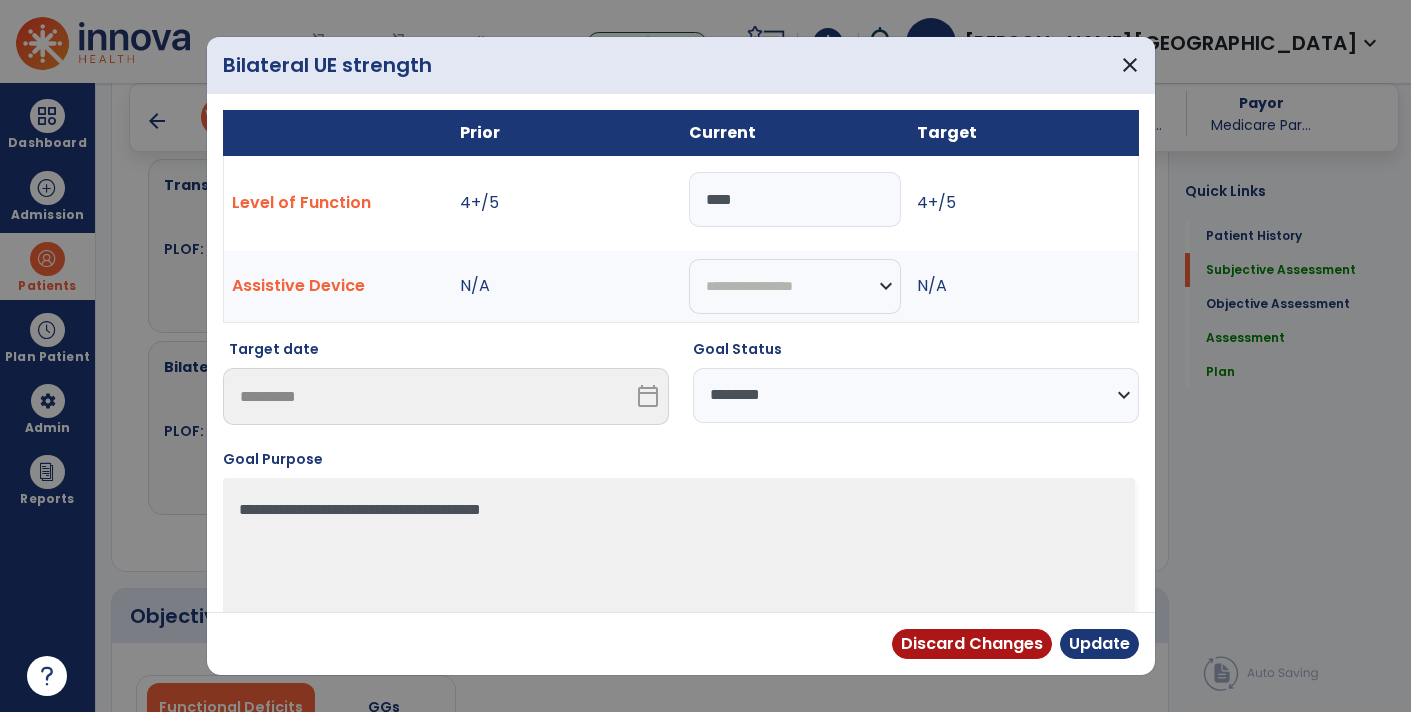 click on "****" at bounding box center (795, 199) 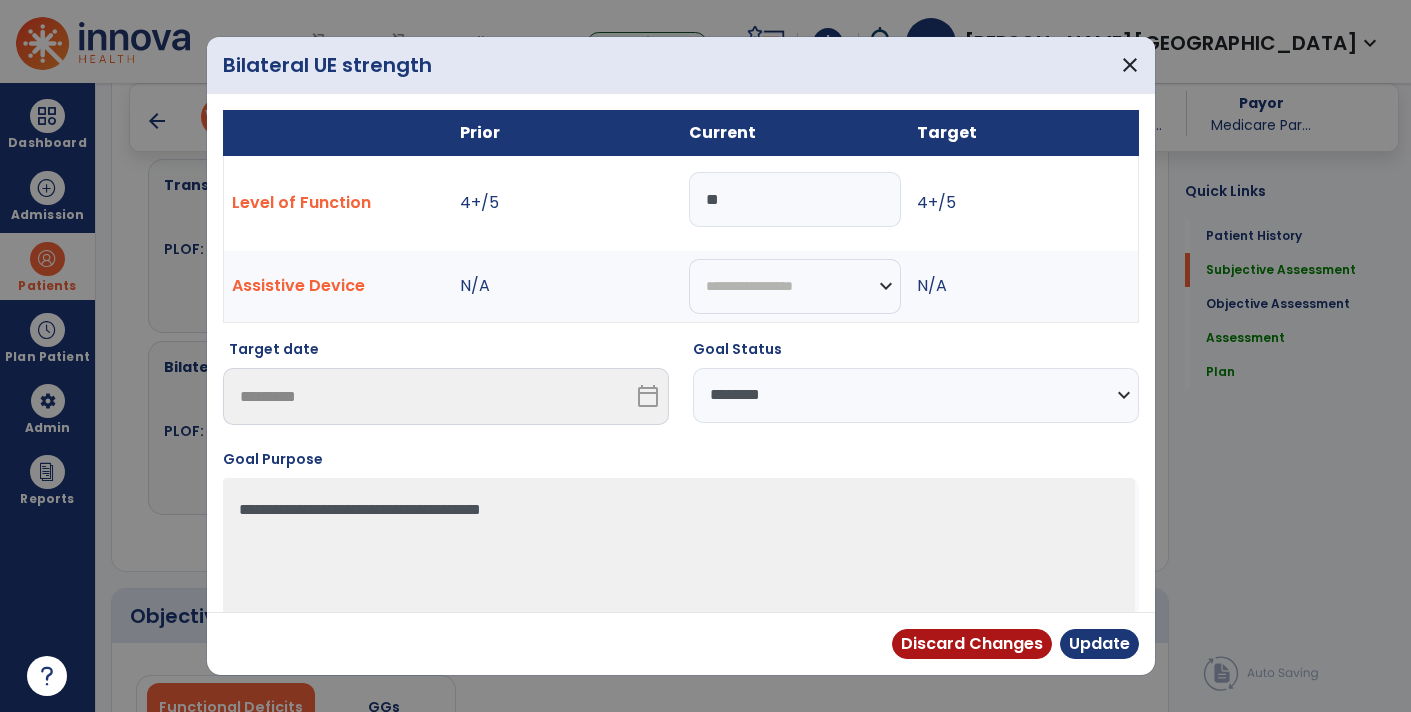 type on "*" 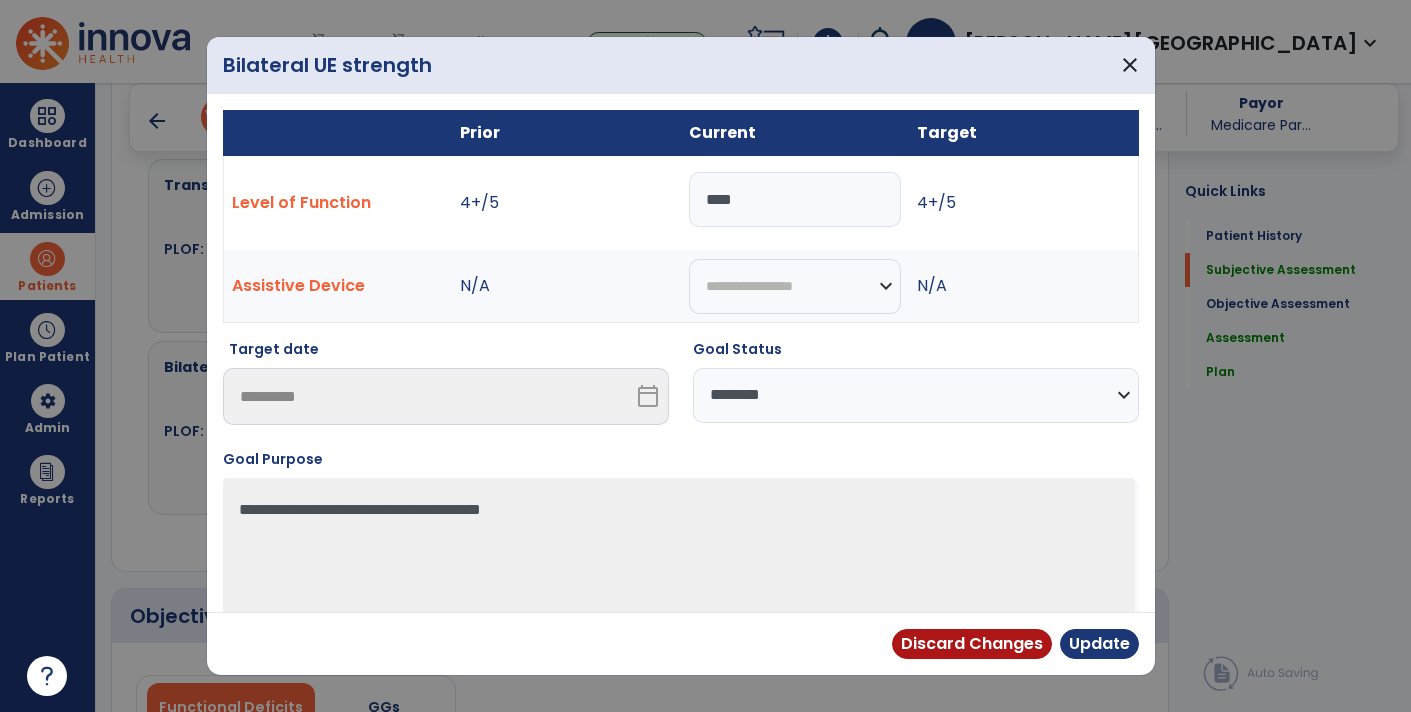 type on "****" 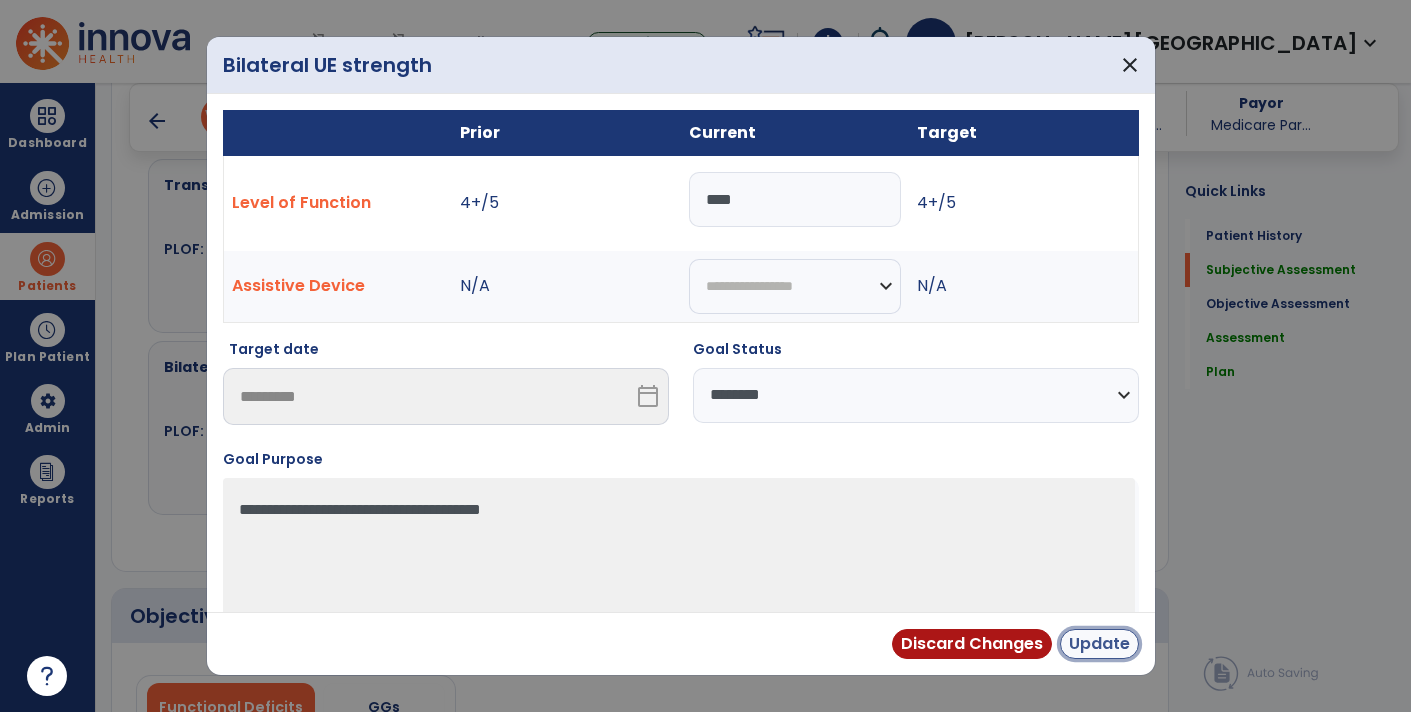 click on "Update" at bounding box center [1099, 644] 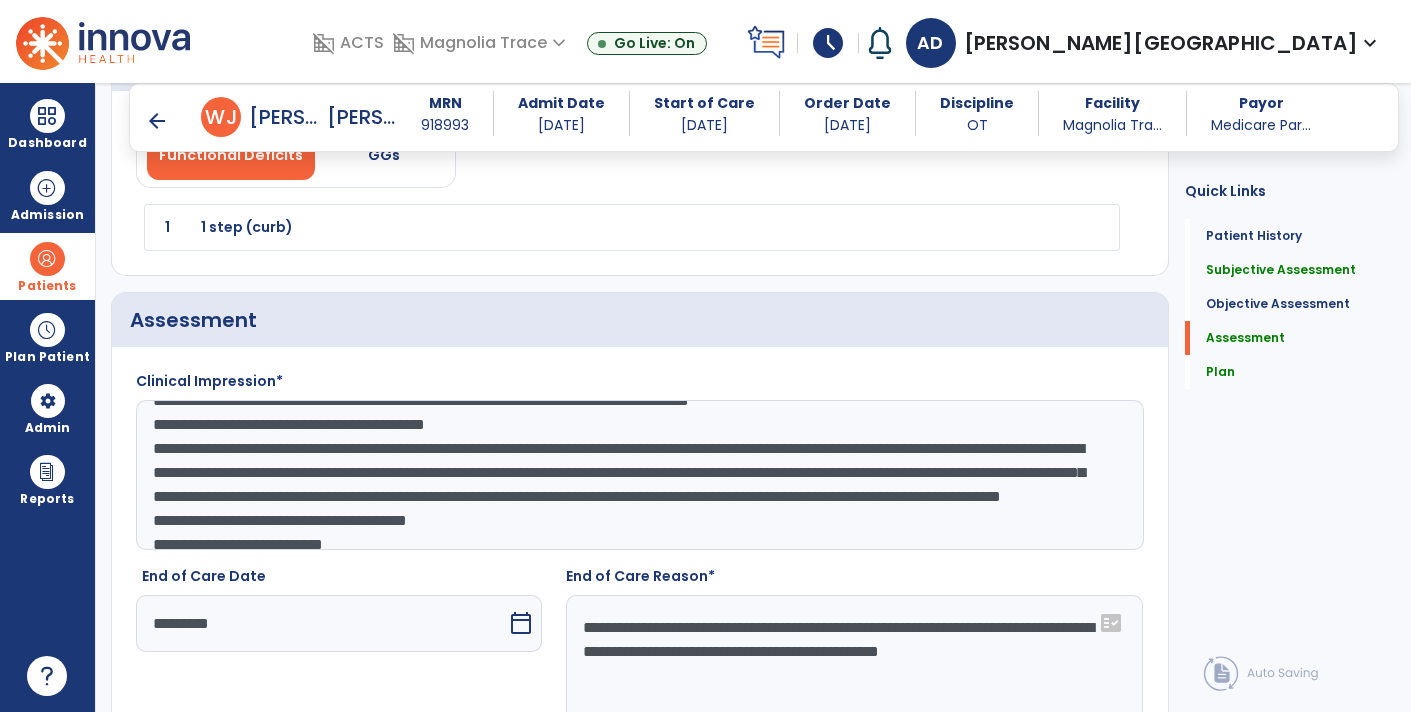 scroll, scrollTop: 1966, scrollLeft: 0, axis: vertical 